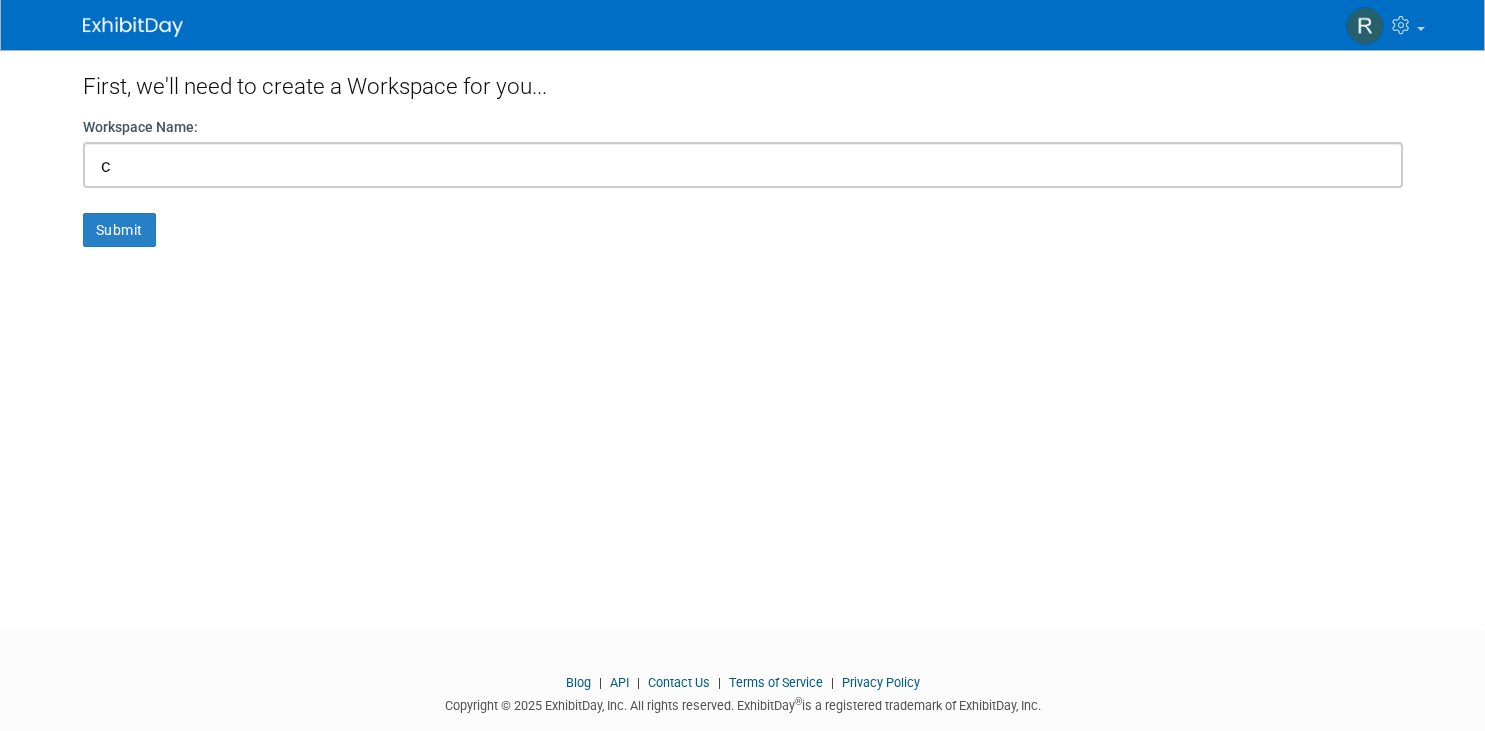 scroll, scrollTop: 0, scrollLeft: 0, axis: both 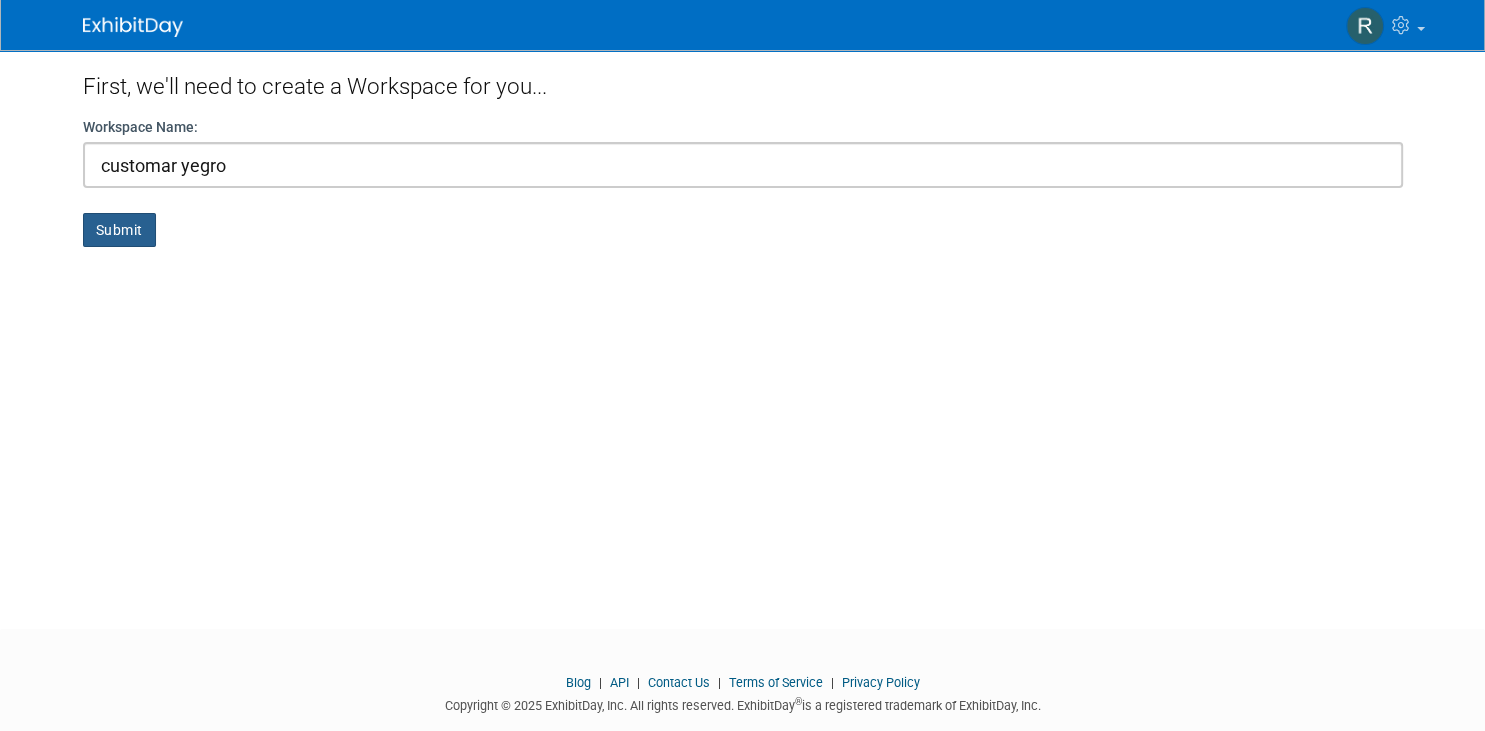 type on "customar yegro" 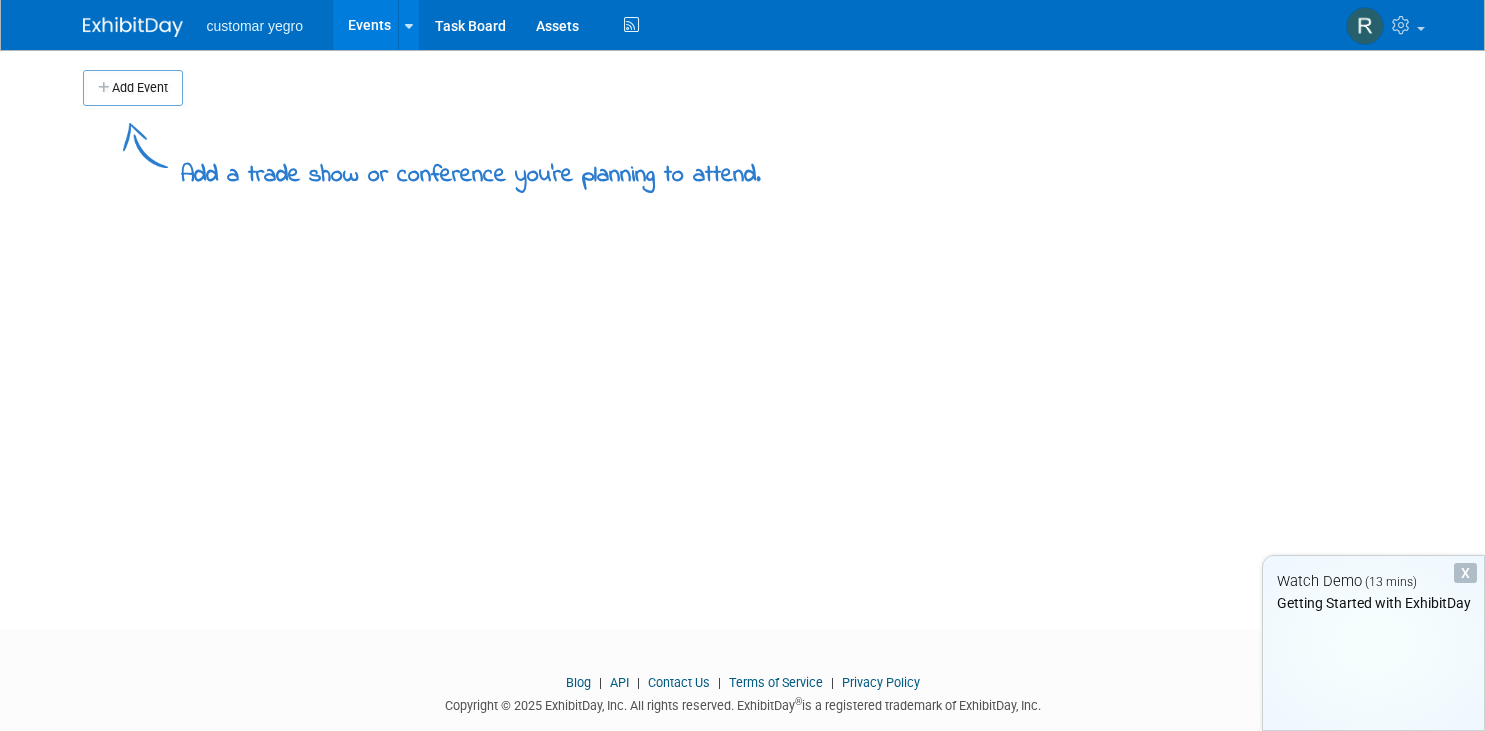 scroll, scrollTop: 0, scrollLeft: 0, axis: both 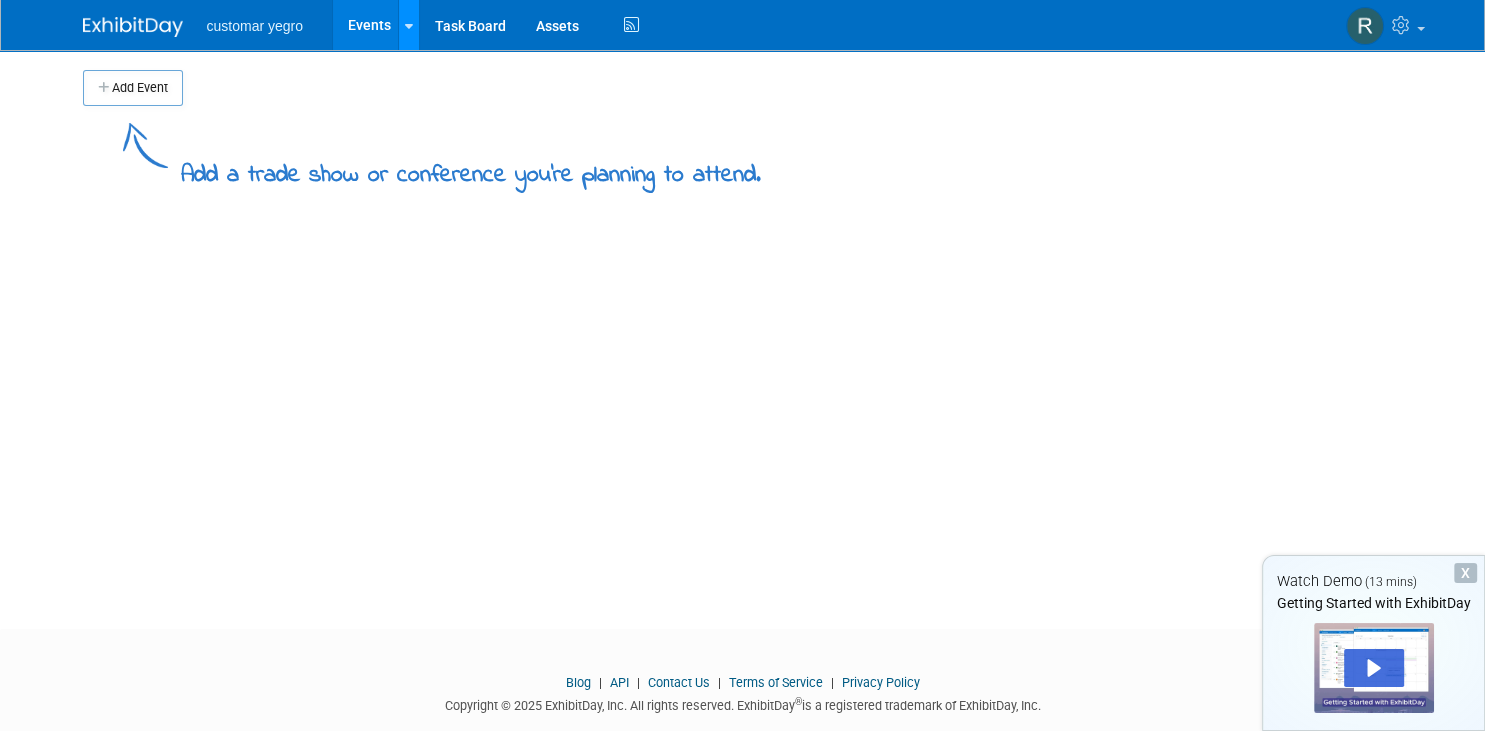 click at bounding box center (408, 25) 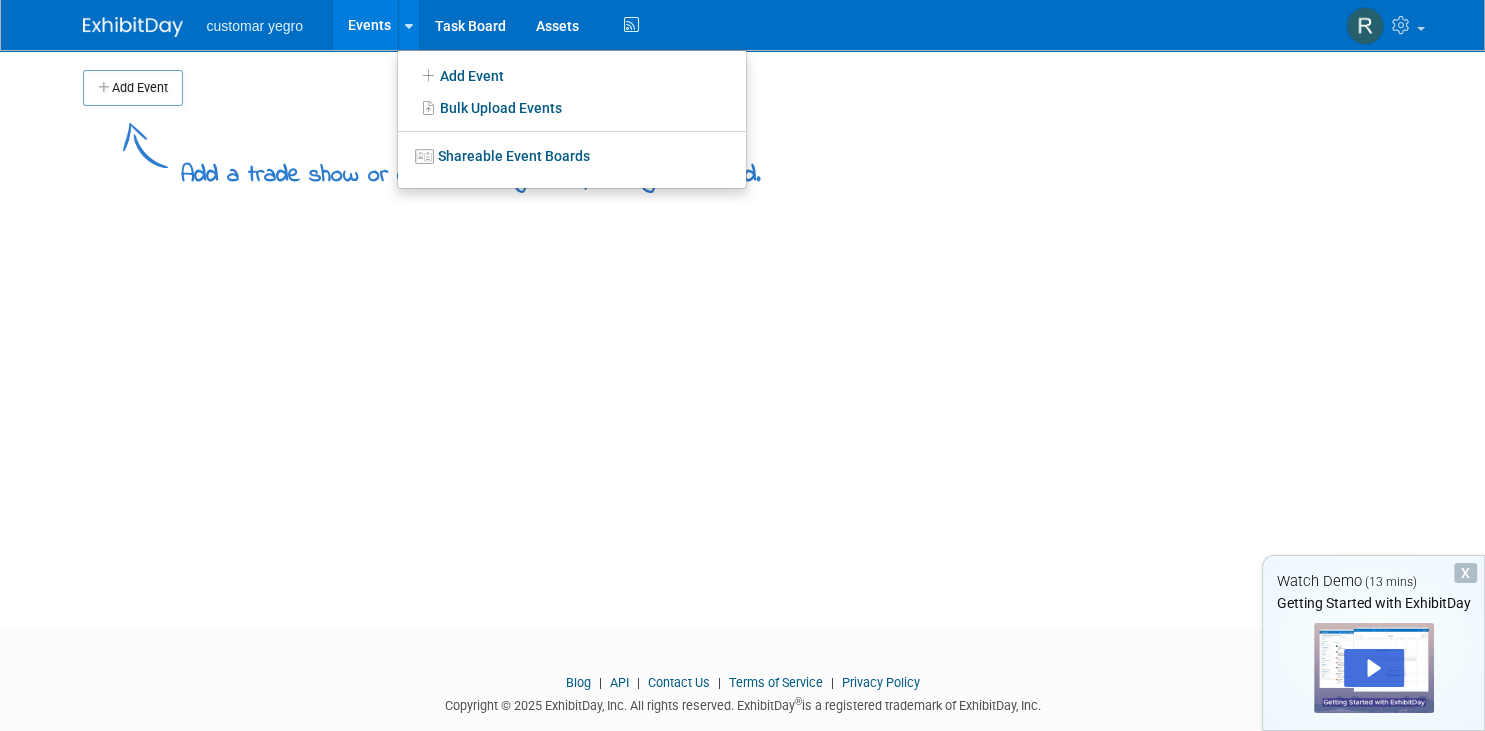 click on "Events" at bounding box center (369, 25) 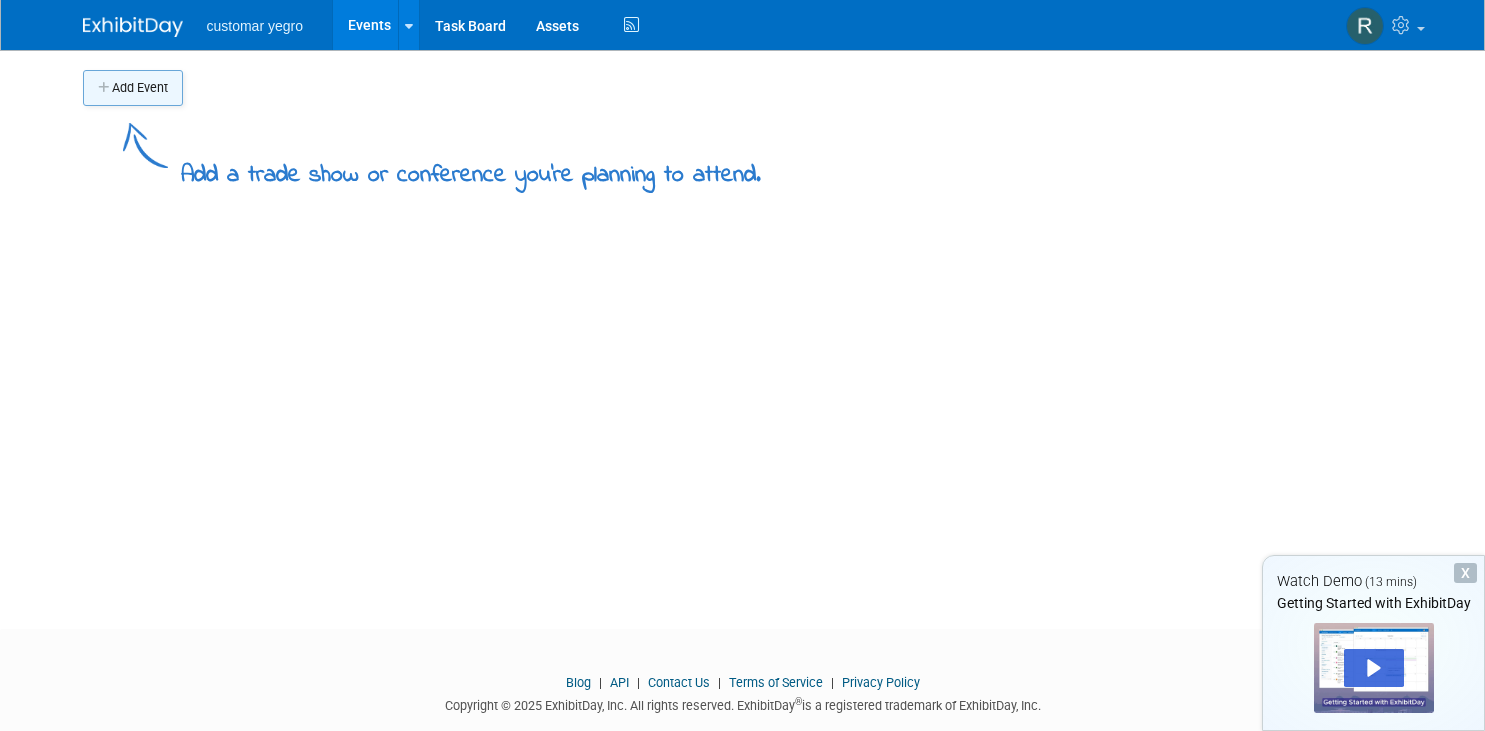 scroll, scrollTop: 0, scrollLeft: 0, axis: both 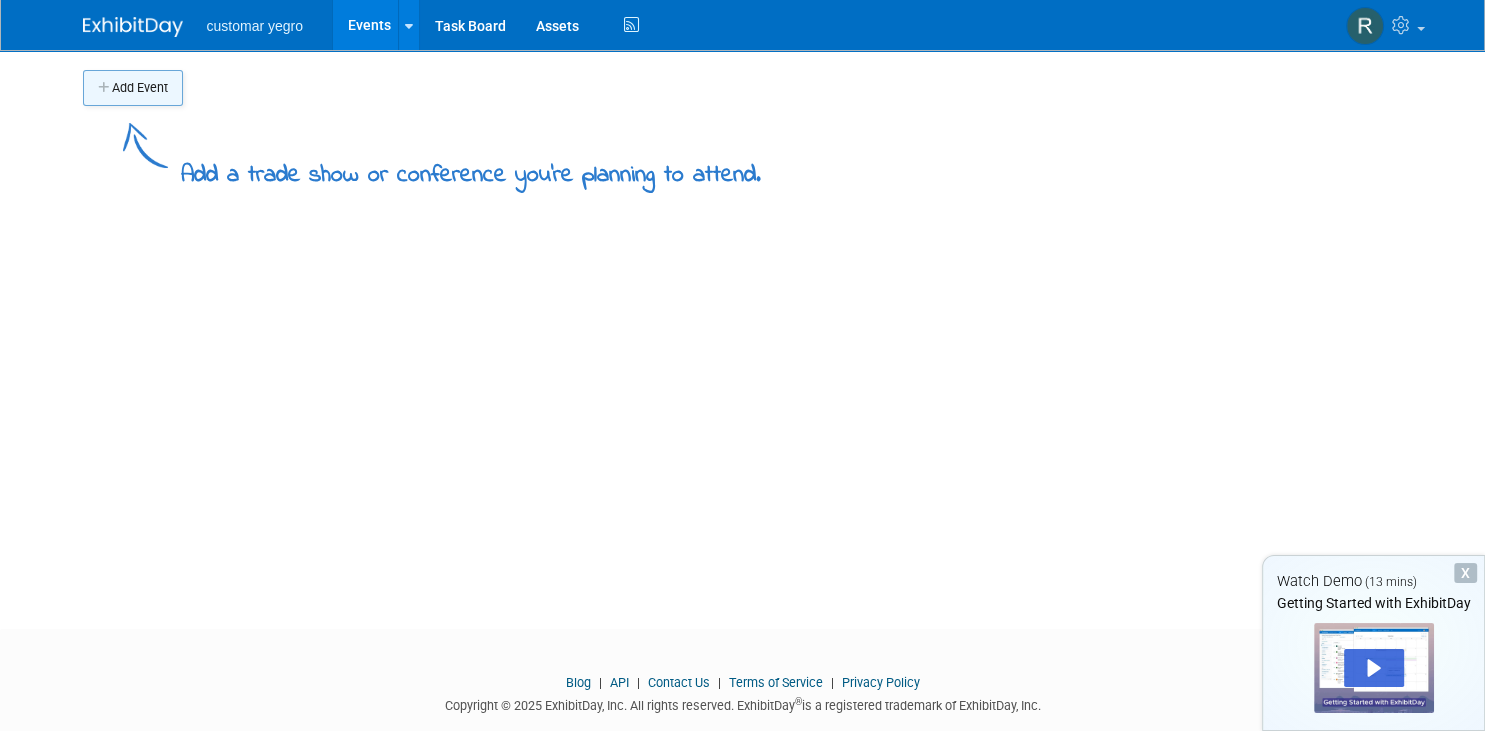 click on "Add Event" at bounding box center (133, 88) 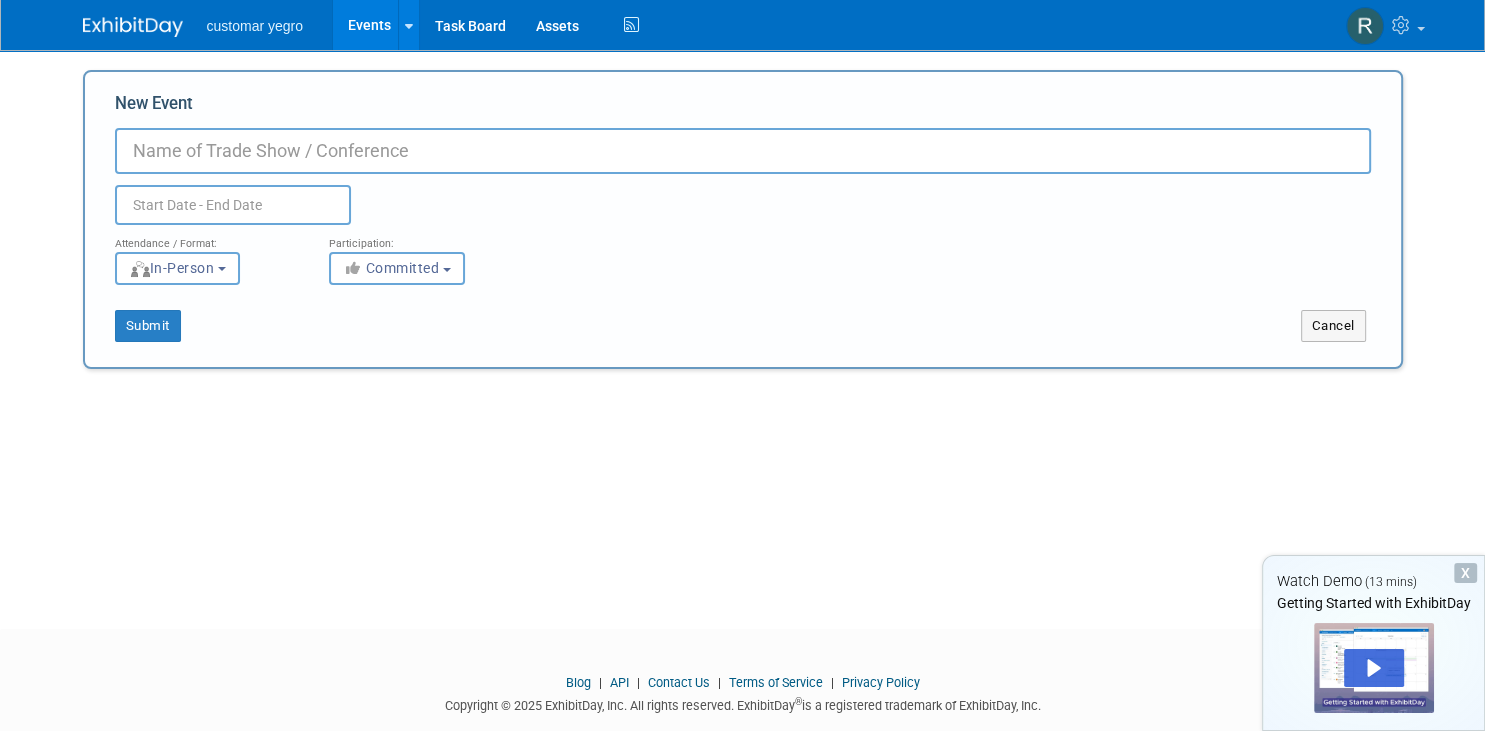 click on "New Event" at bounding box center [743, 151] 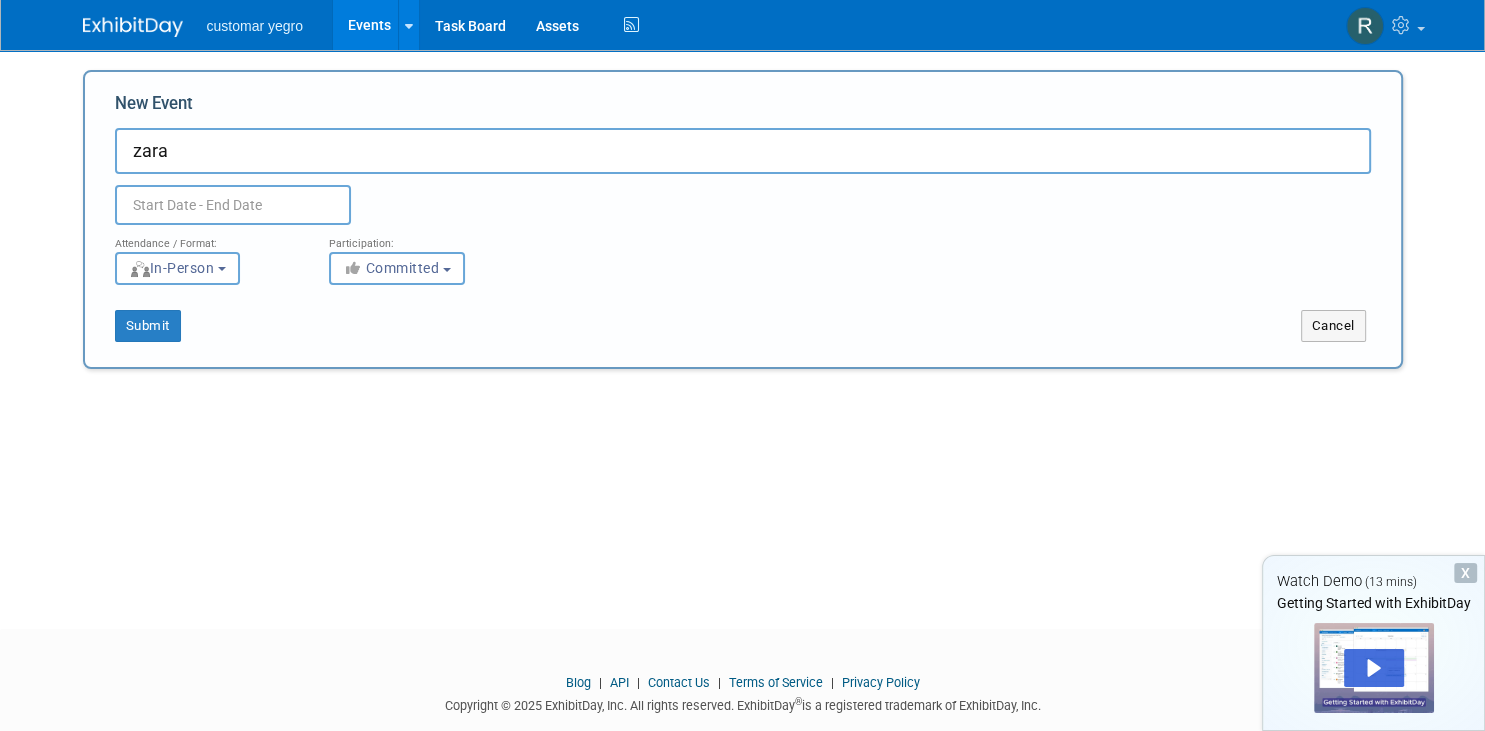 type on "zara" 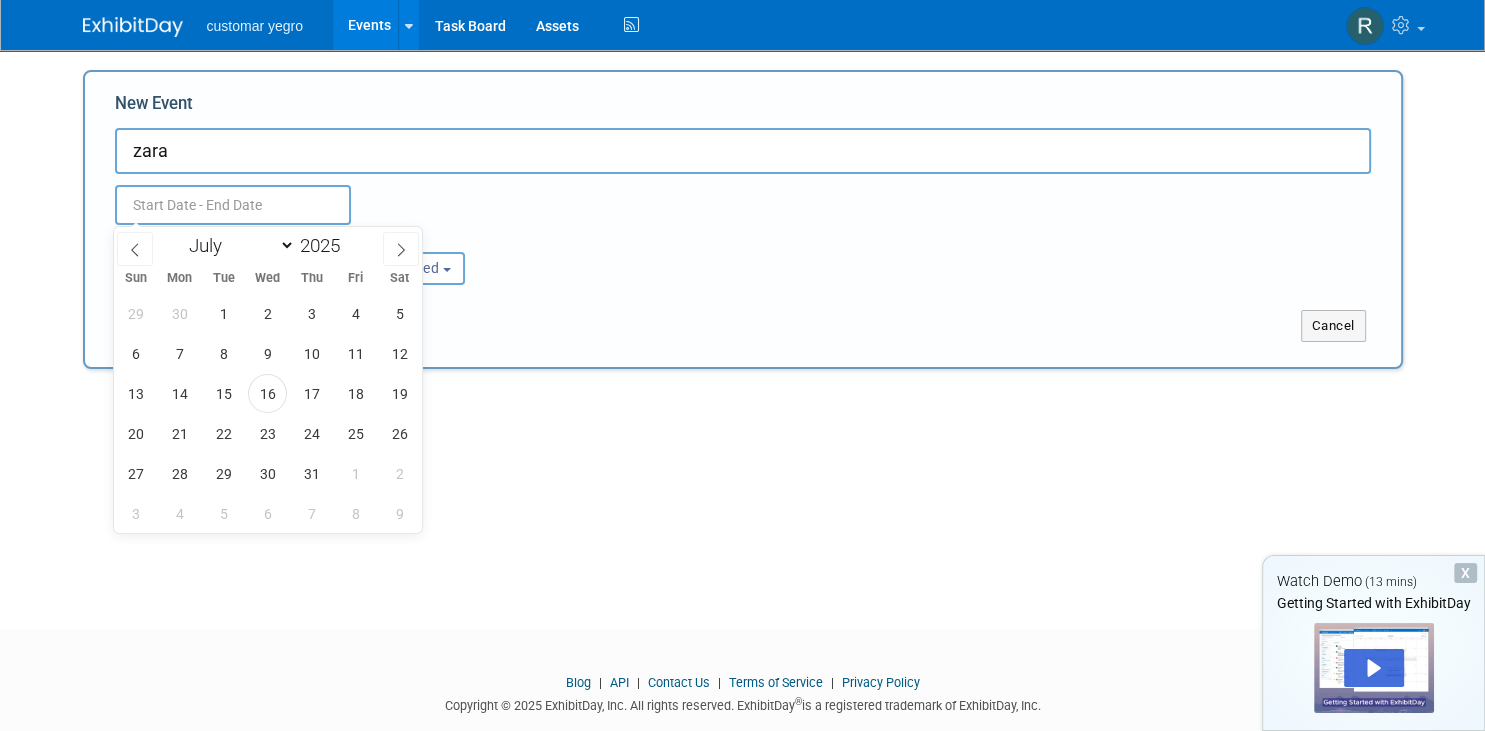 click at bounding box center [233, 205] 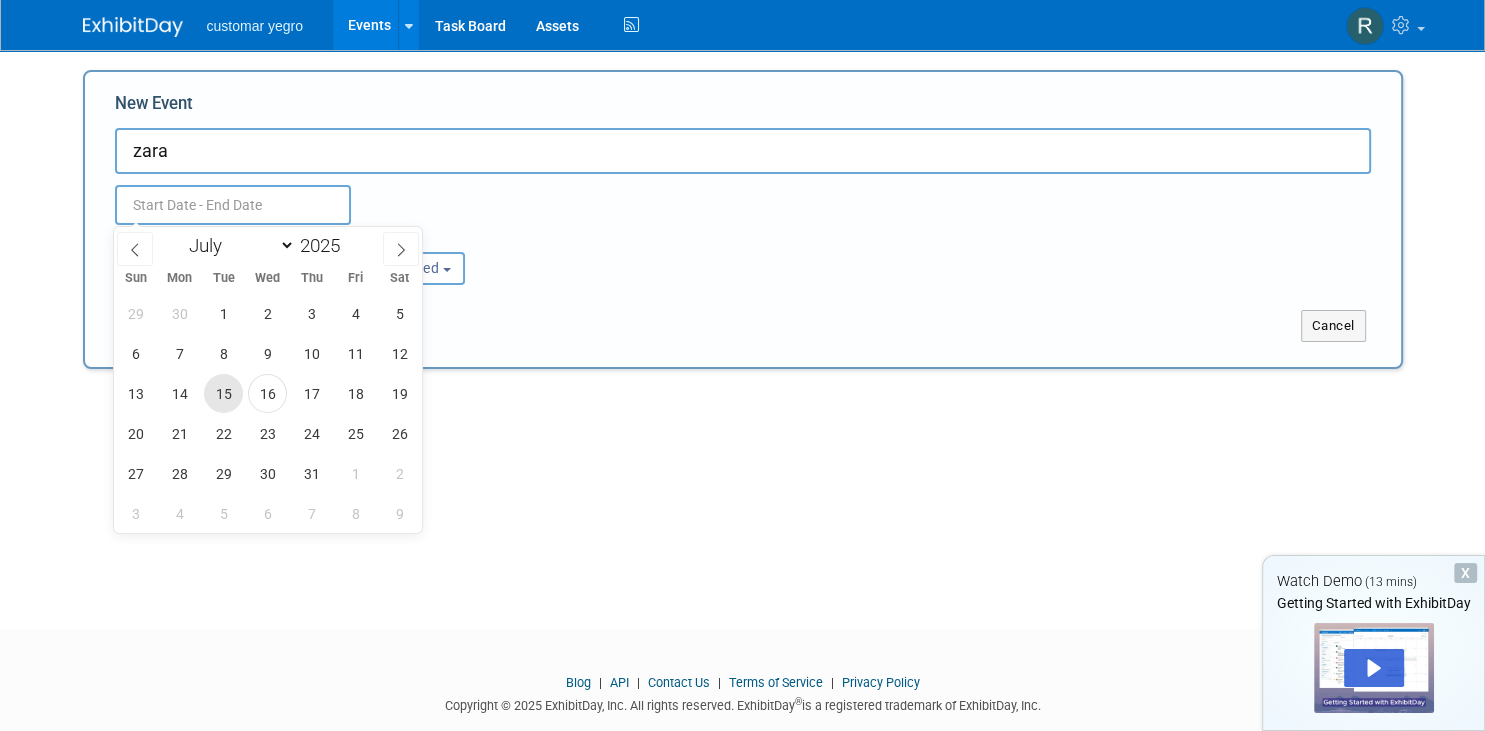 click on "15" at bounding box center [223, 393] 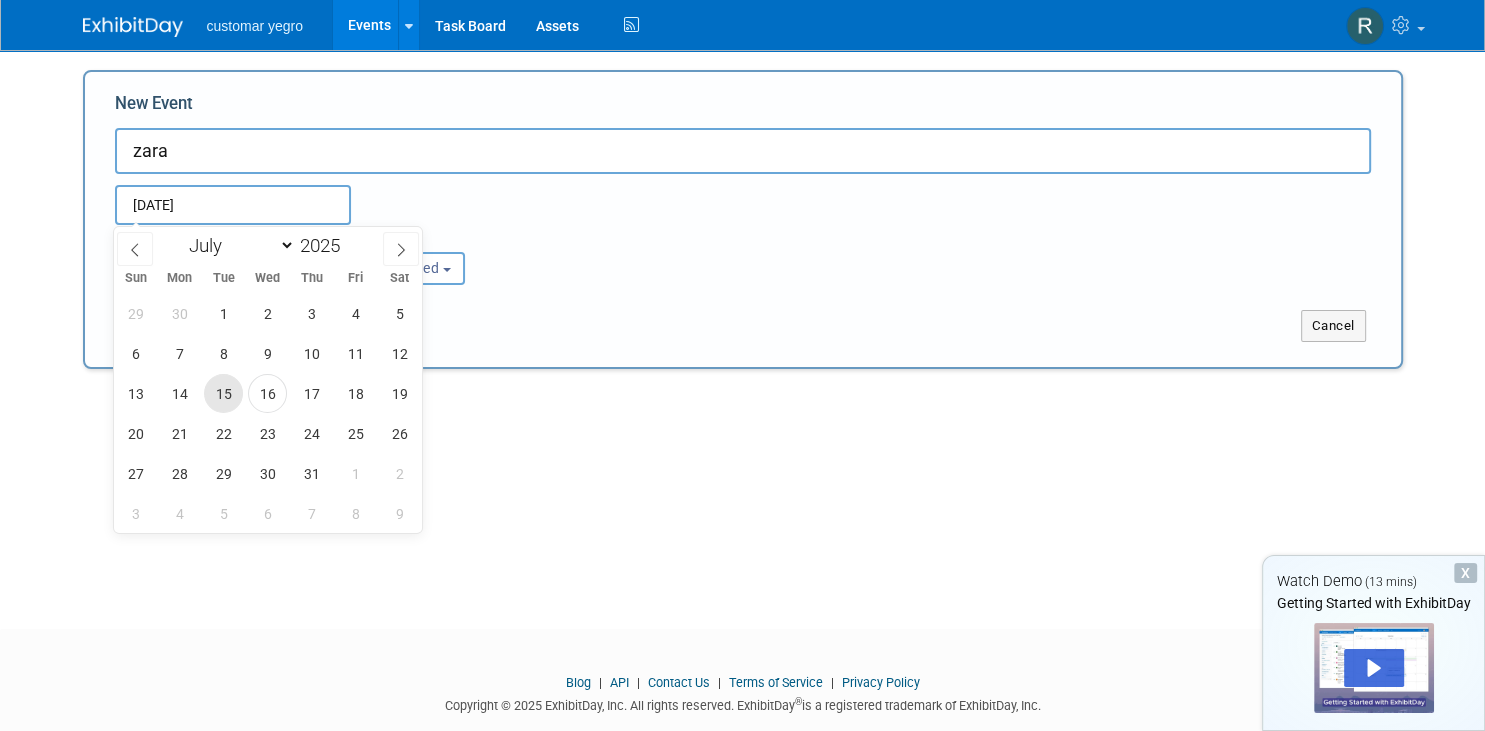 type on "Jul 15, 2025 to Jul 15, 2025" 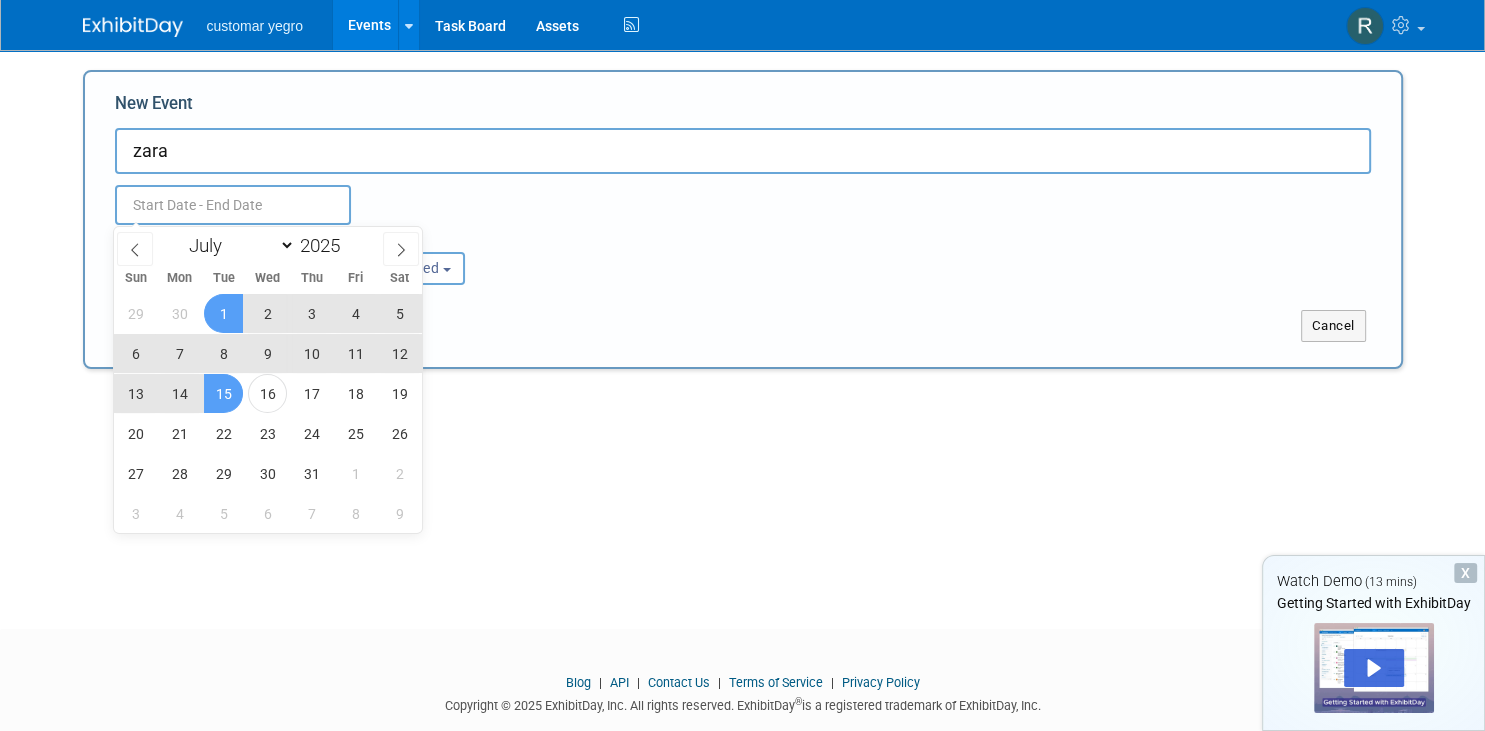 type on "[DATE] to [DATE]" 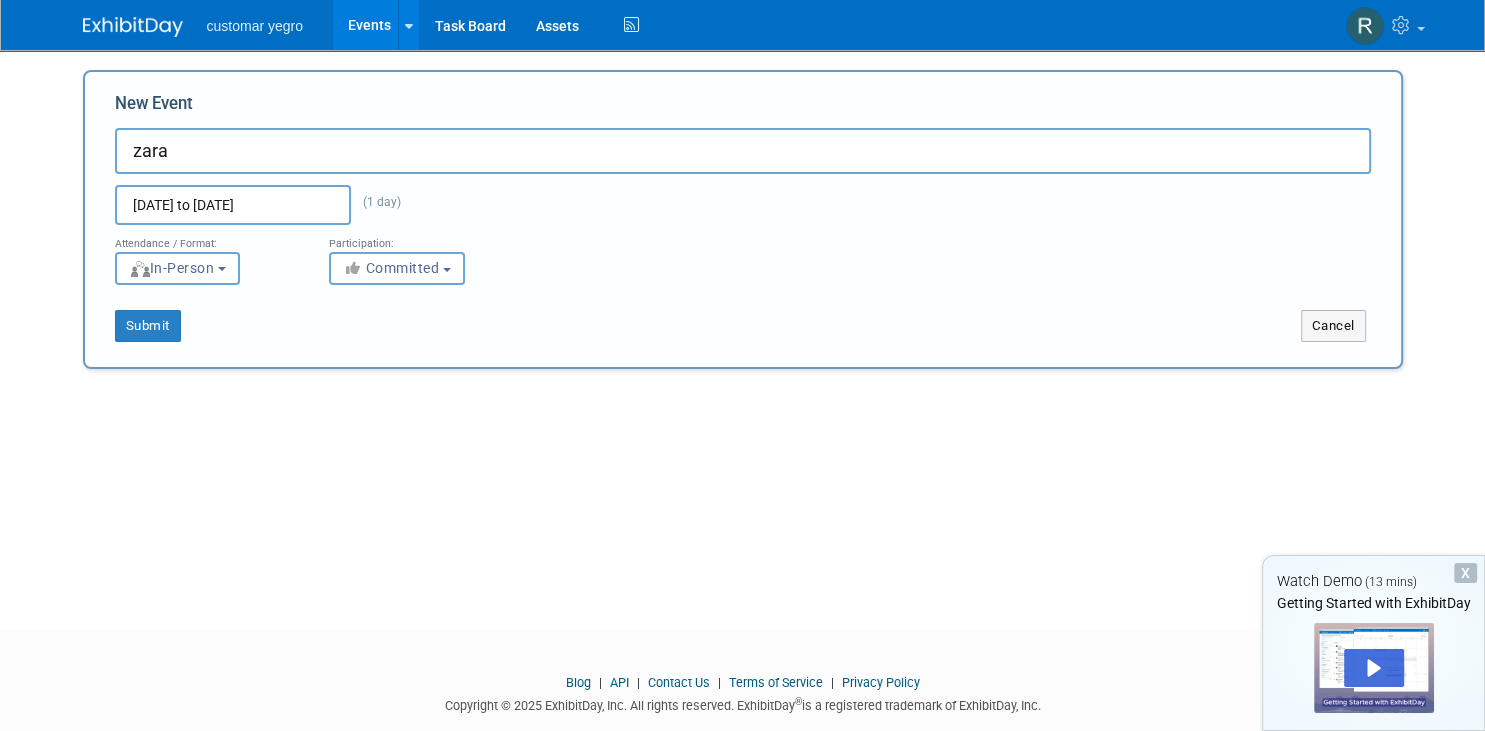 click on "Jul 15, 2025 to Jul 15, 2025
(1 day)
Duplicate Event Warning" at bounding box center (743, 199) 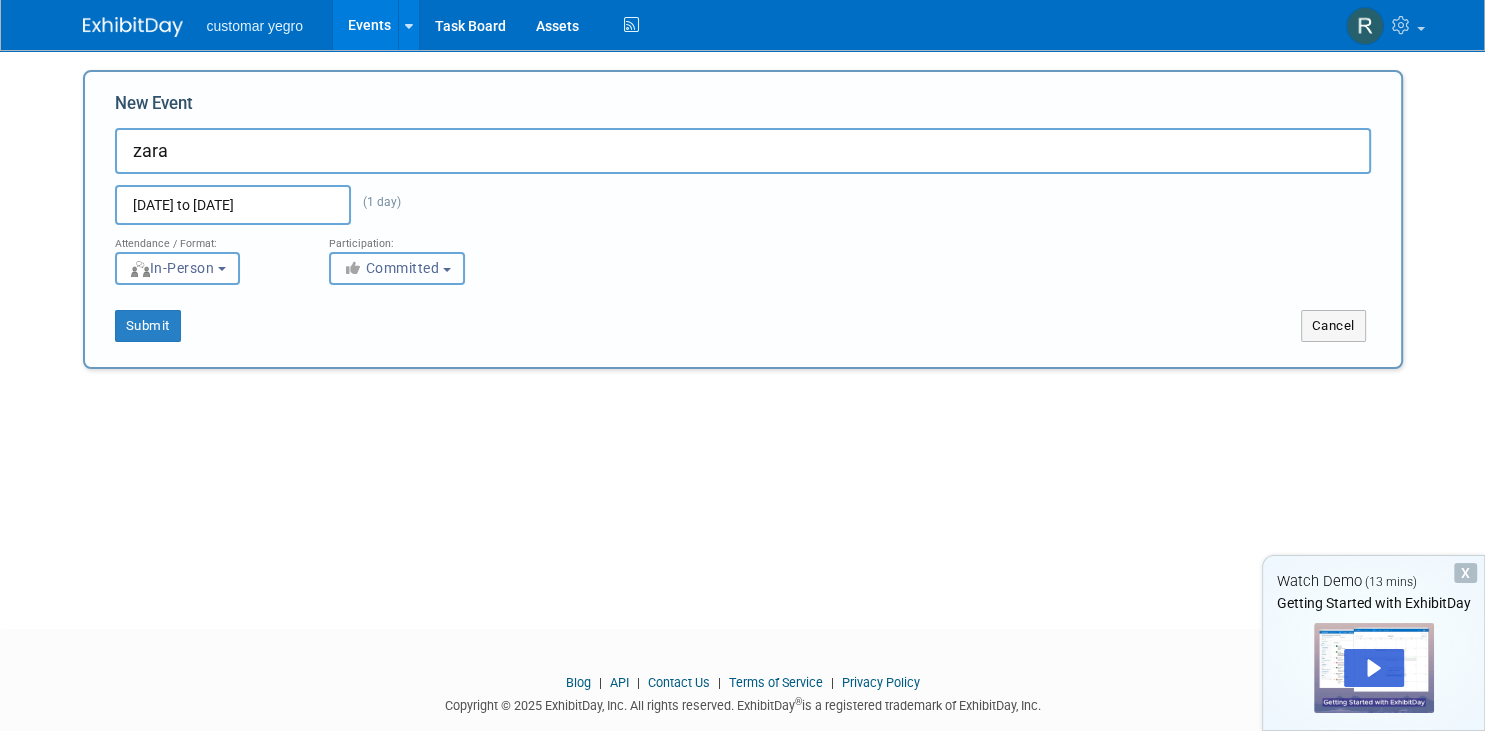click on "Committed" at bounding box center [391, 268] 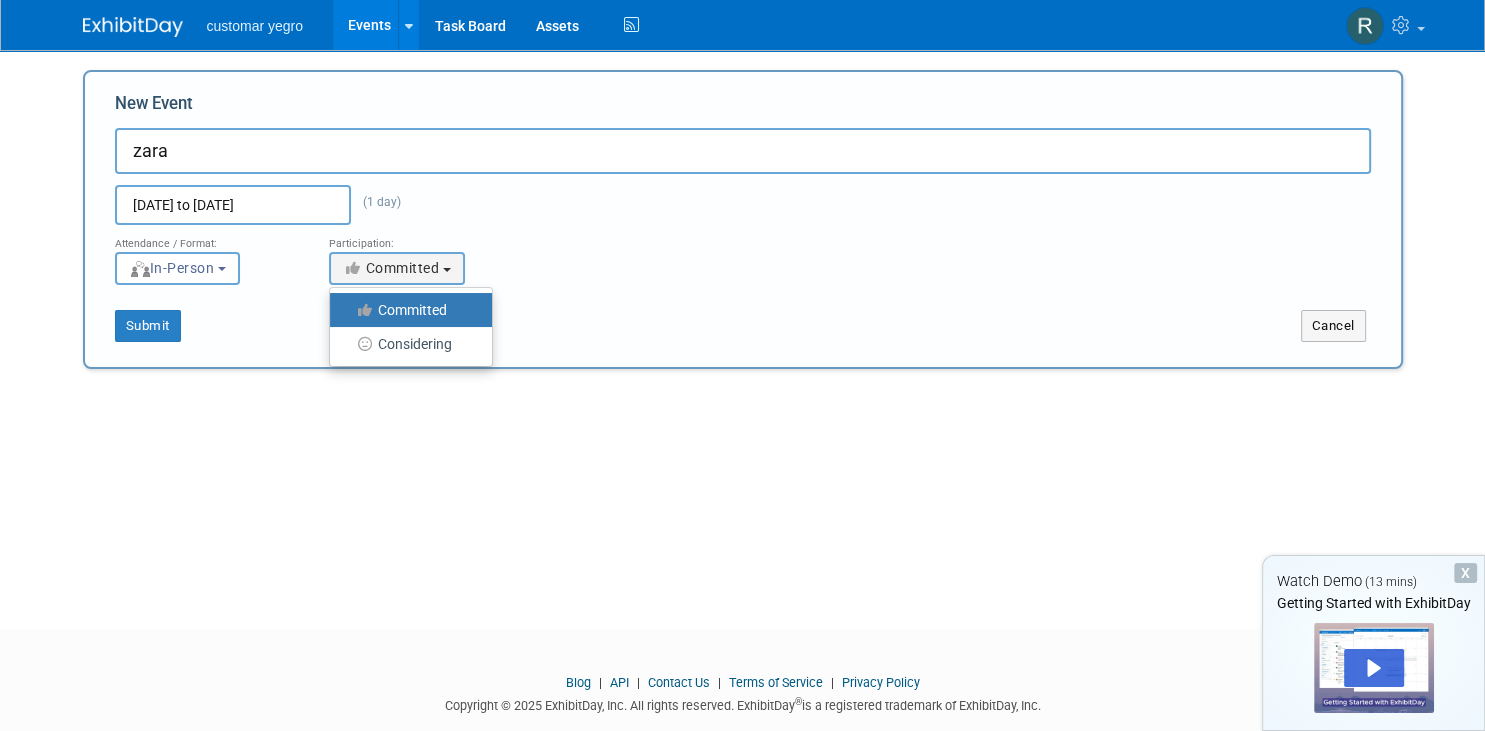 click on "Submit
Cancel" at bounding box center (743, 313) 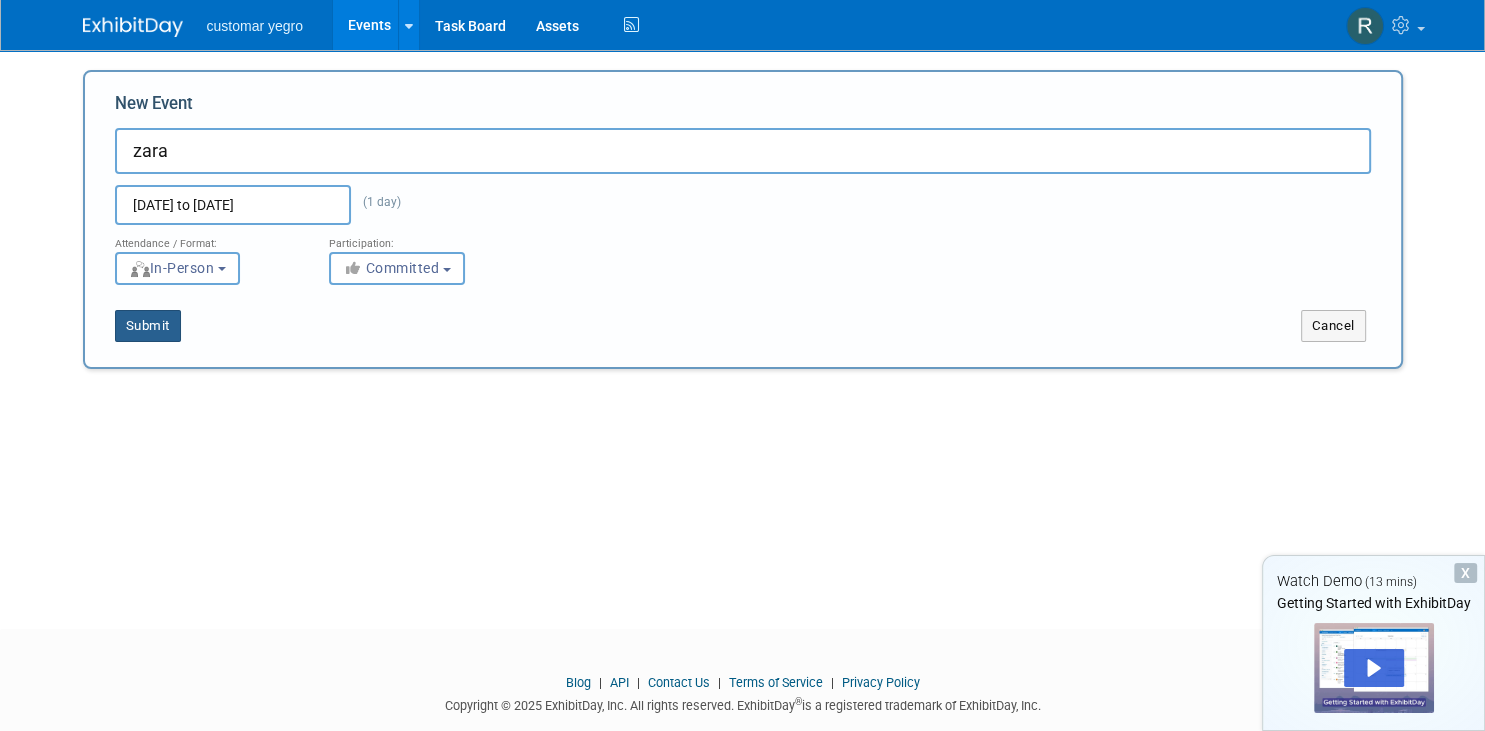 click on "Submit" at bounding box center [148, 326] 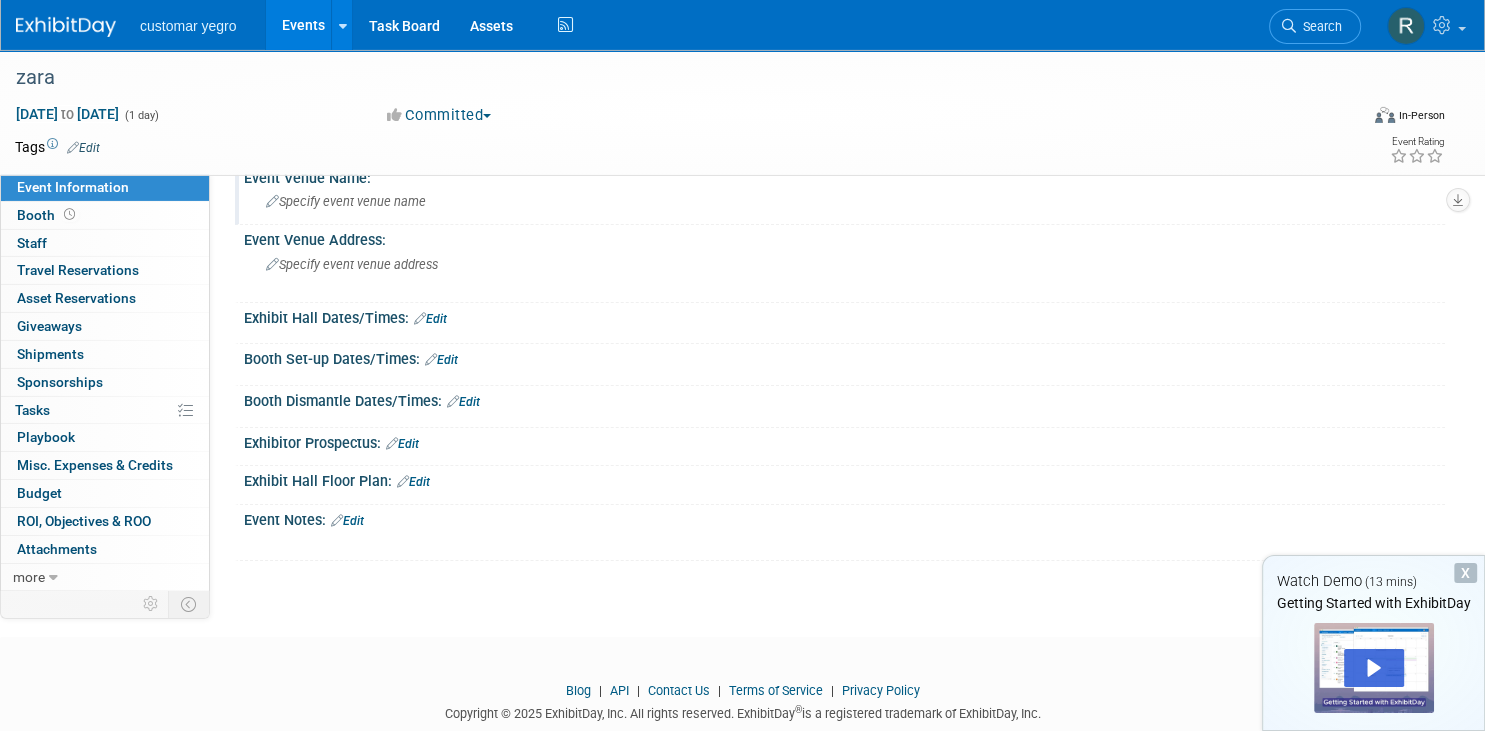 scroll, scrollTop: 0, scrollLeft: 0, axis: both 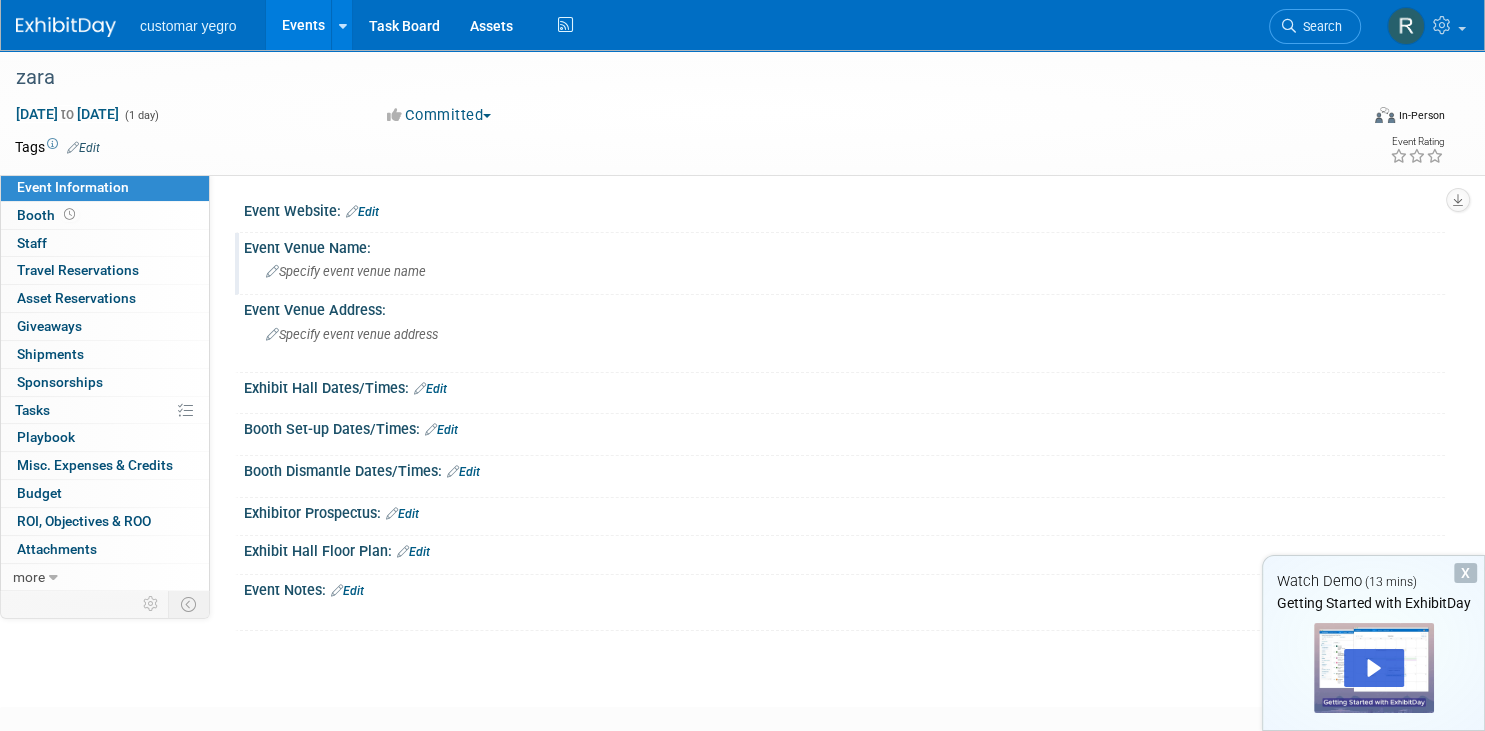 click on "Specify event venue name" at bounding box center (346, 271) 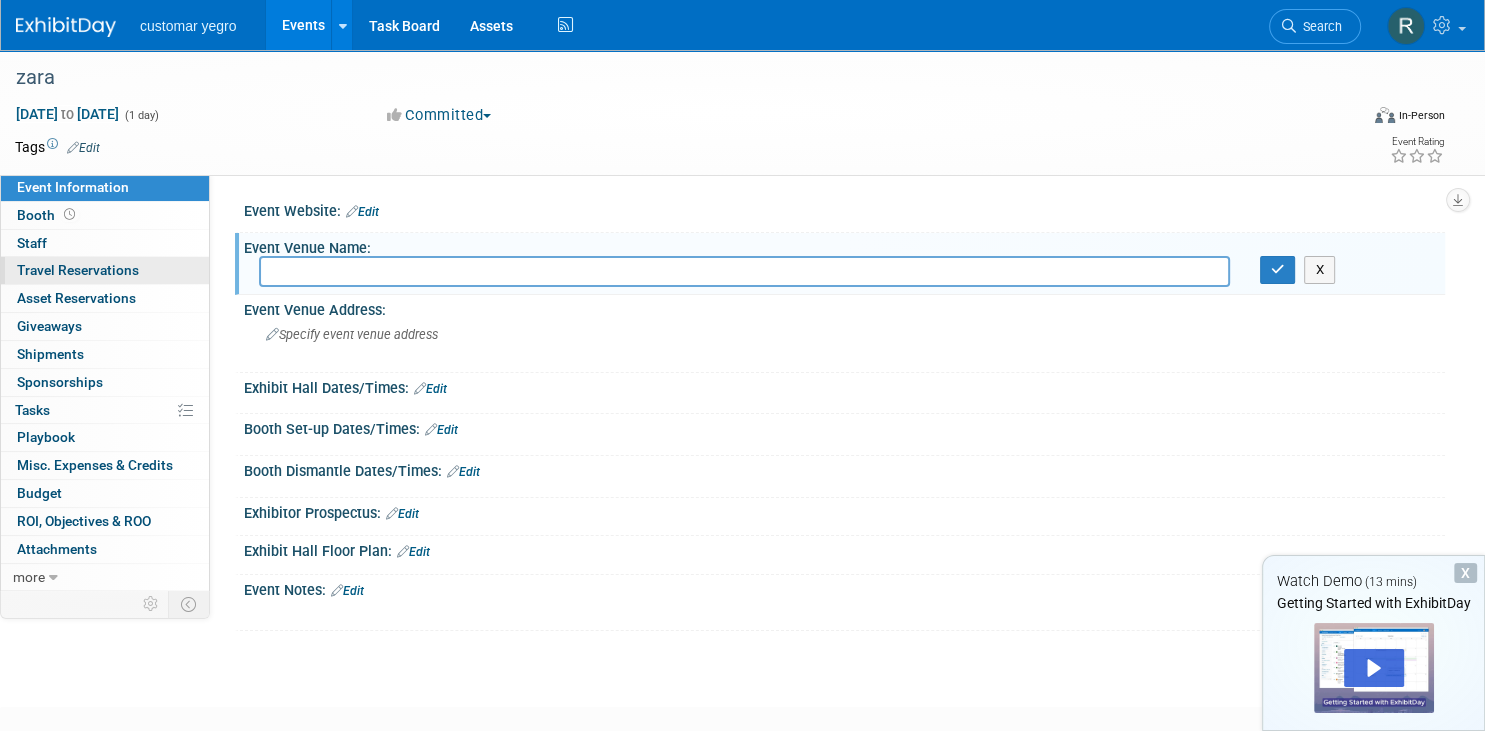 click on "Travel Reservations 0" at bounding box center (78, 270) 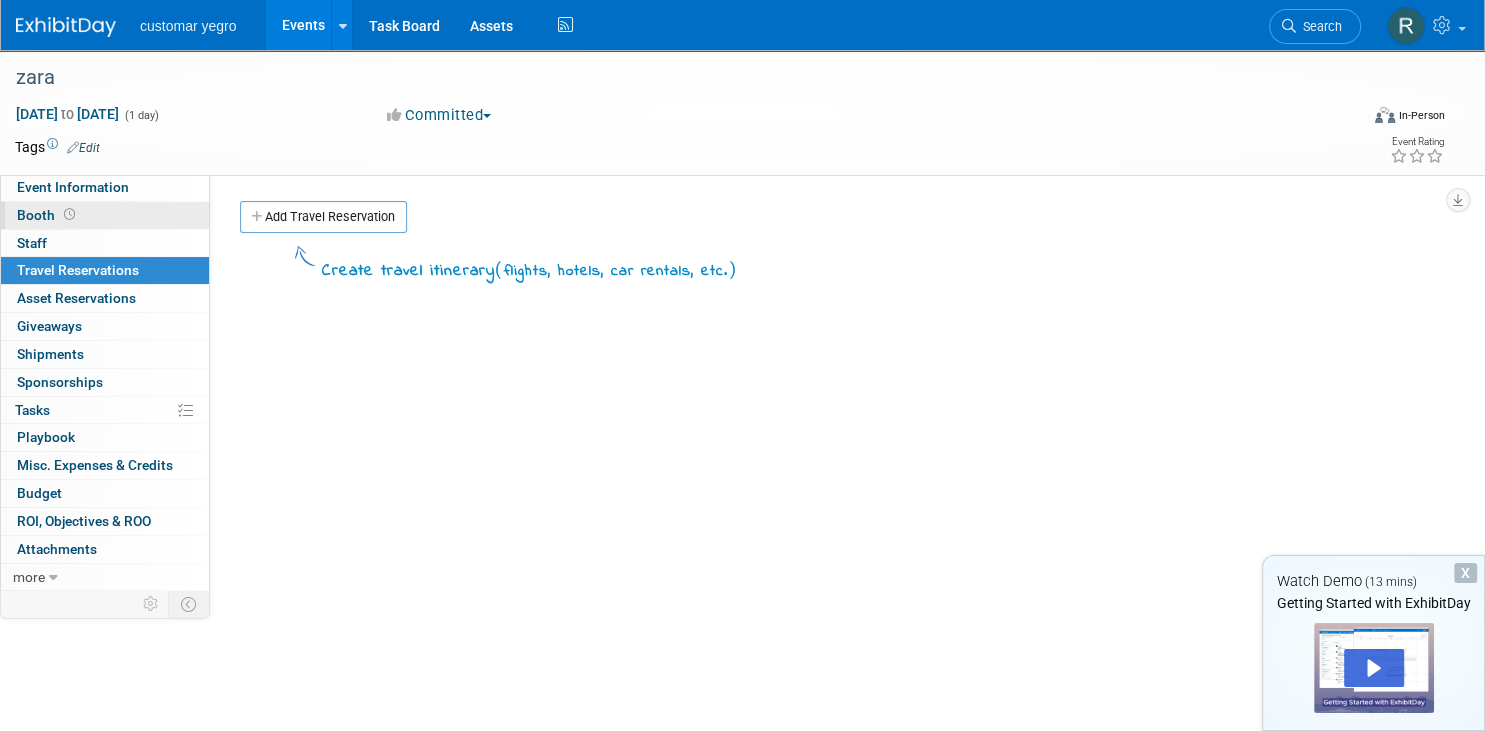 click on "Booth" at bounding box center [48, 215] 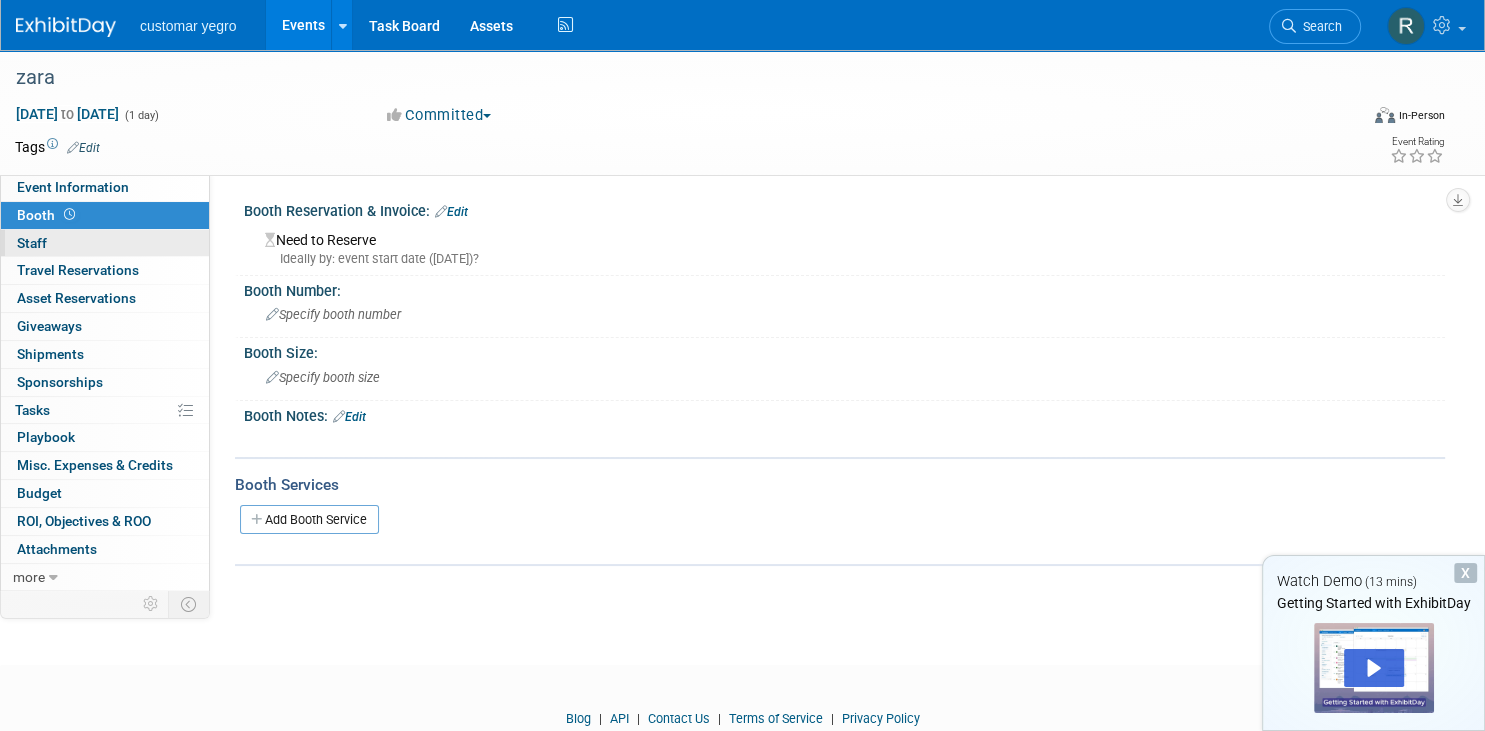 click on "Staff 0" at bounding box center (32, 243) 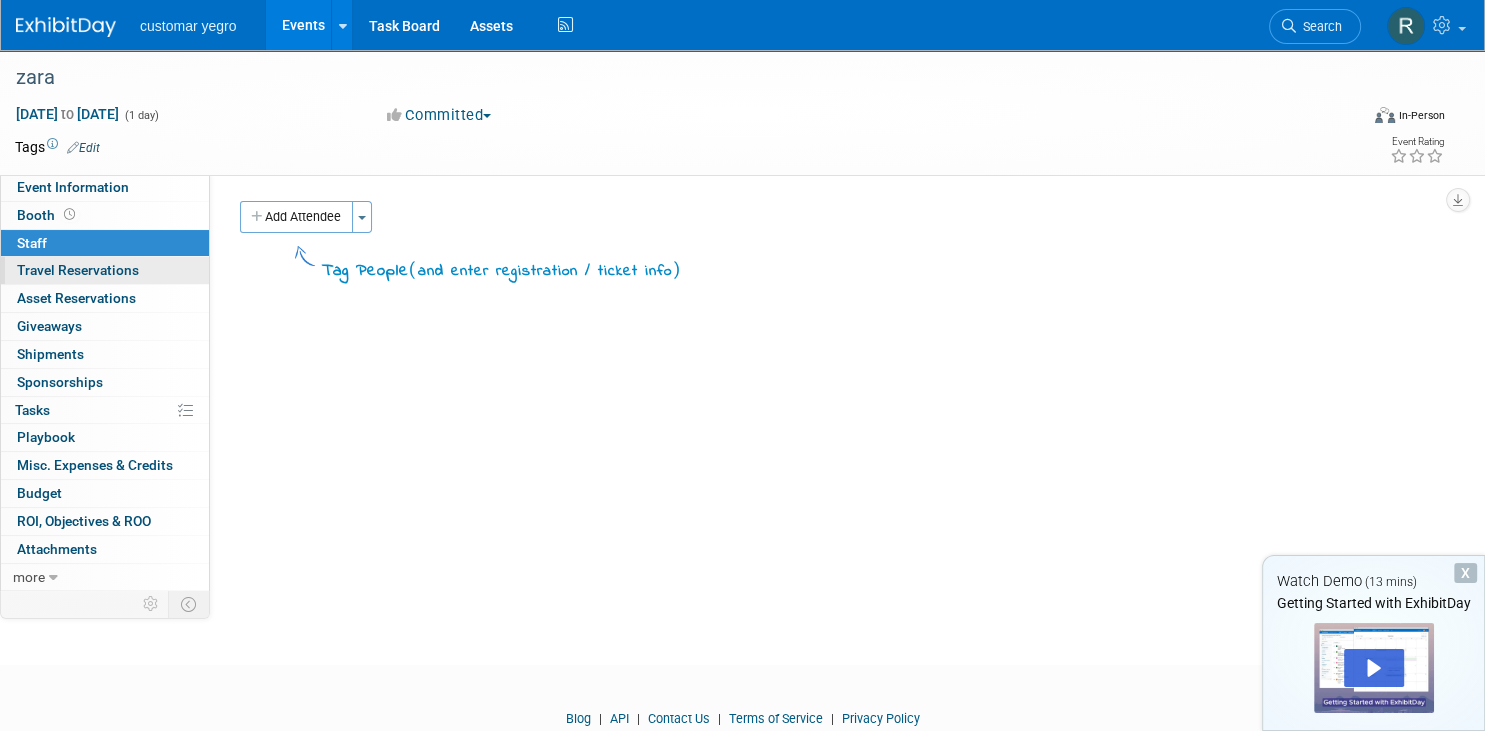 click on "Travel Reservations 0" at bounding box center (78, 270) 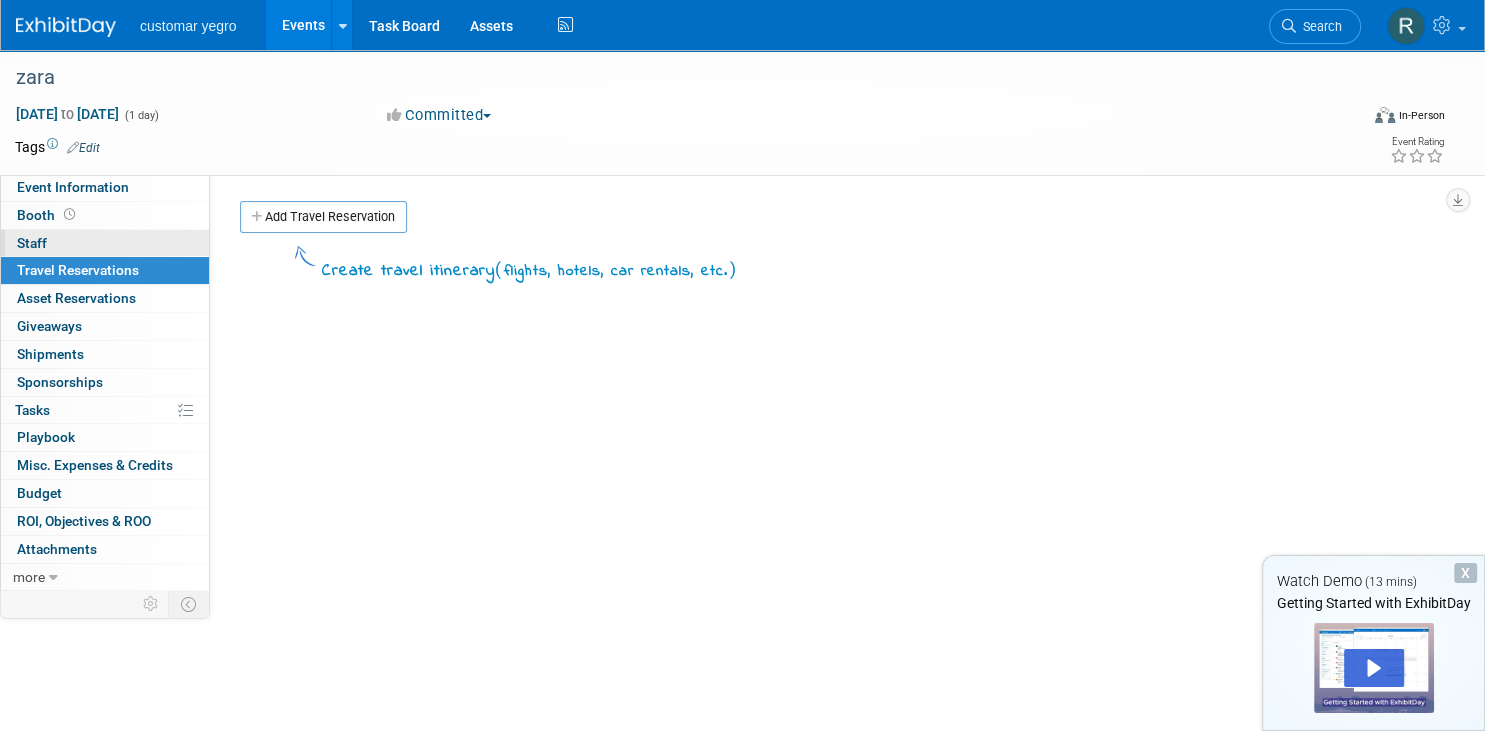 click on "0
Staff 0" at bounding box center (105, 243) 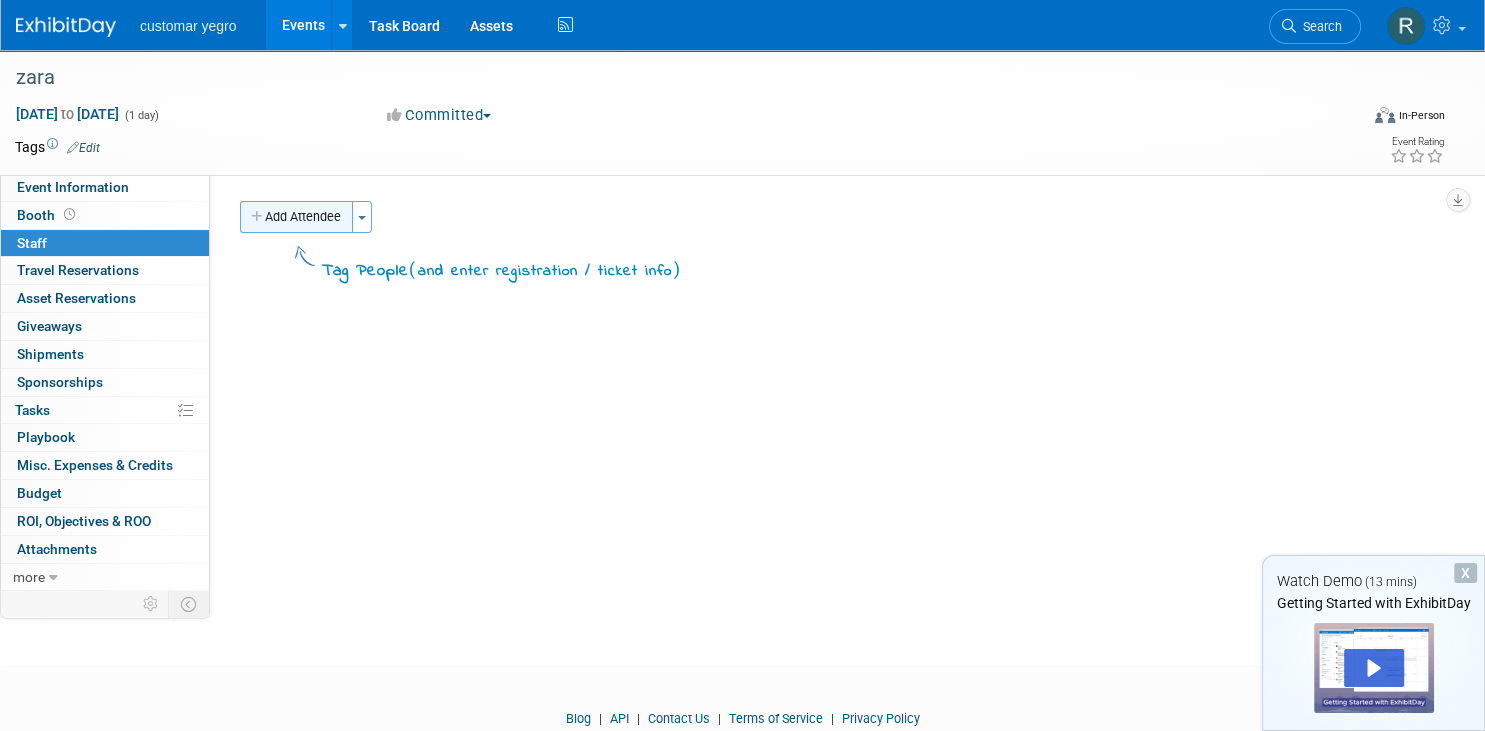 click on "Add Attendee" at bounding box center [296, 217] 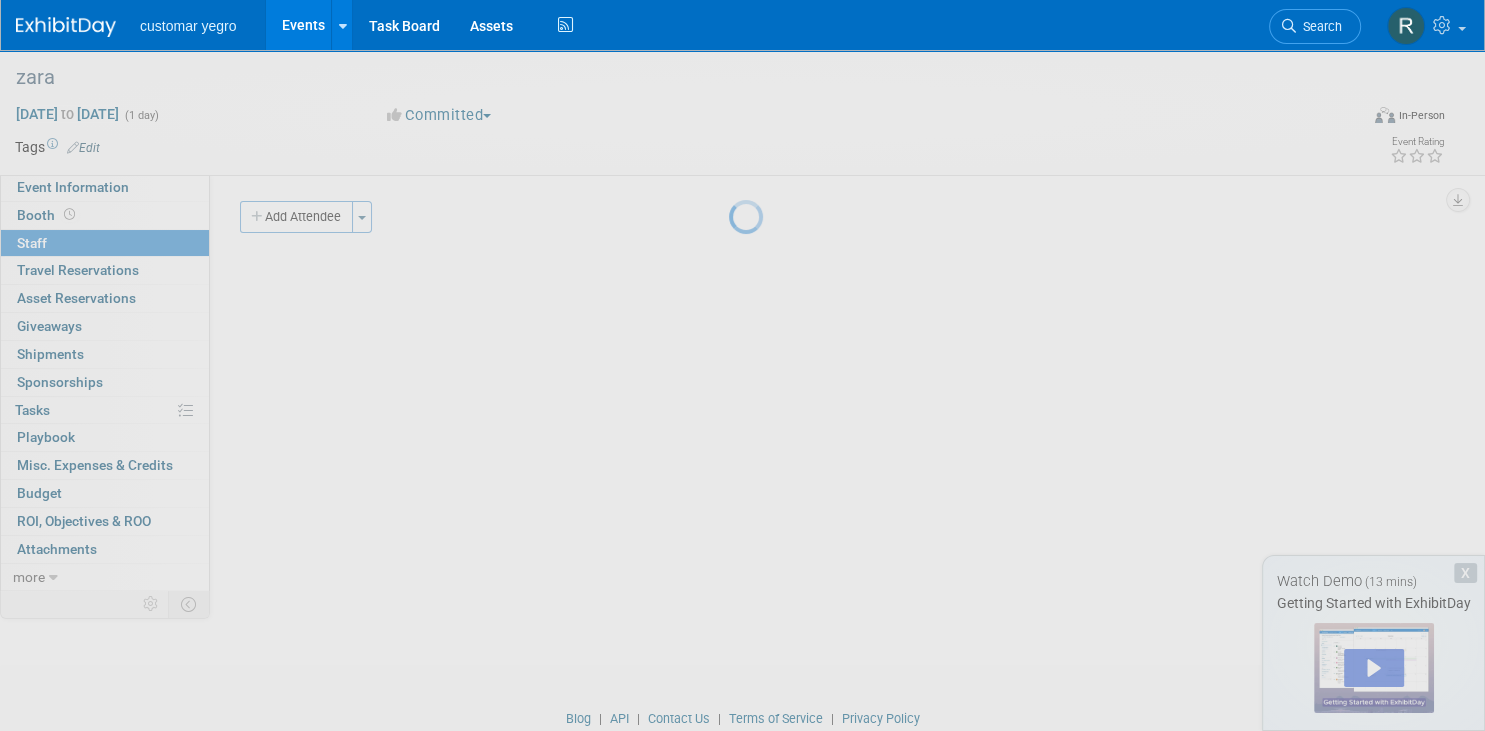 select on "7a5f854e-c33f-4687-8b4f-1cb4687946b9" 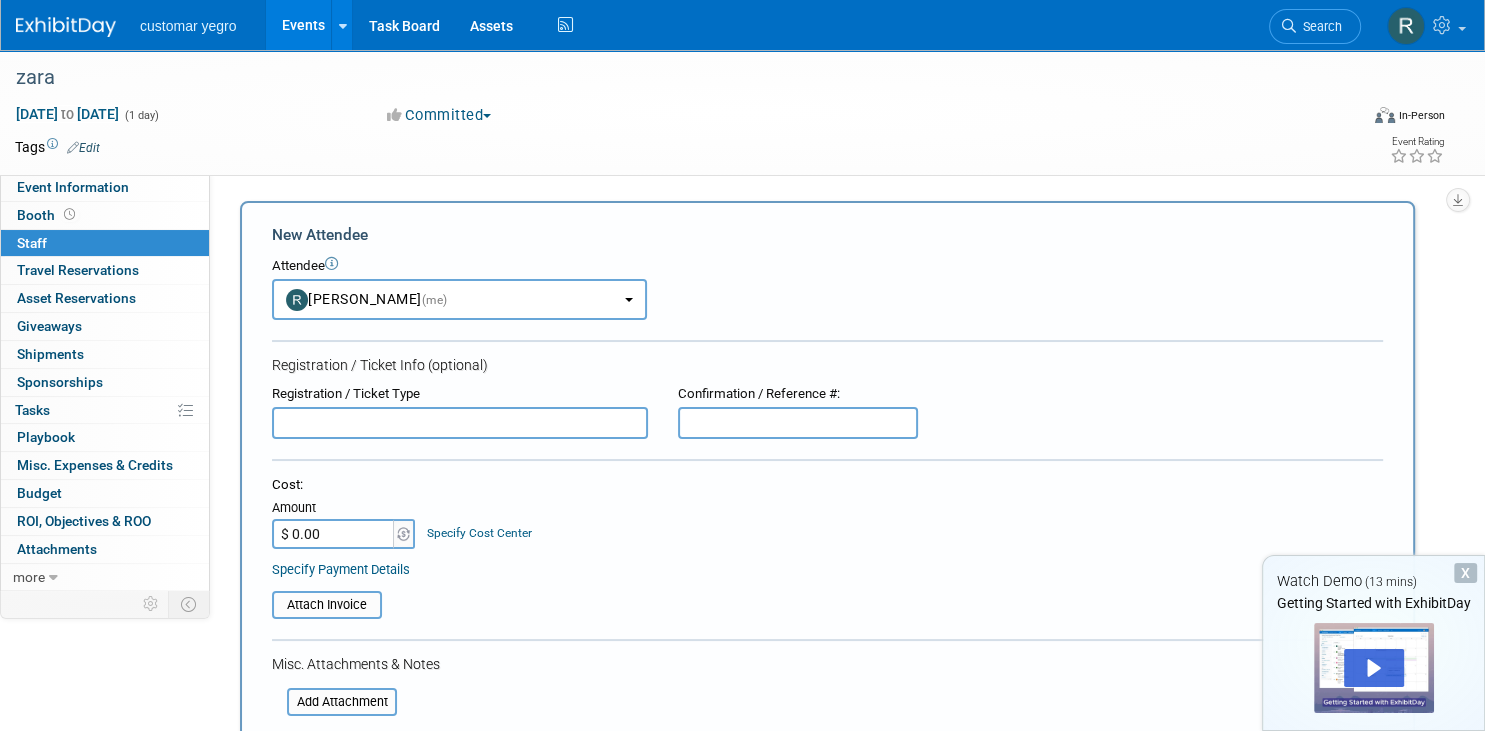 scroll, scrollTop: 0, scrollLeft: 0, axis: both 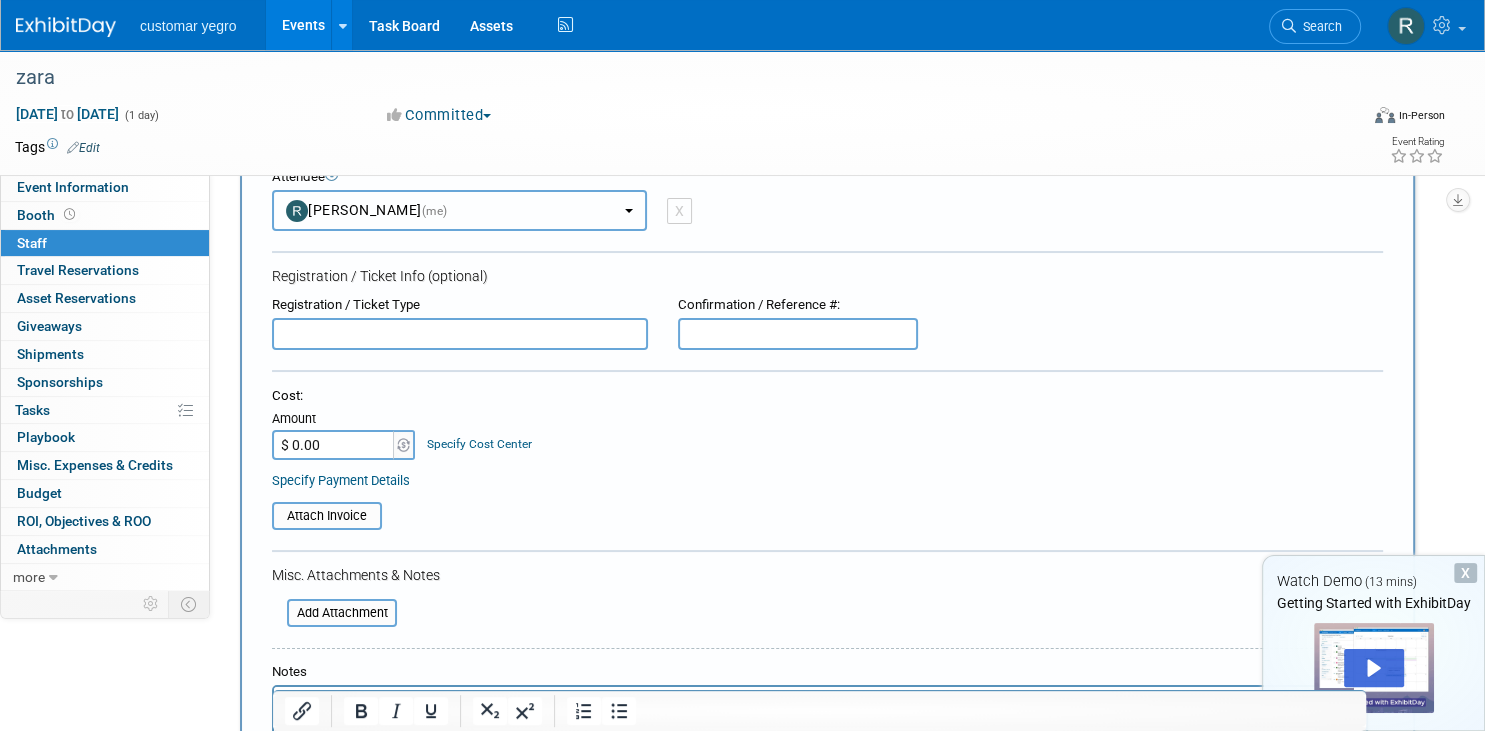 click on "(me)" at bounding box center (435, 211) 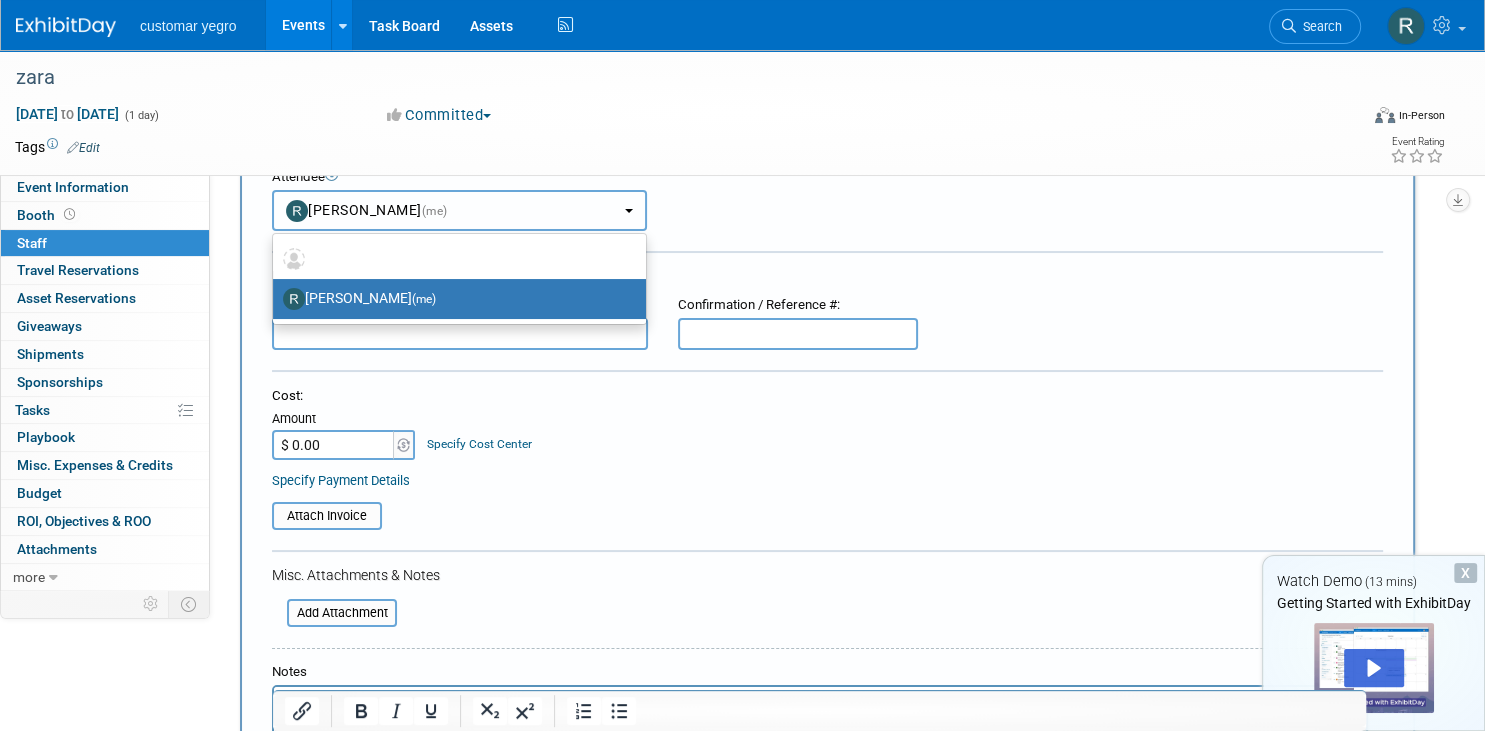 click on "(me)" at bounding box center (435, 211) 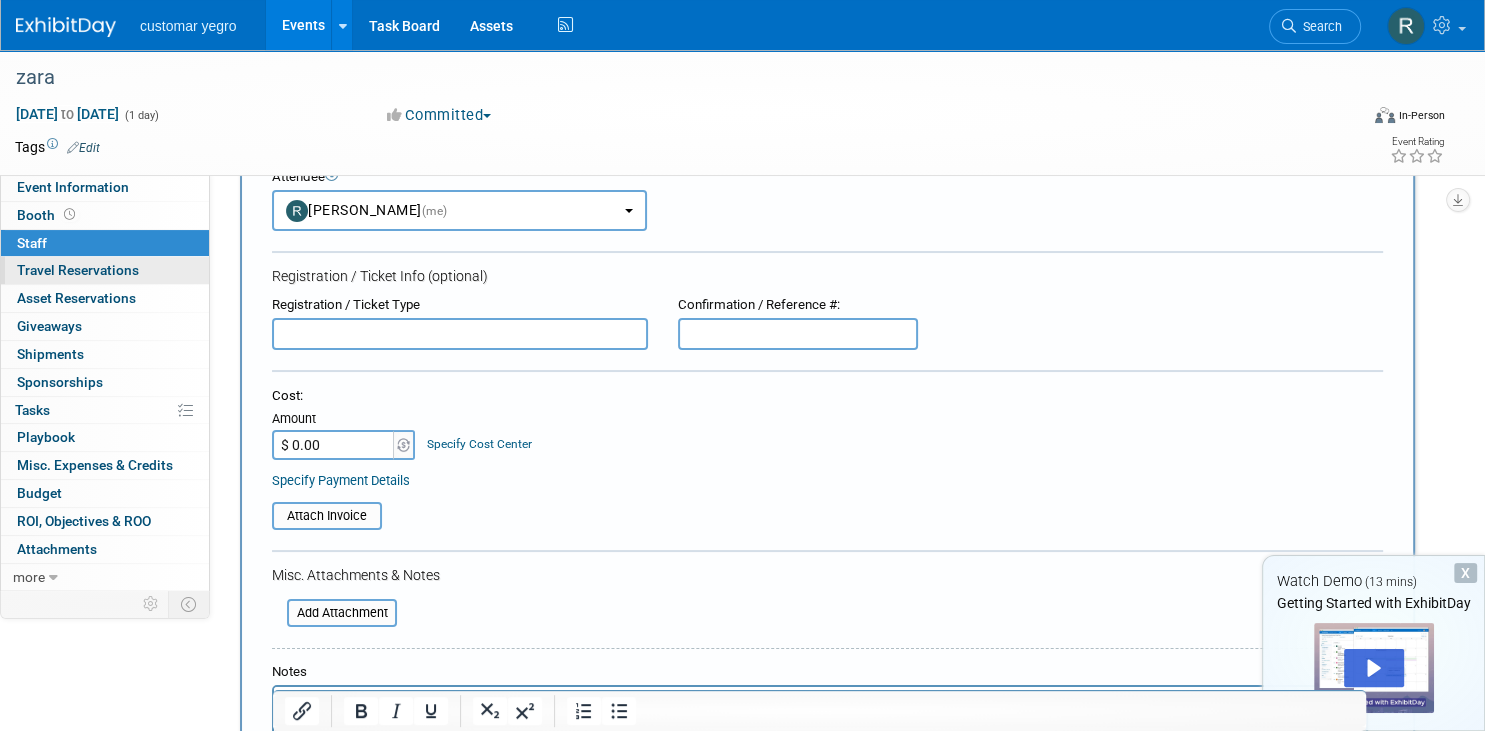 click on "0
Travel Reservations 0" at bounding box center [105, 270] 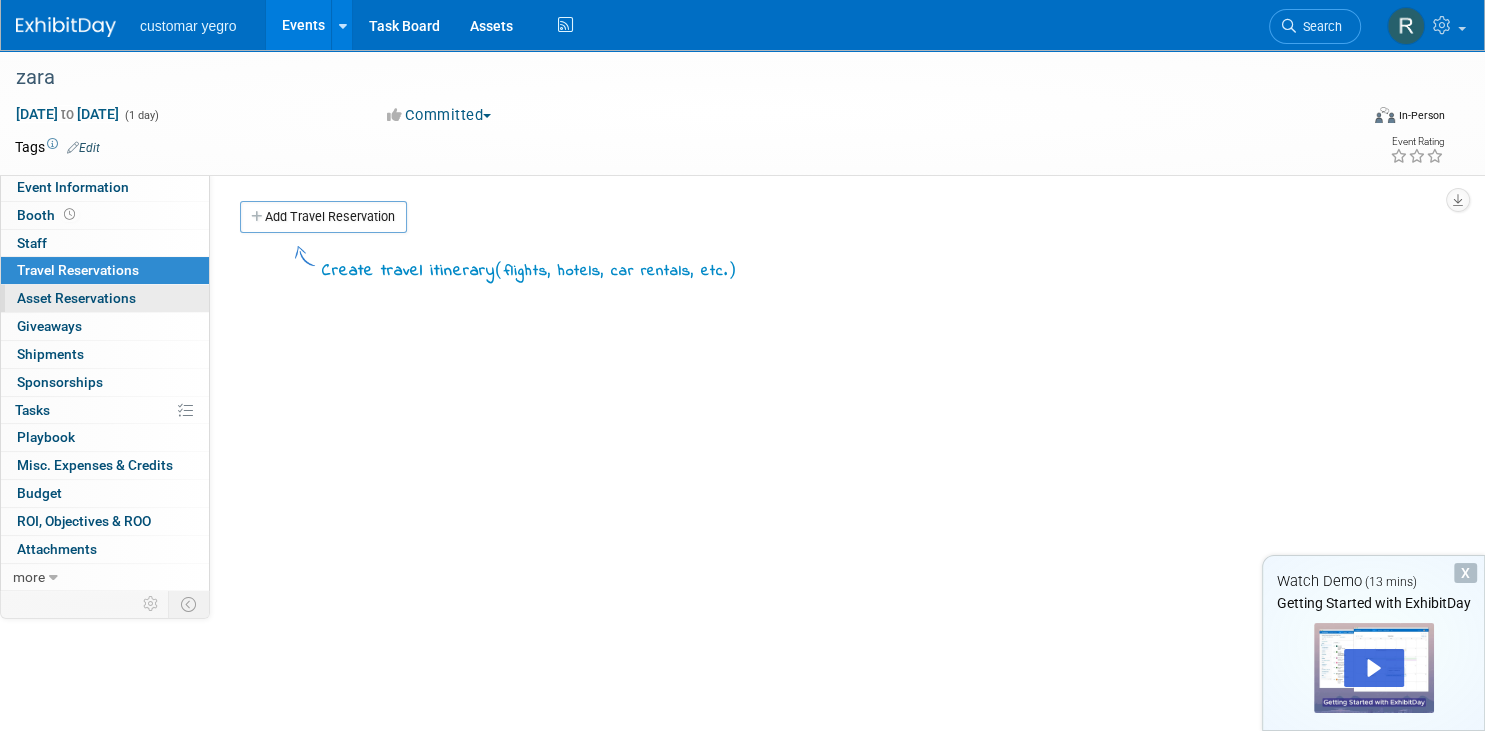 click on "Asset Reservations 0" at bounding box center (76, 298) 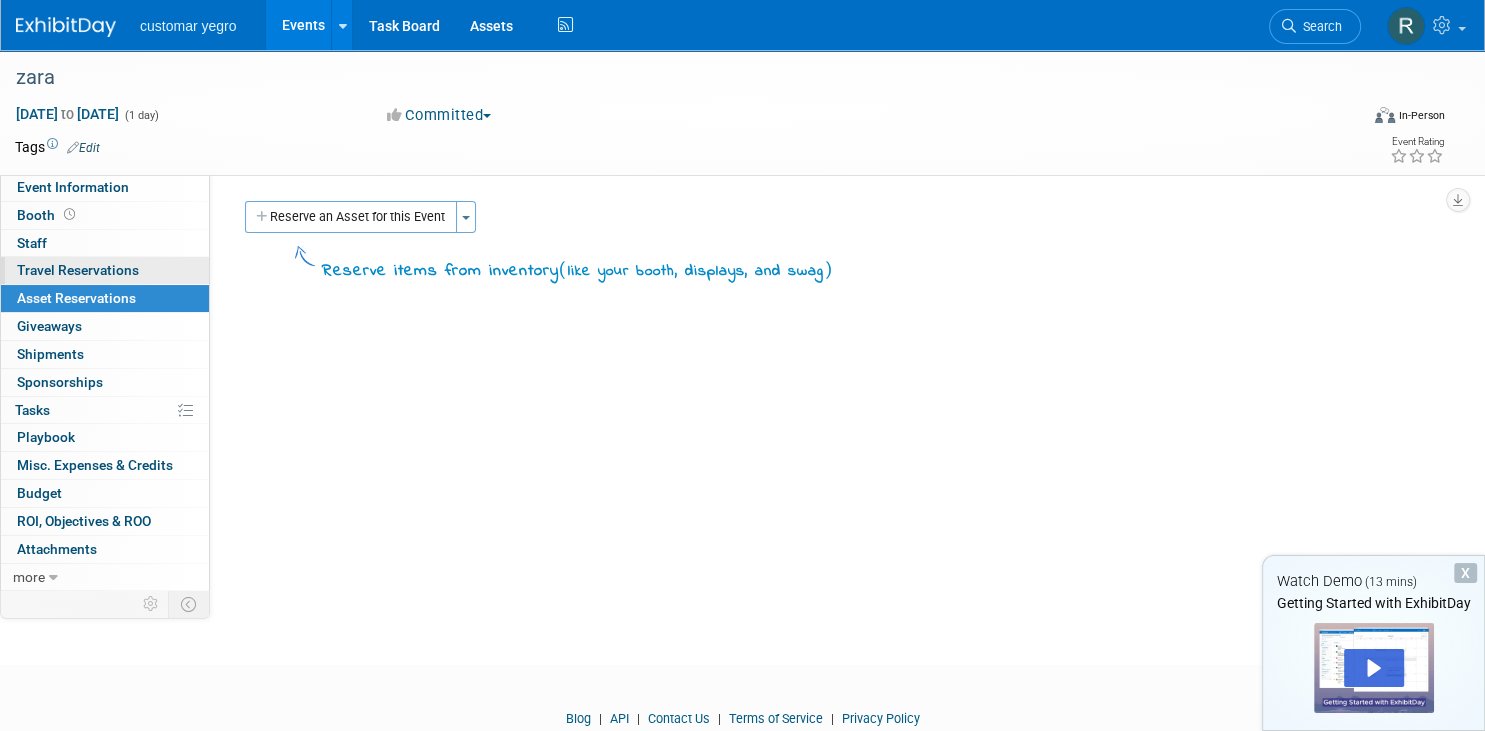 click on "Travel Reservations 0" at bounding box center (78, 270) 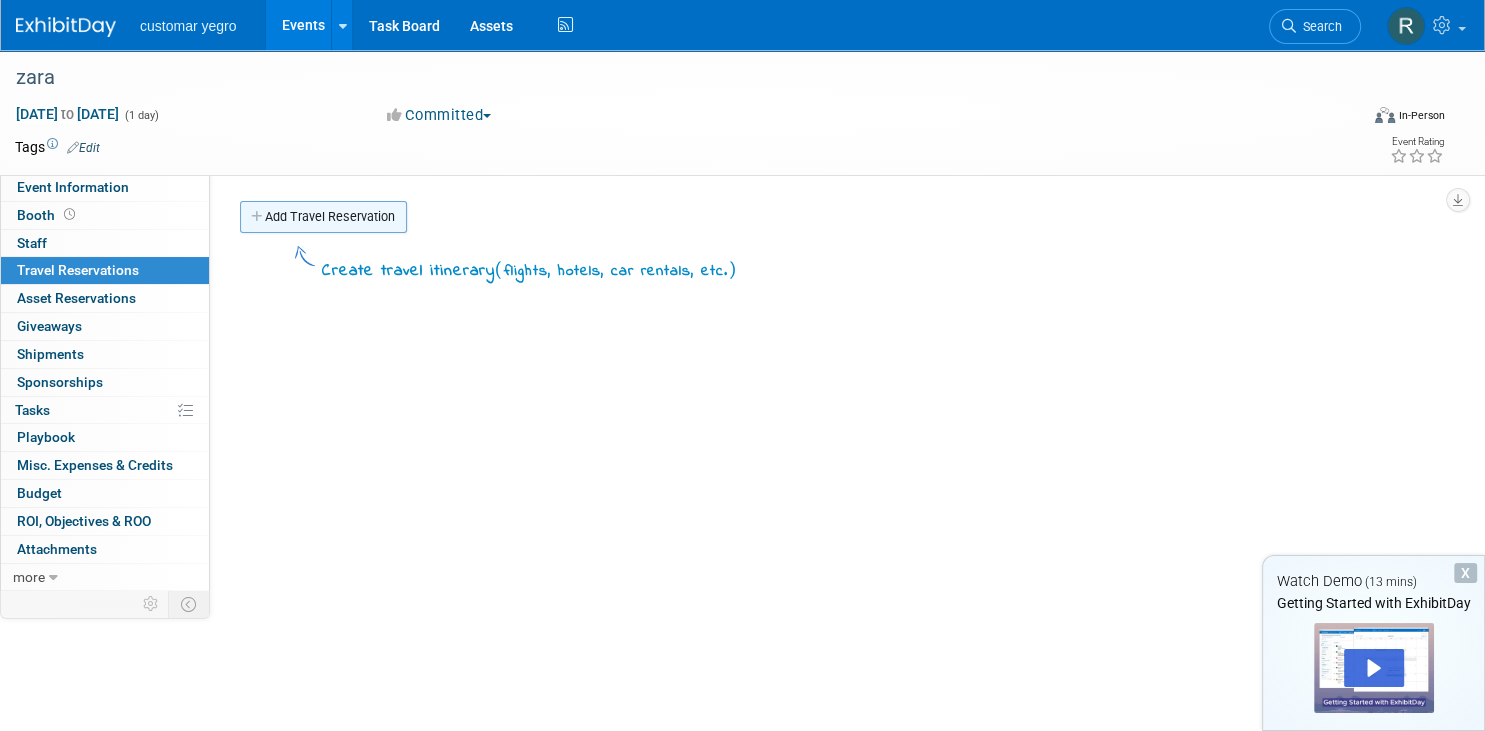 click on "Add Travel Reservation" at bounding box center (323, 217) 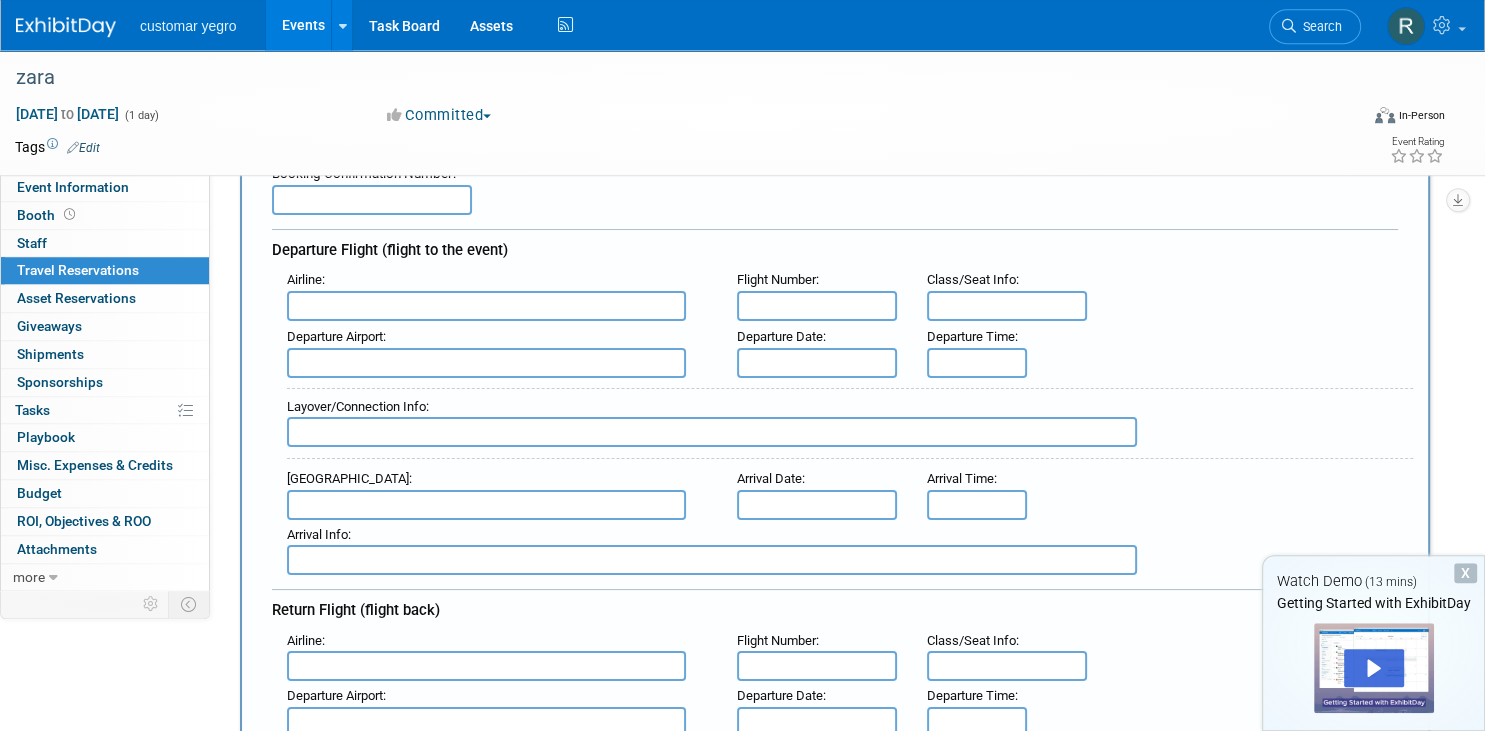 scroll, scrollTop: 0, scrollLeft: 0, axis: both 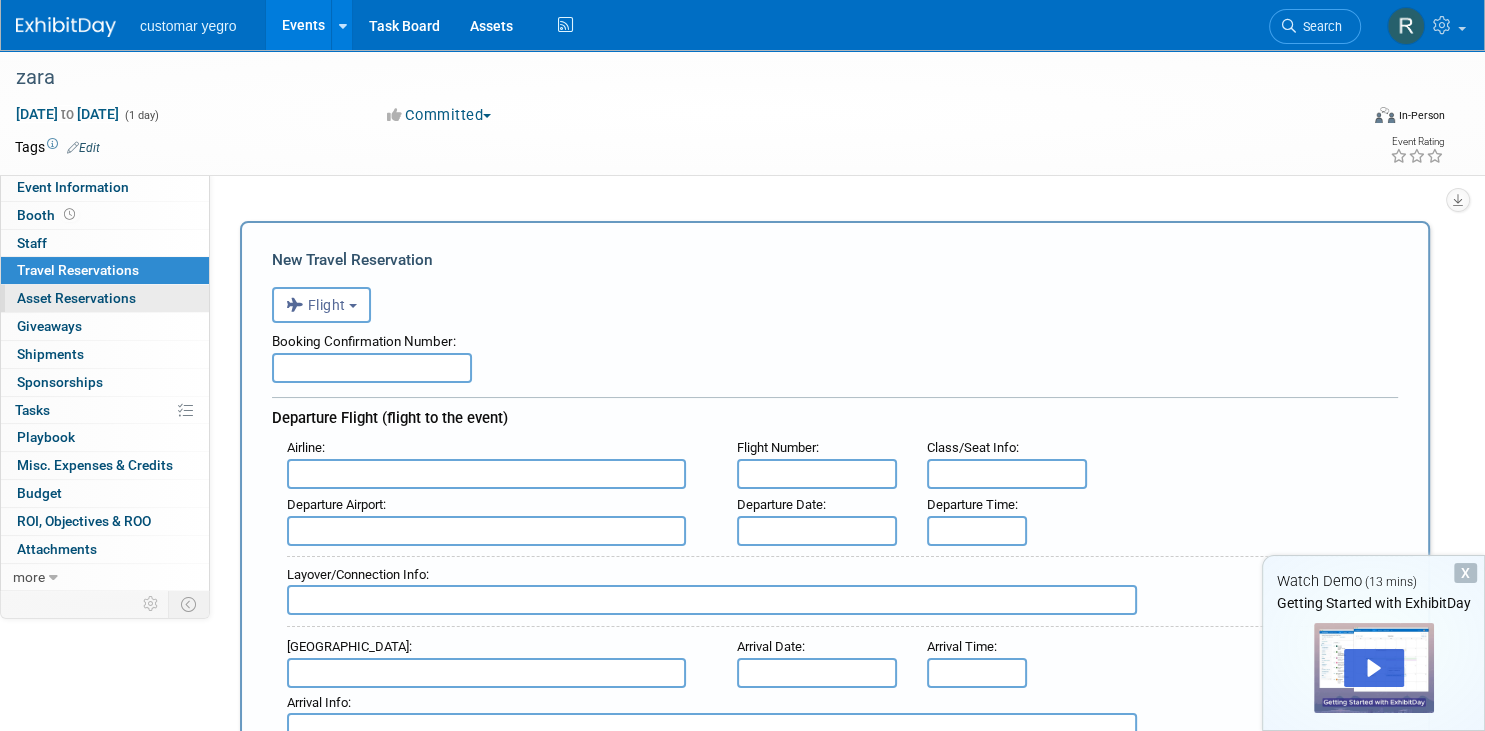 click on "Asset Reservations 0" at bounding box center (76, 298) 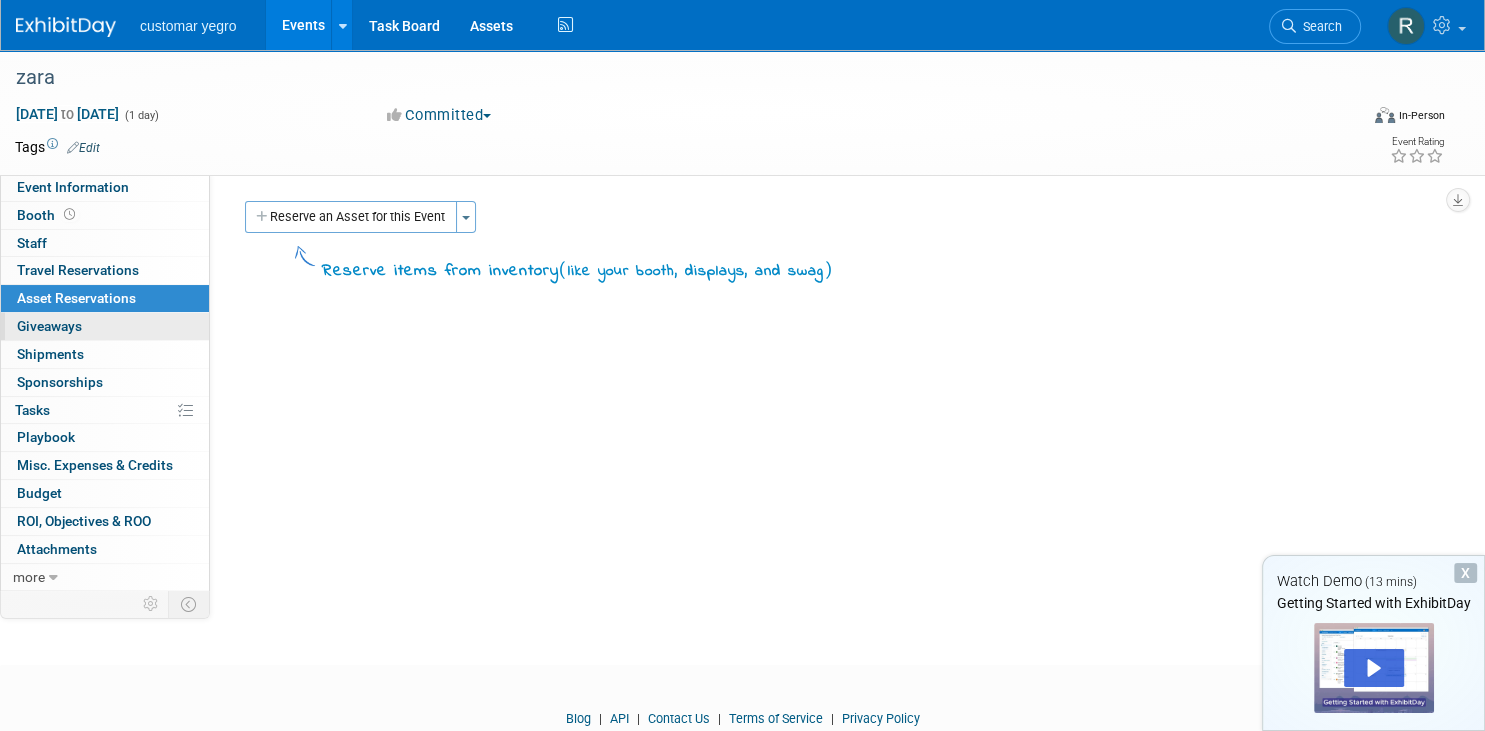 click on "0
Giveaways 0" at bounding box center (105, 326) 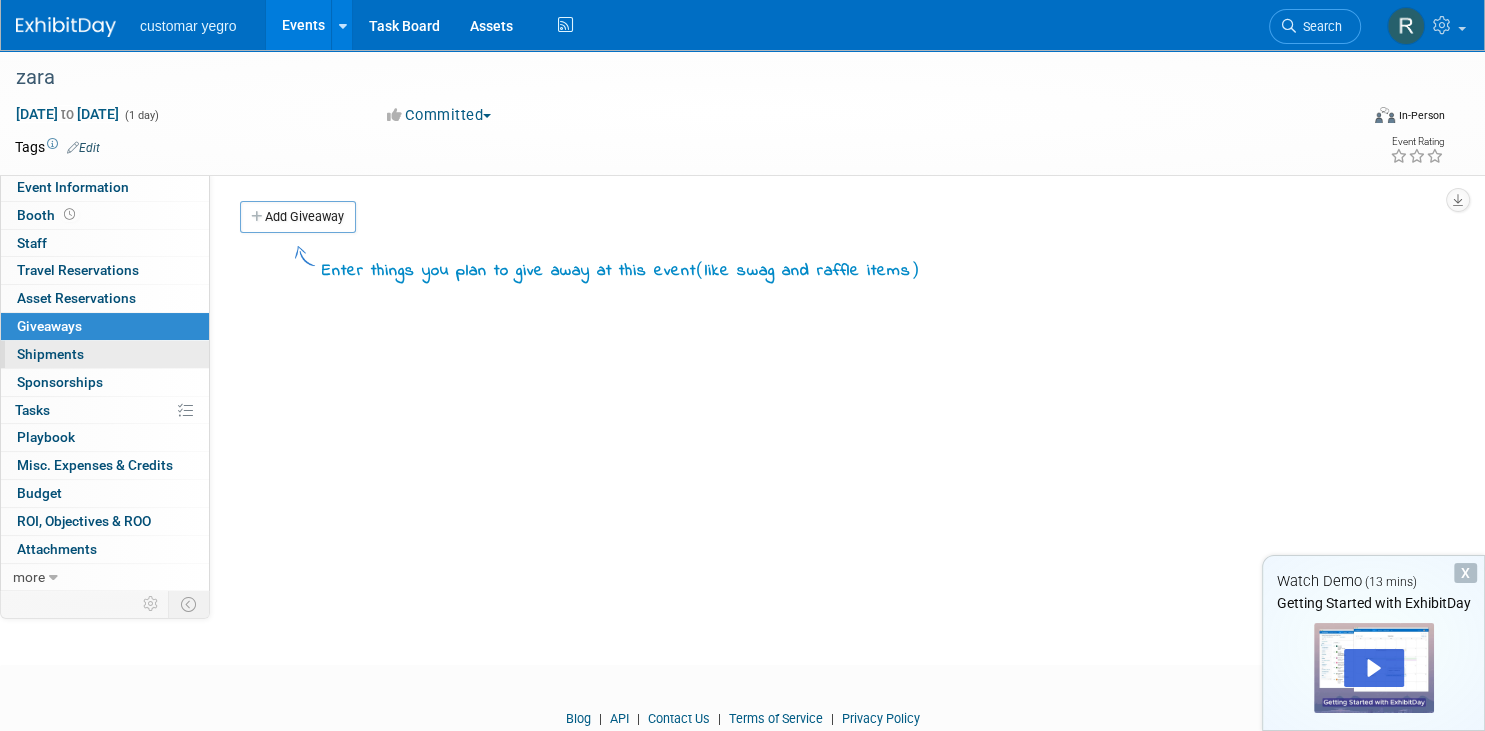 click on "0
Shipments 0" at bounding box center [105, 354] 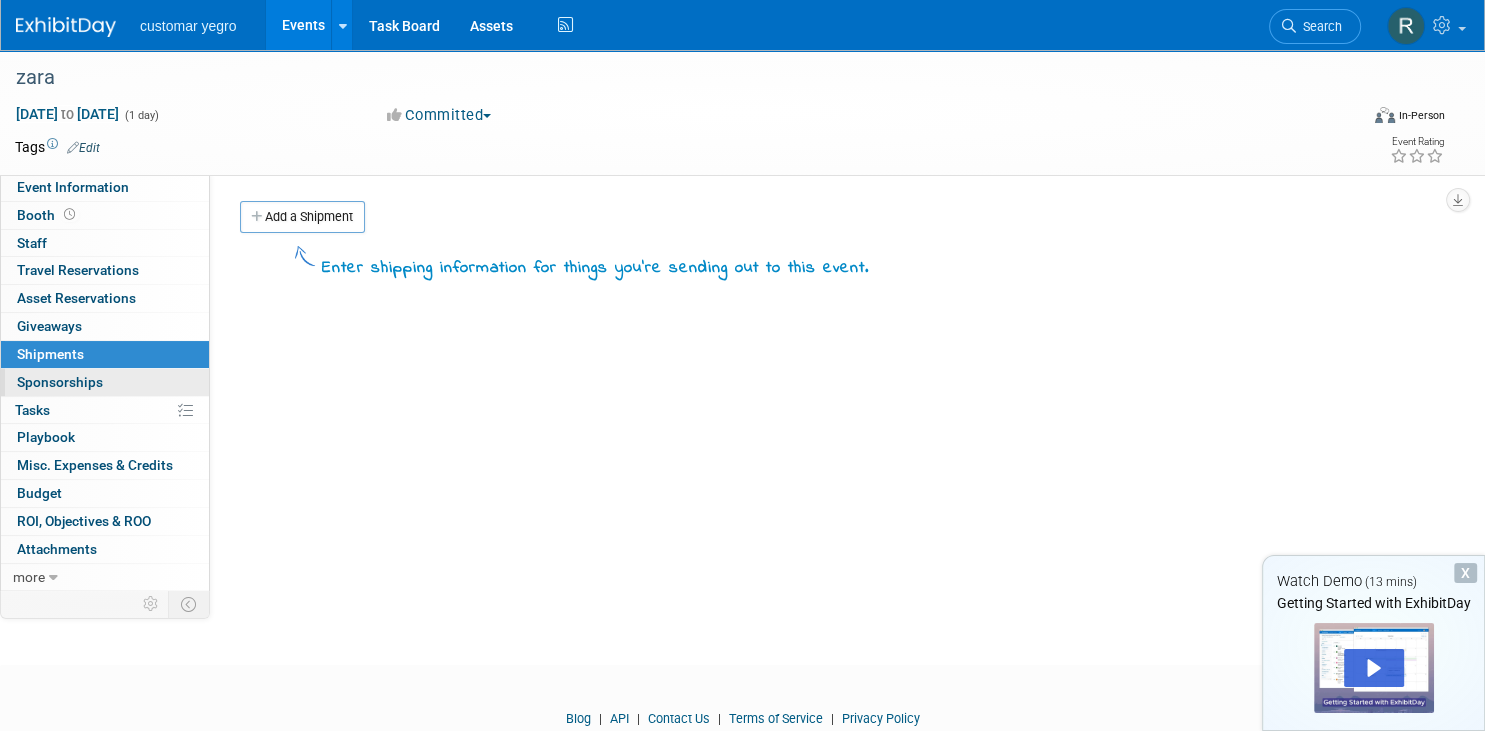 click on "Sponsorships 0" at bounding box center (60, 382) 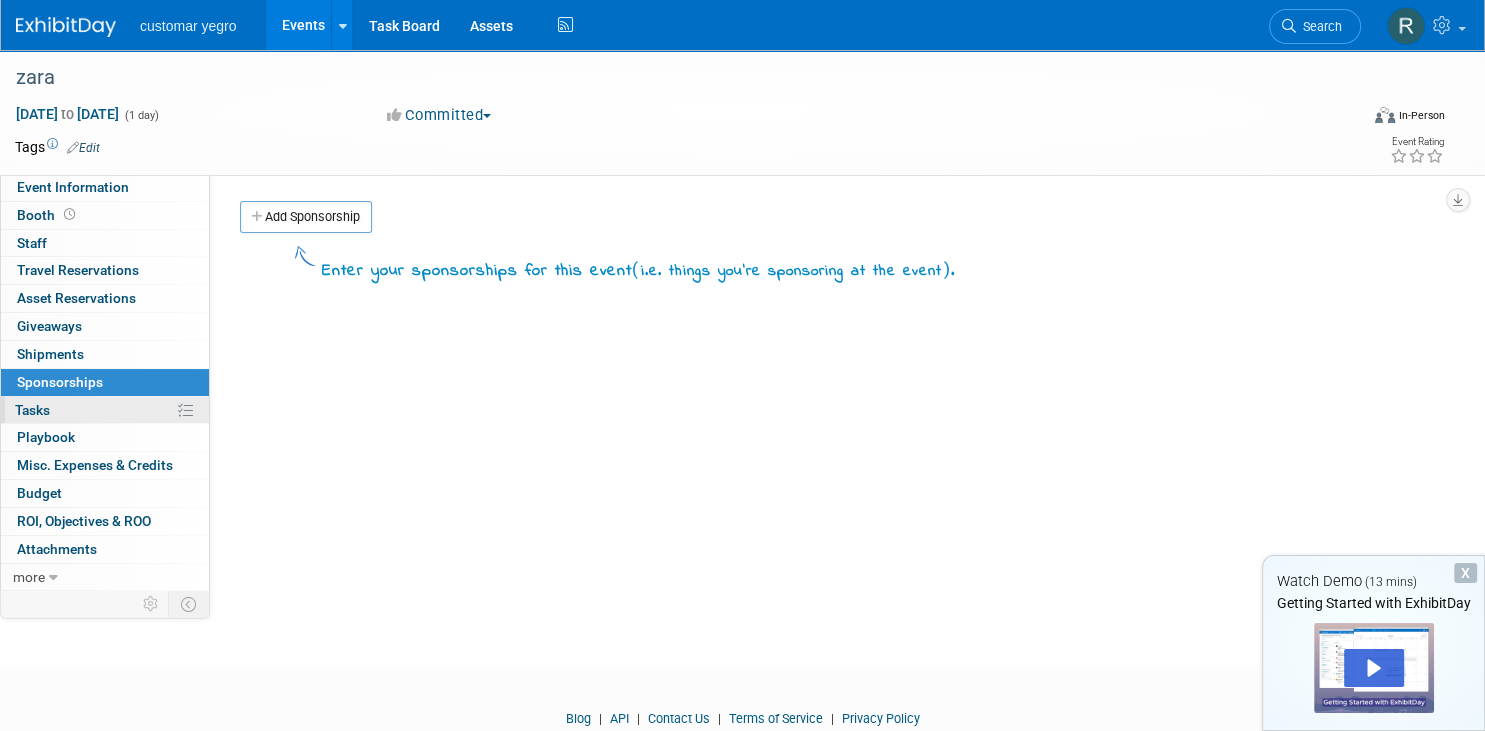 click on "0%
Tasks 0%" at bounding box center [105, 410] 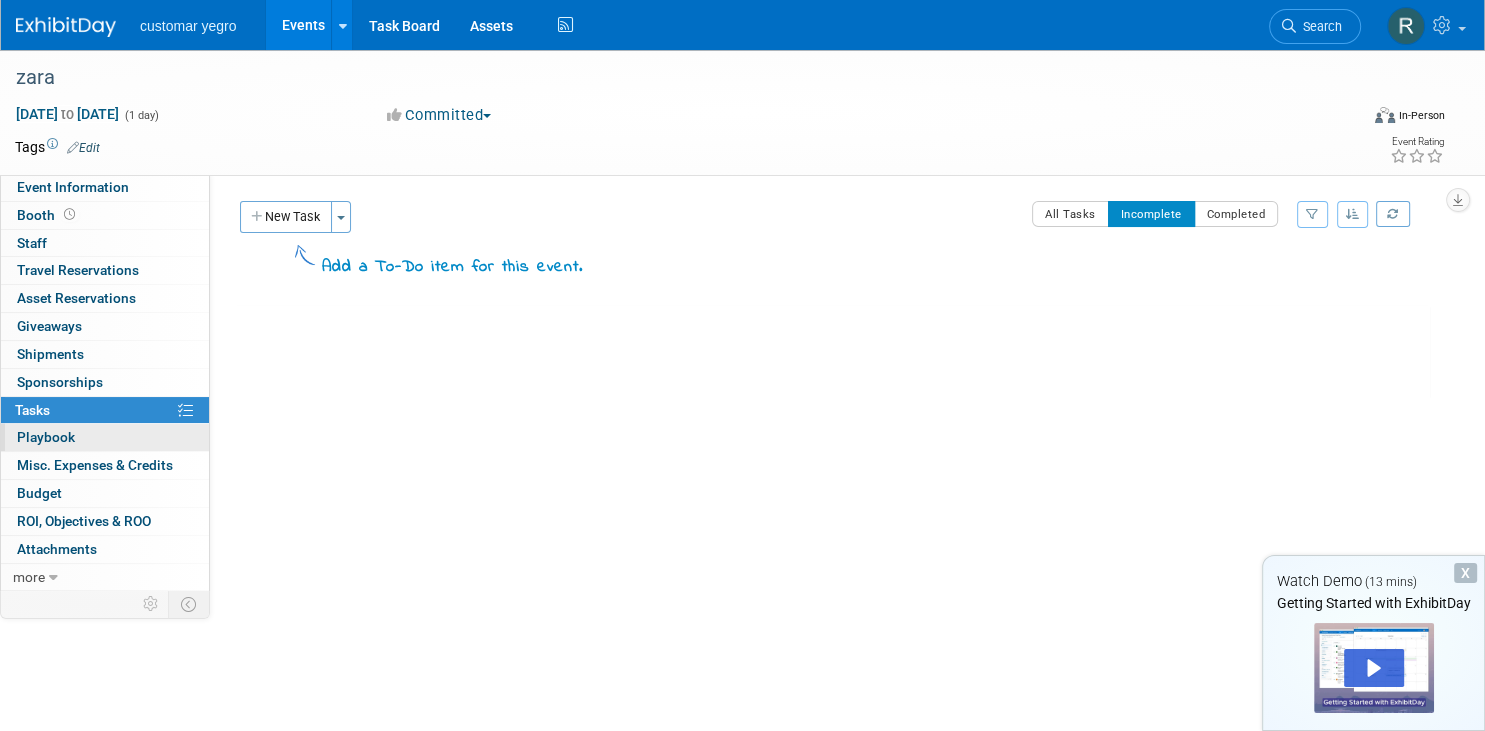 click on "Playbook 0" at bounding box center (46, 437) 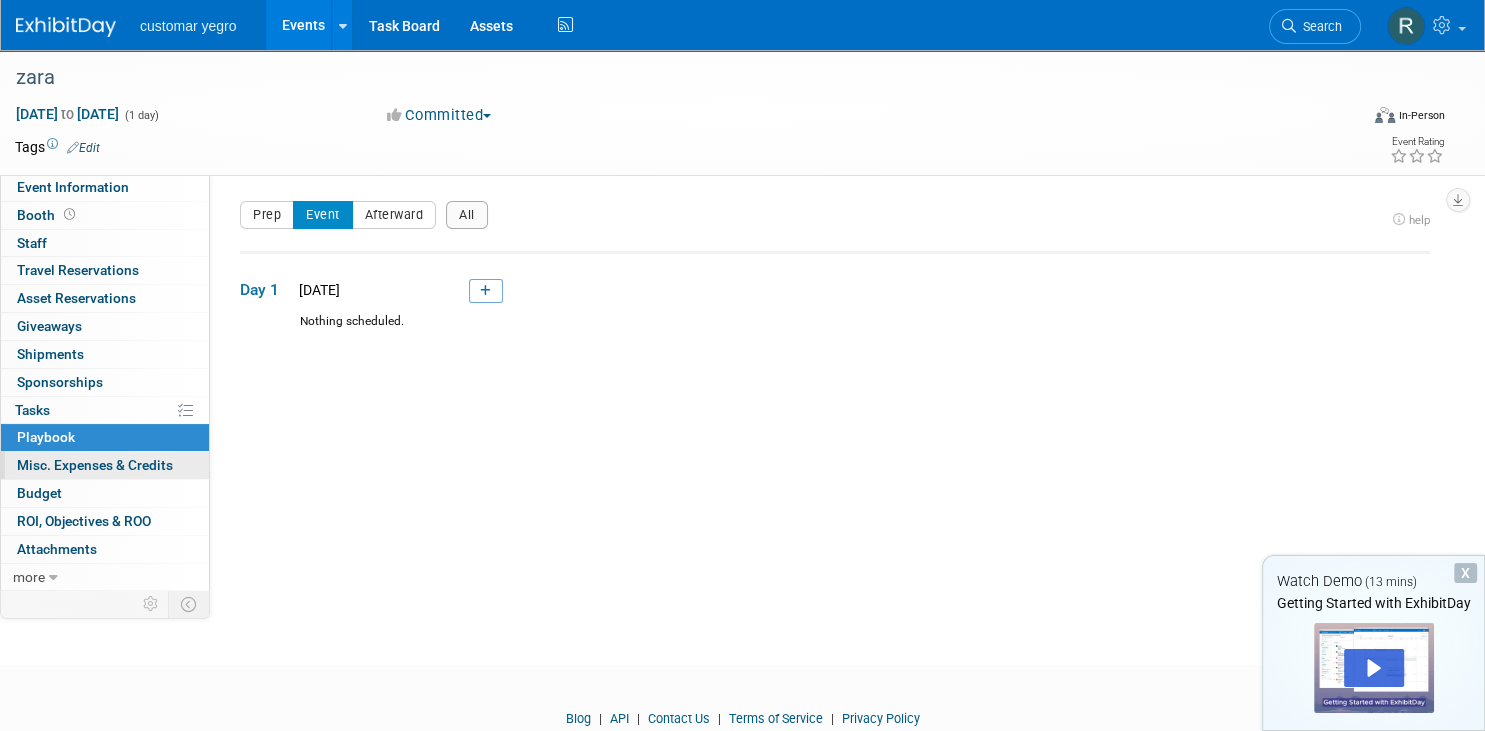 click on "Misc. Expenses & Credits 0" at bounding box center [95, 465] 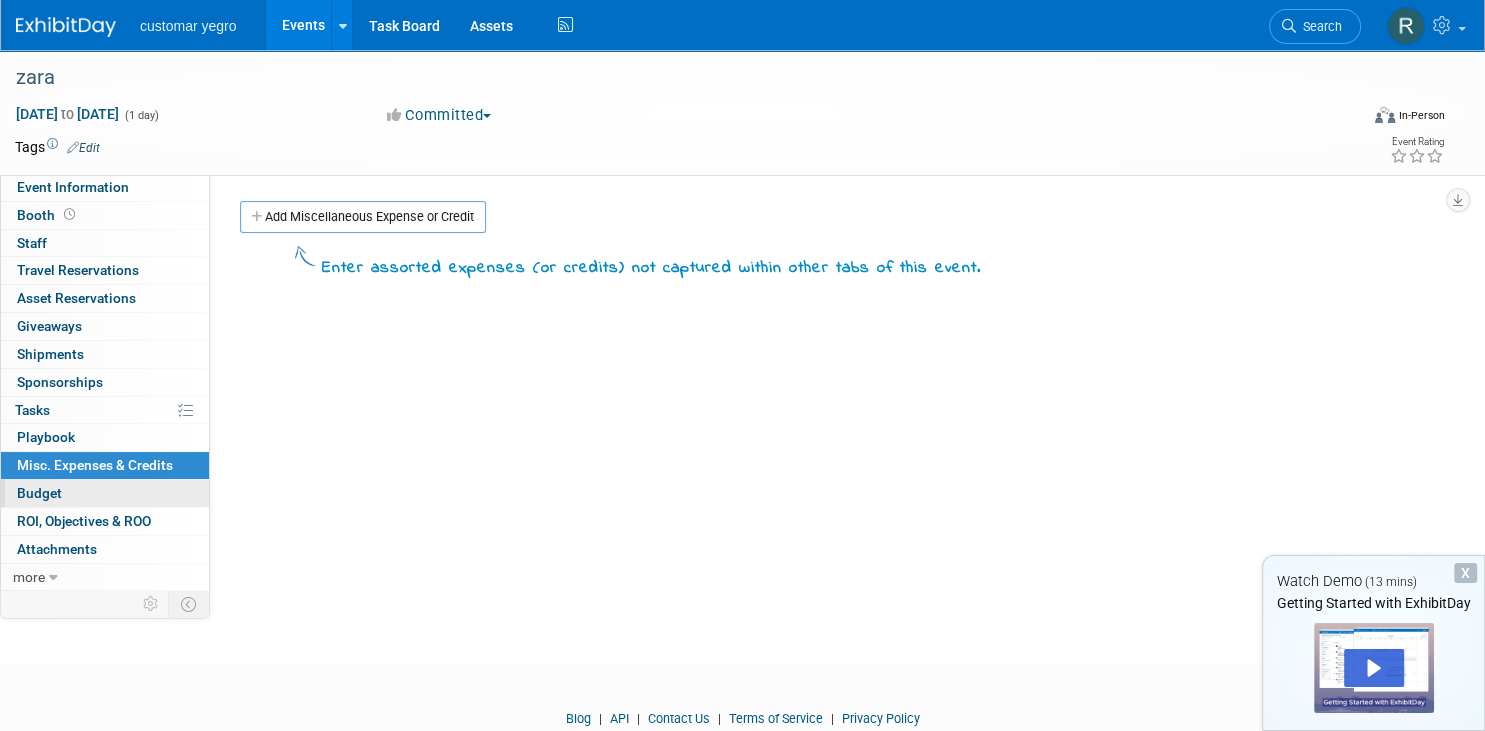 click on "Budget" at bounding box center [105, 493] 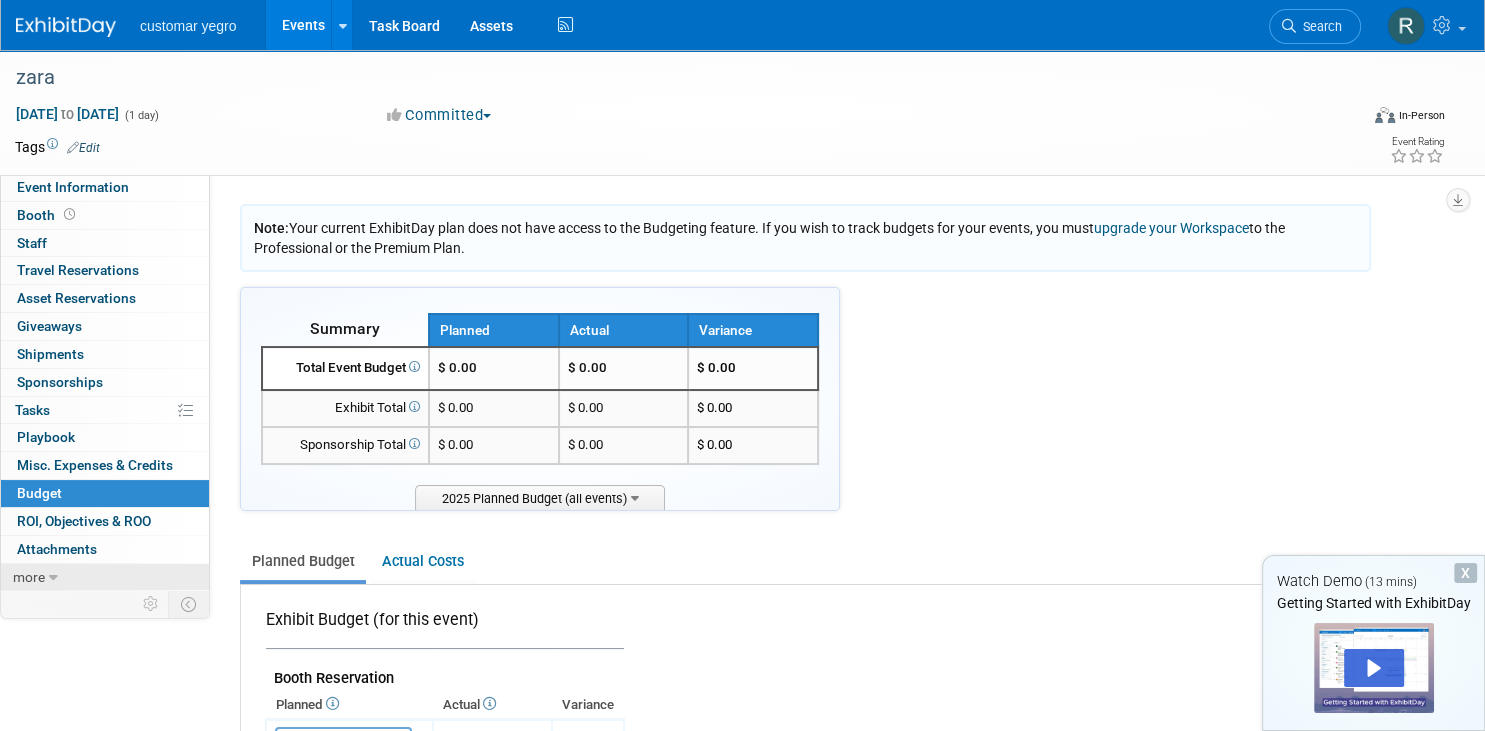 click on "more" at bounding box center [105, 577] 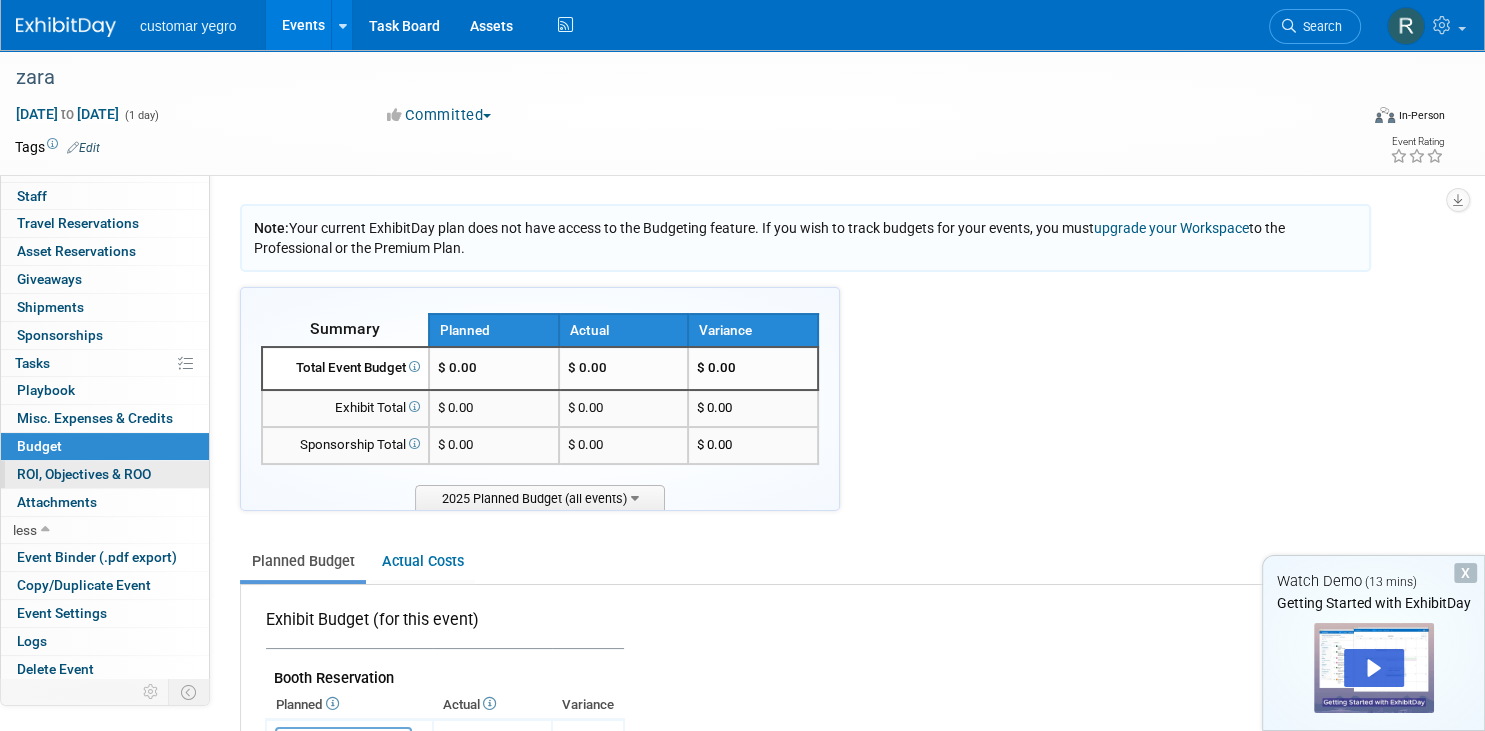 scroll, scrollTop: 0, scrollLeft: 0, axis: both 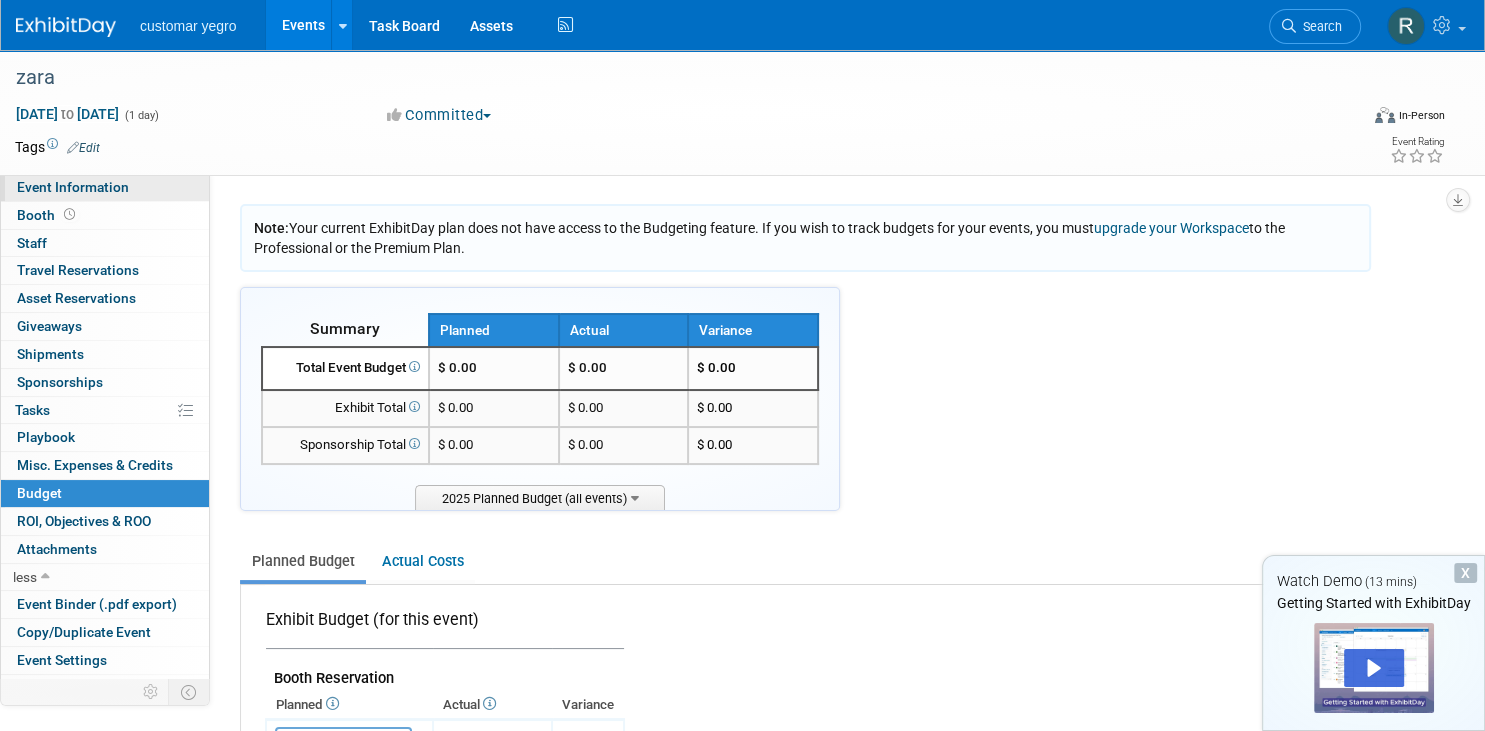 click on "Event Information" at bounding box center [73, 187] 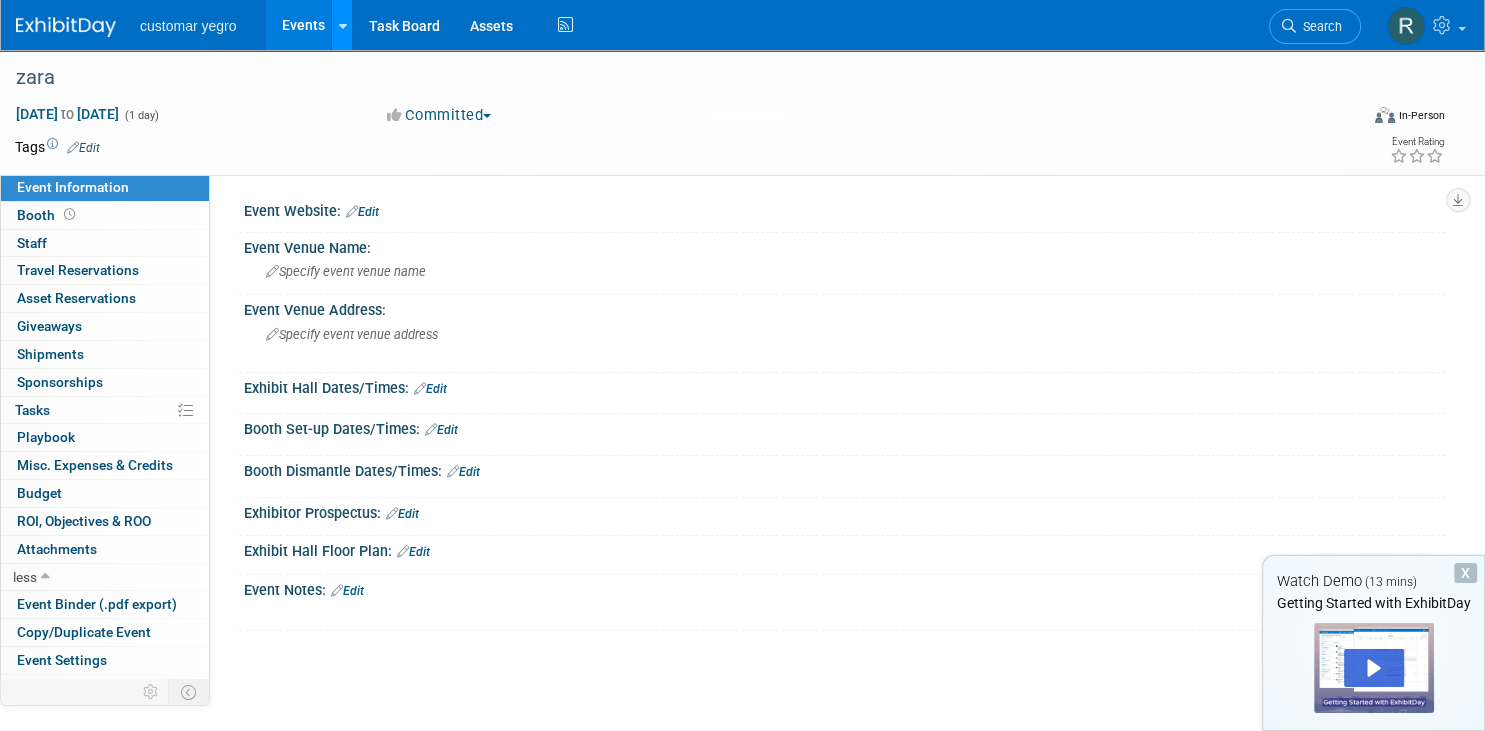 click at bounding box center [342, 25] 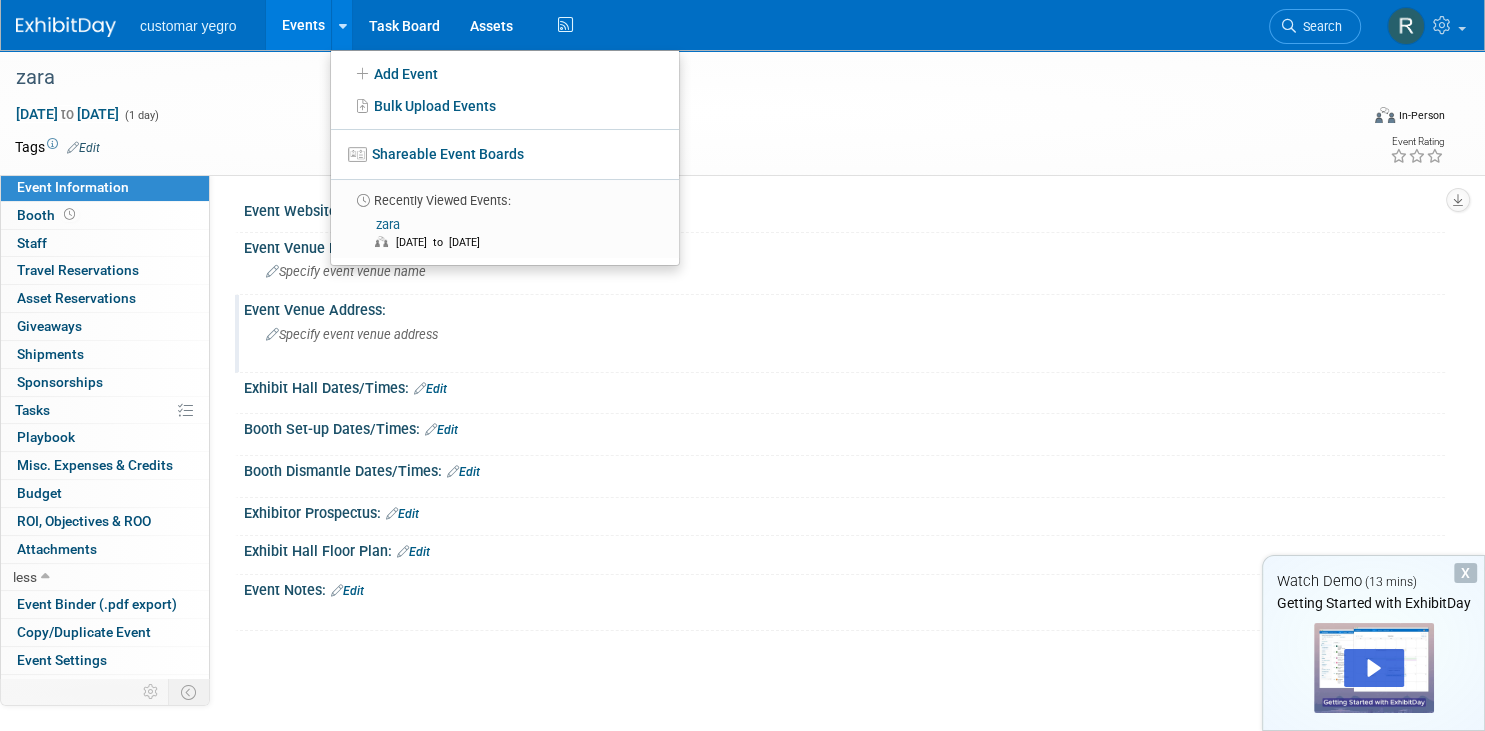 click on "Event Venue Address:
Specify event venue address" at bounding box center [840, 333] 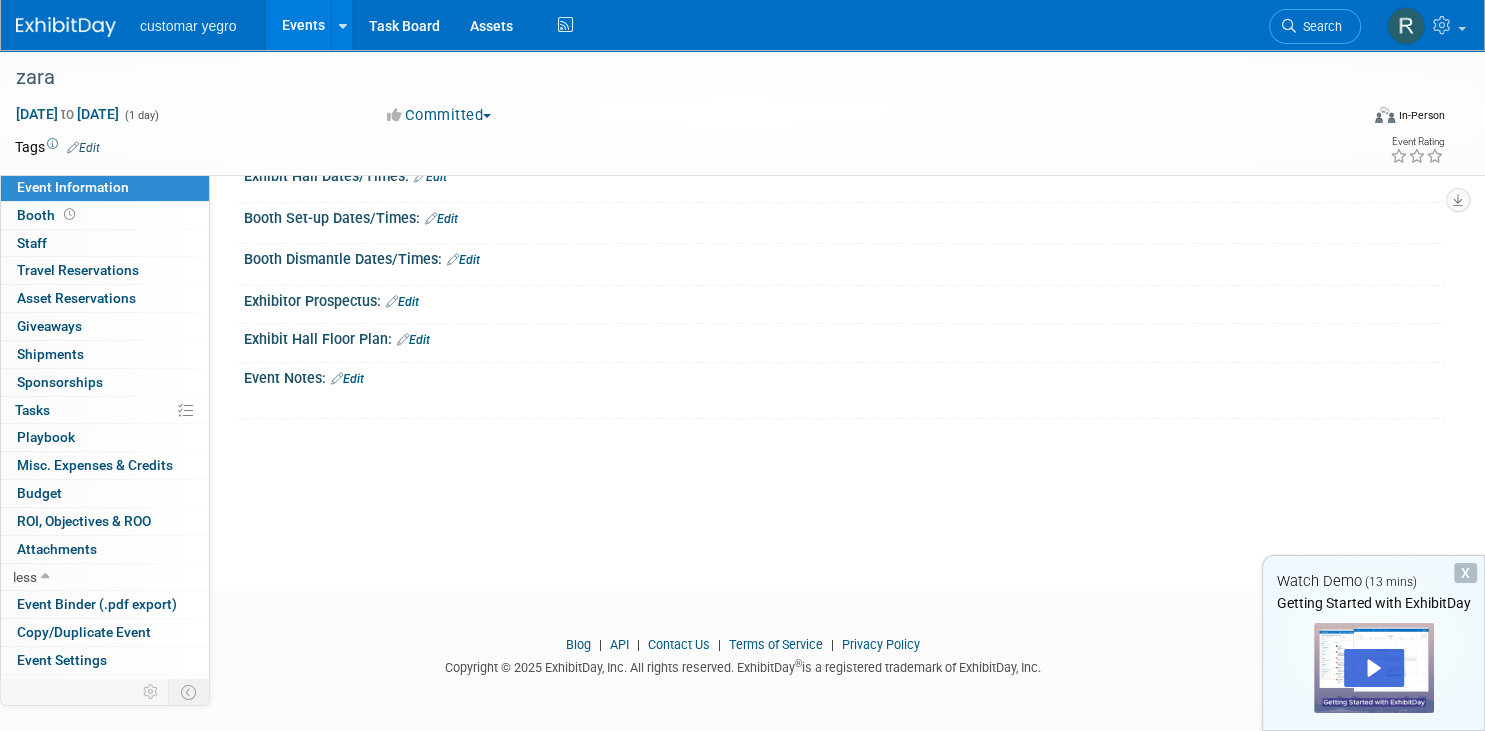 scroll, scrollTop: 0, scrollLeft: 0, axis: both 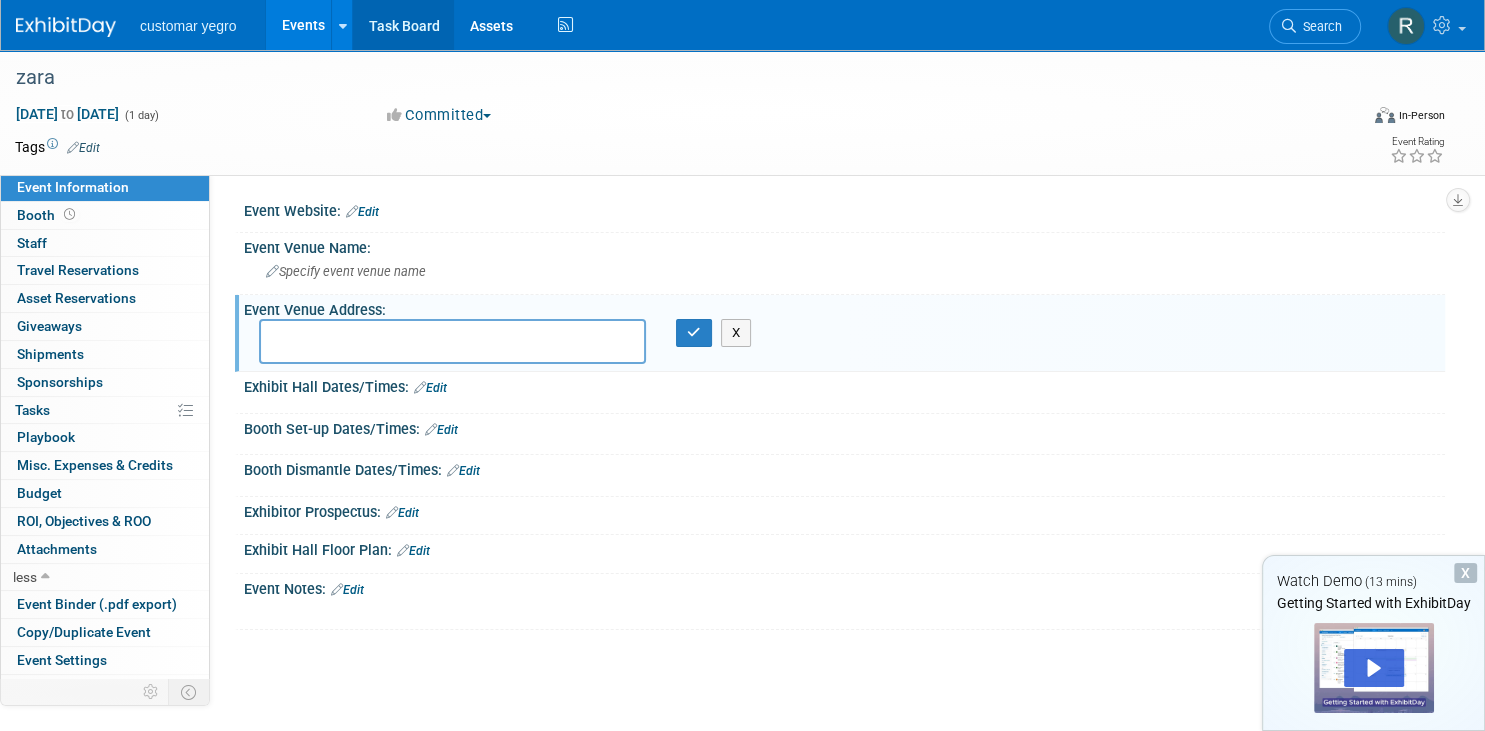 click on "Task Board" at bounding box center (403, 25) 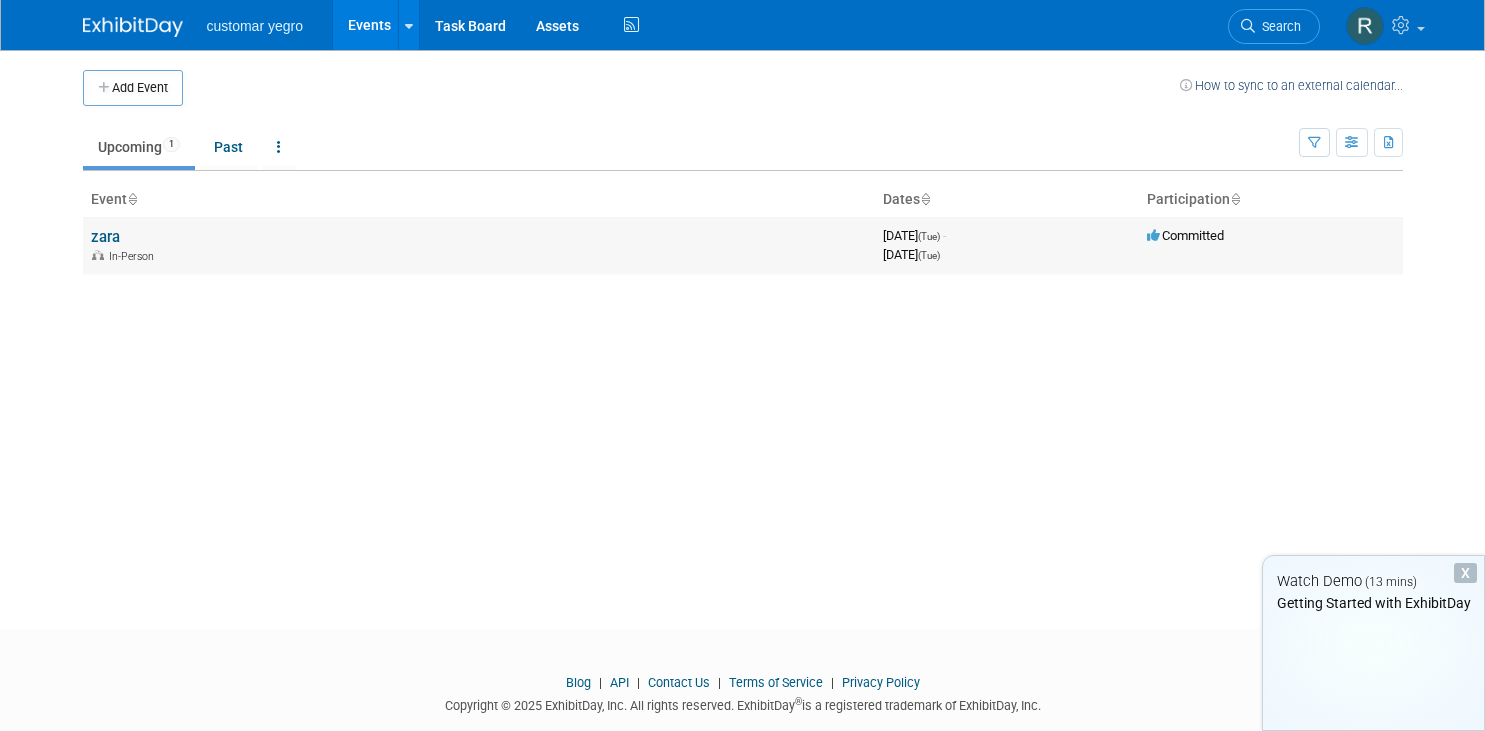 scroll, scrollTop: 0, scrollLeft: 0, axis: both 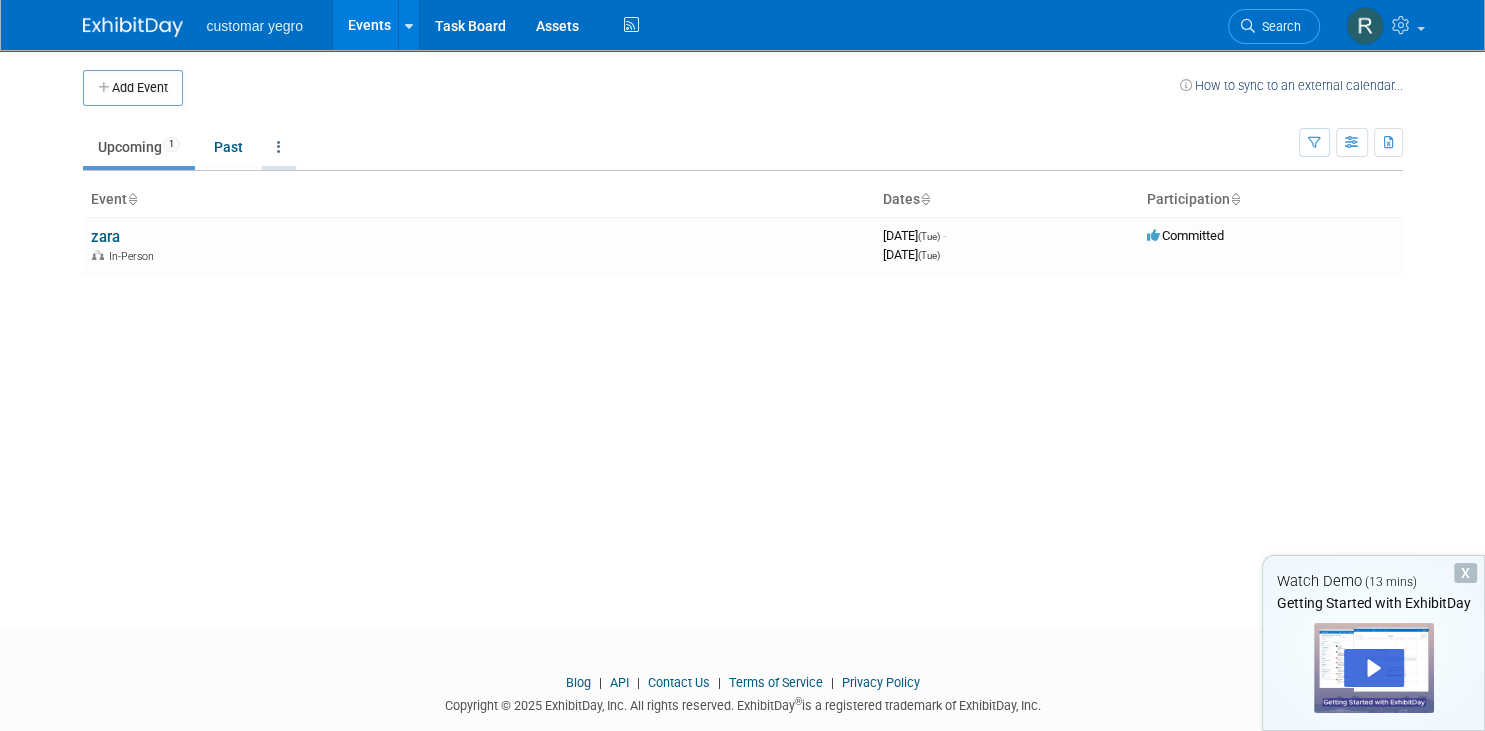 click at bounding box center [279, 147] 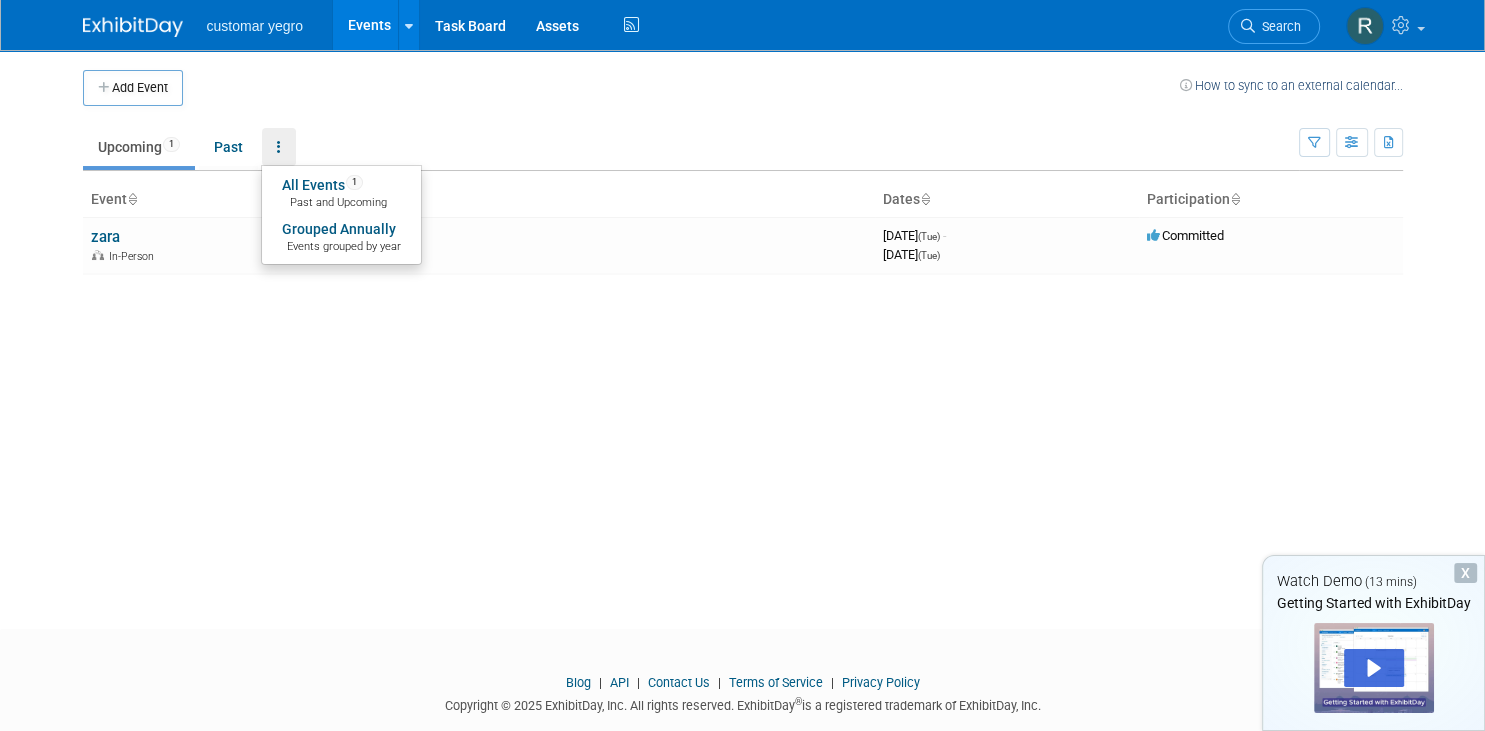 click on "Upcoming
1
Past
All Events
1
Past and Upcoming
Grouped Annually
Events grouped by year" at bounding box center [691, 138] 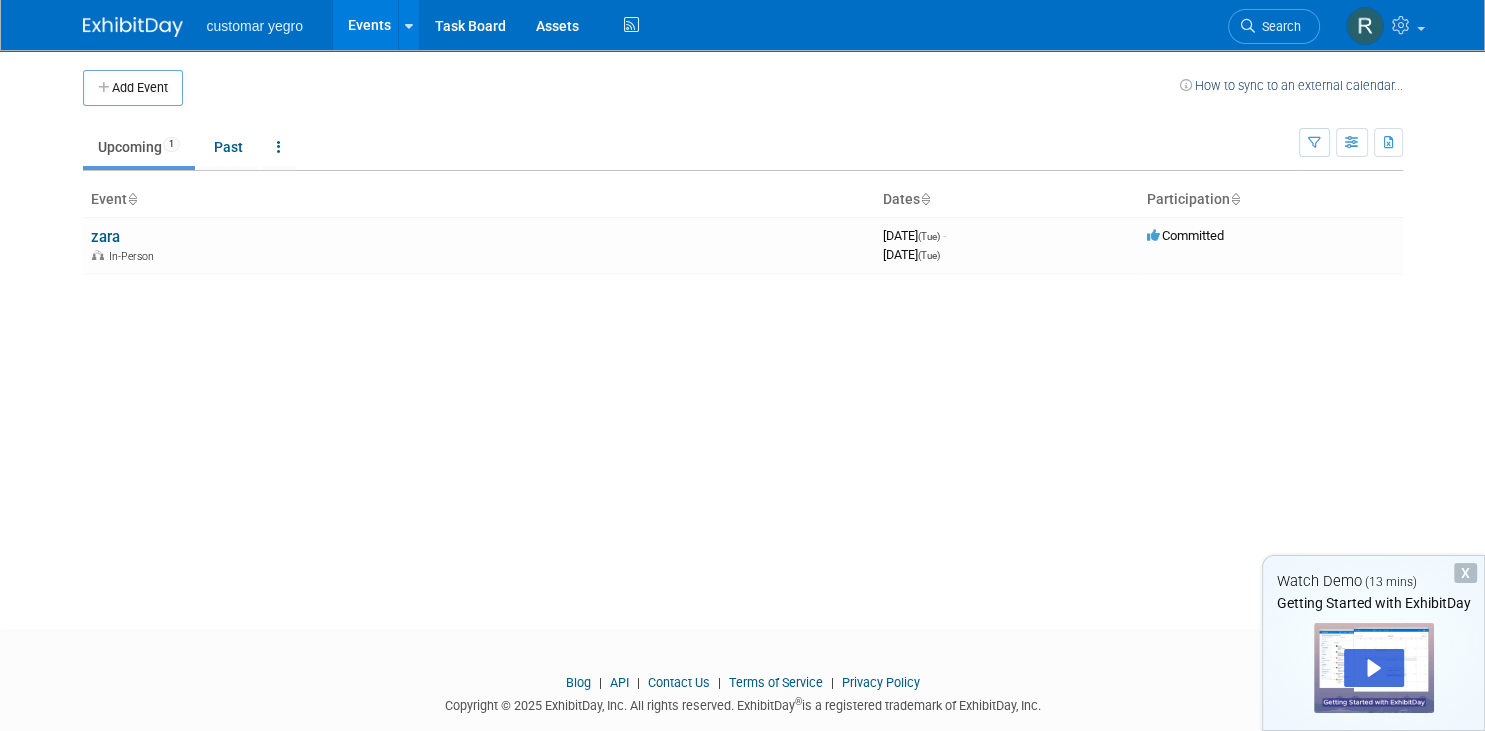 click on "customar yegro
Events
Add Event
Bulk Upload Events
Shareable Event Boards
Recently Viewed Events:
zara
Jul 15, 2025  to  Jul 15, 2025
Task Board
Assets
Activity Feed
My Account
My Profile & Preferences
Sync to External Calendar...
Team Workspace
Users and Permissions
Workspace Settings
Metrics & Analytics
Upgrade
Budgeting, ROI & ROO
Annual Budgets (all events)
Refer & Earn
Contact us
Sign out
Search" at bounding box center (743, 25) 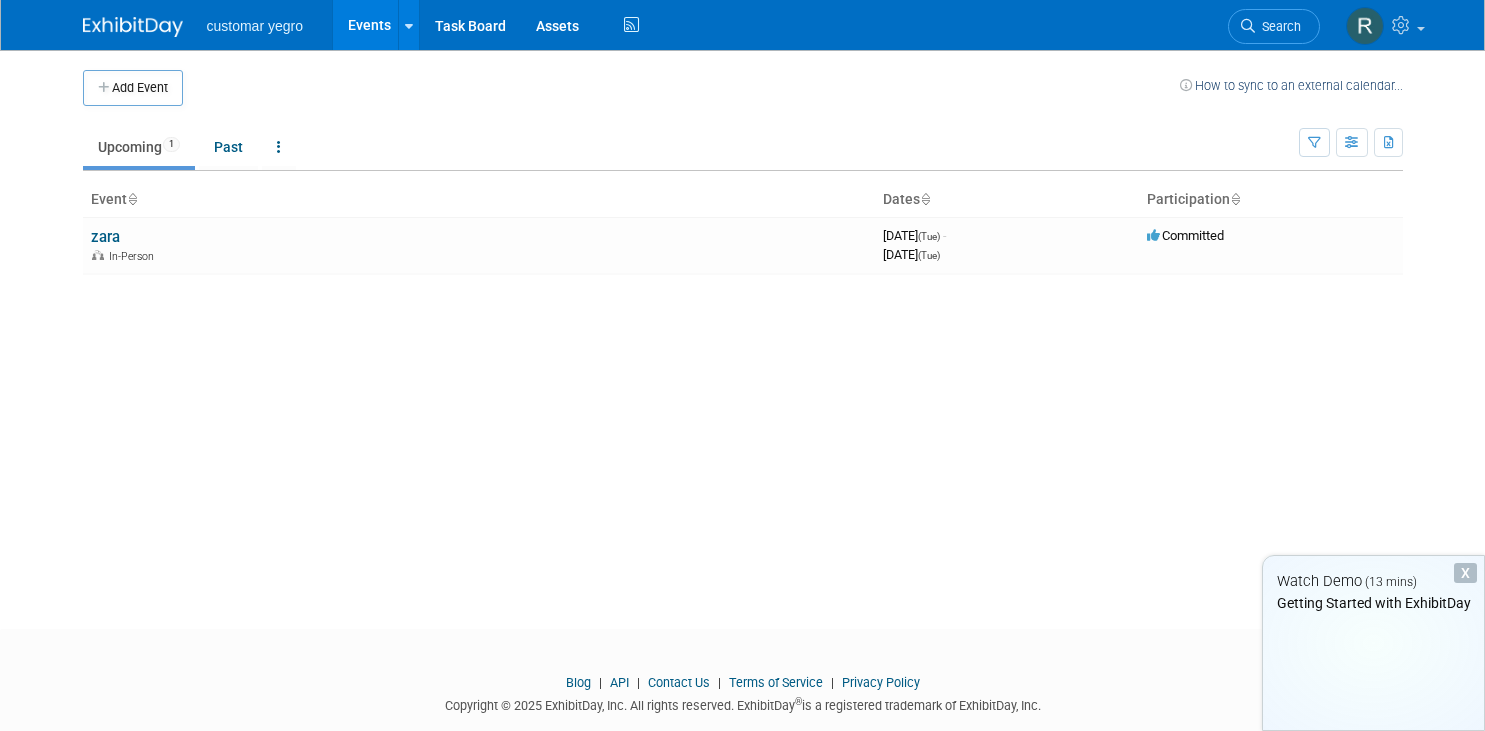 scroll, scrollTop: 0, scrollLeft: 0, axis: both 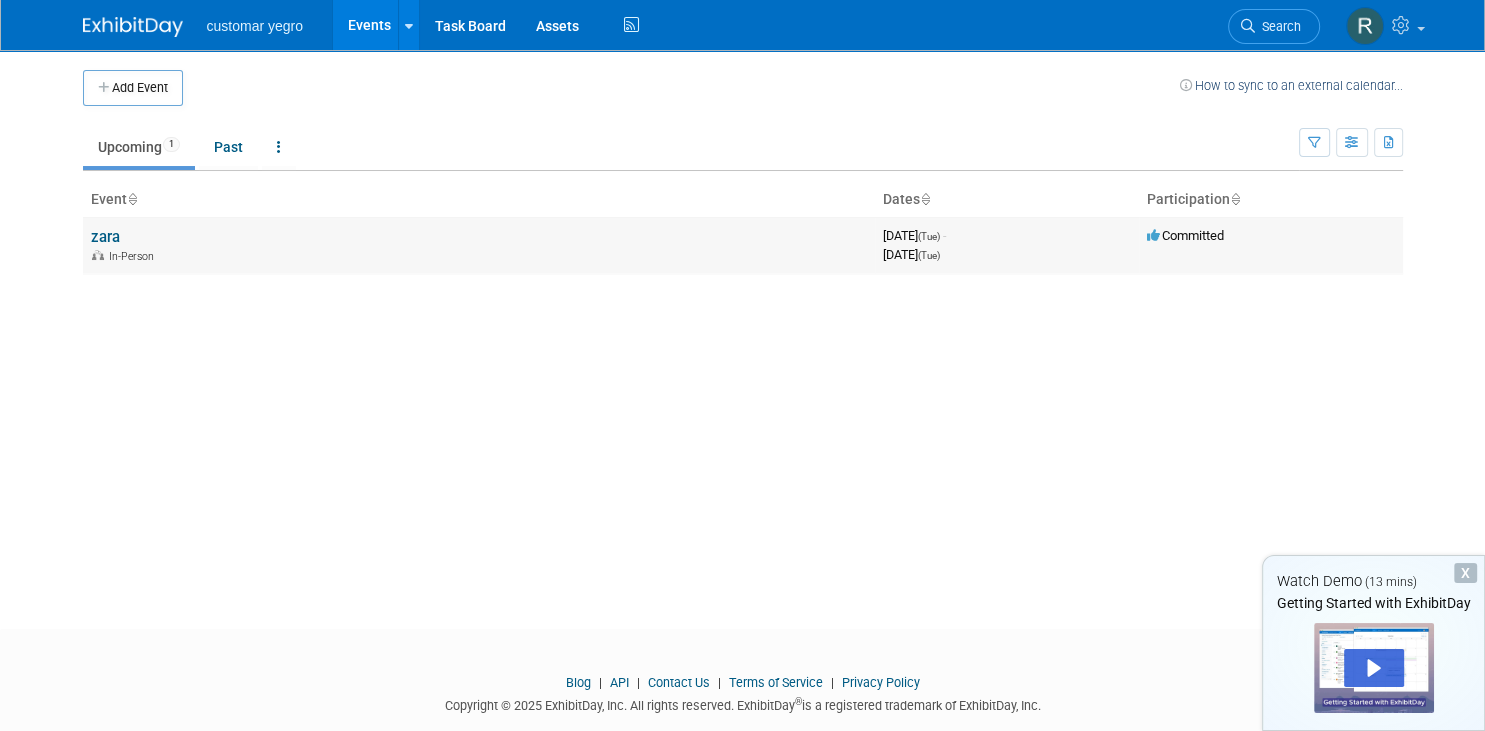 click on "In-Person" at bounding box center (479, 255) 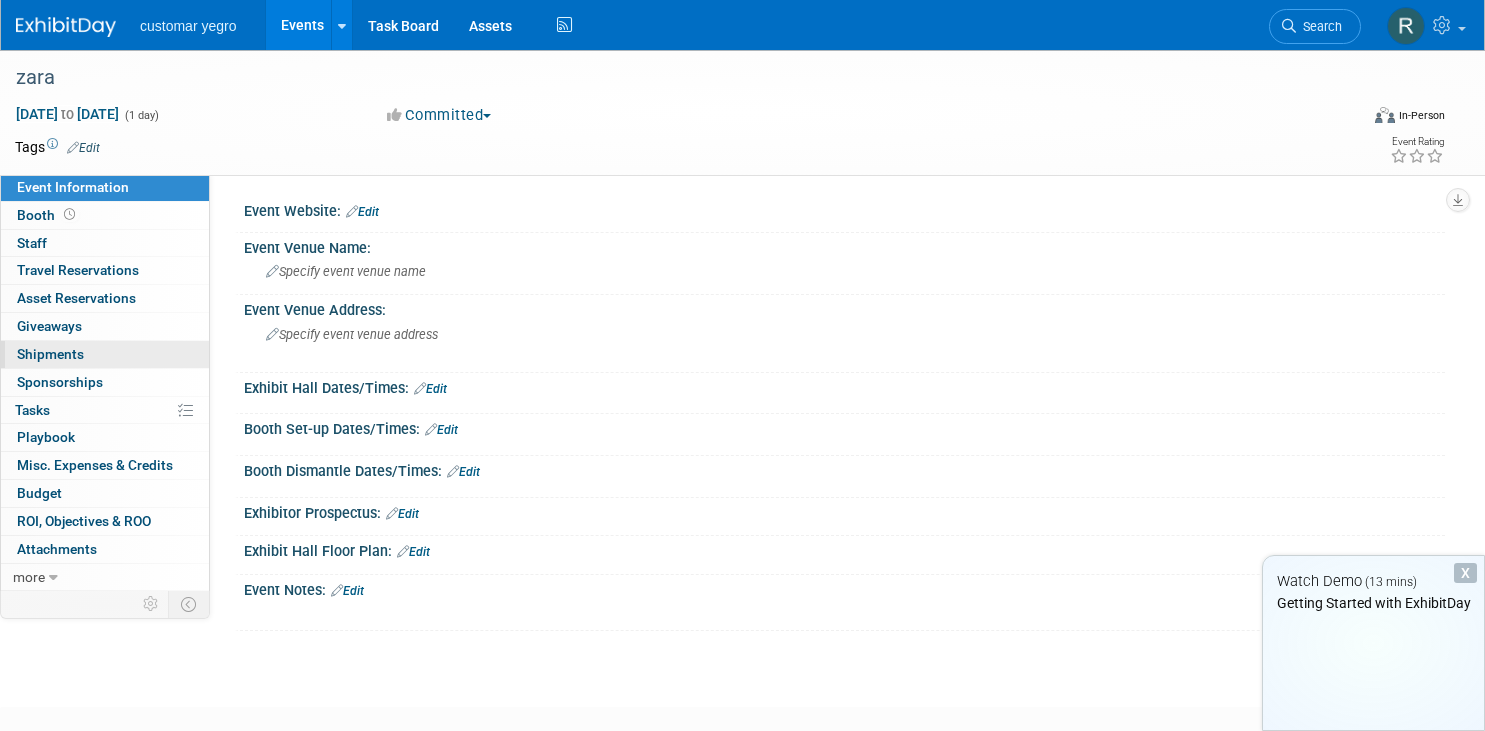 scroll, scrollTop: 0, scrollLeft: 0, axis: both 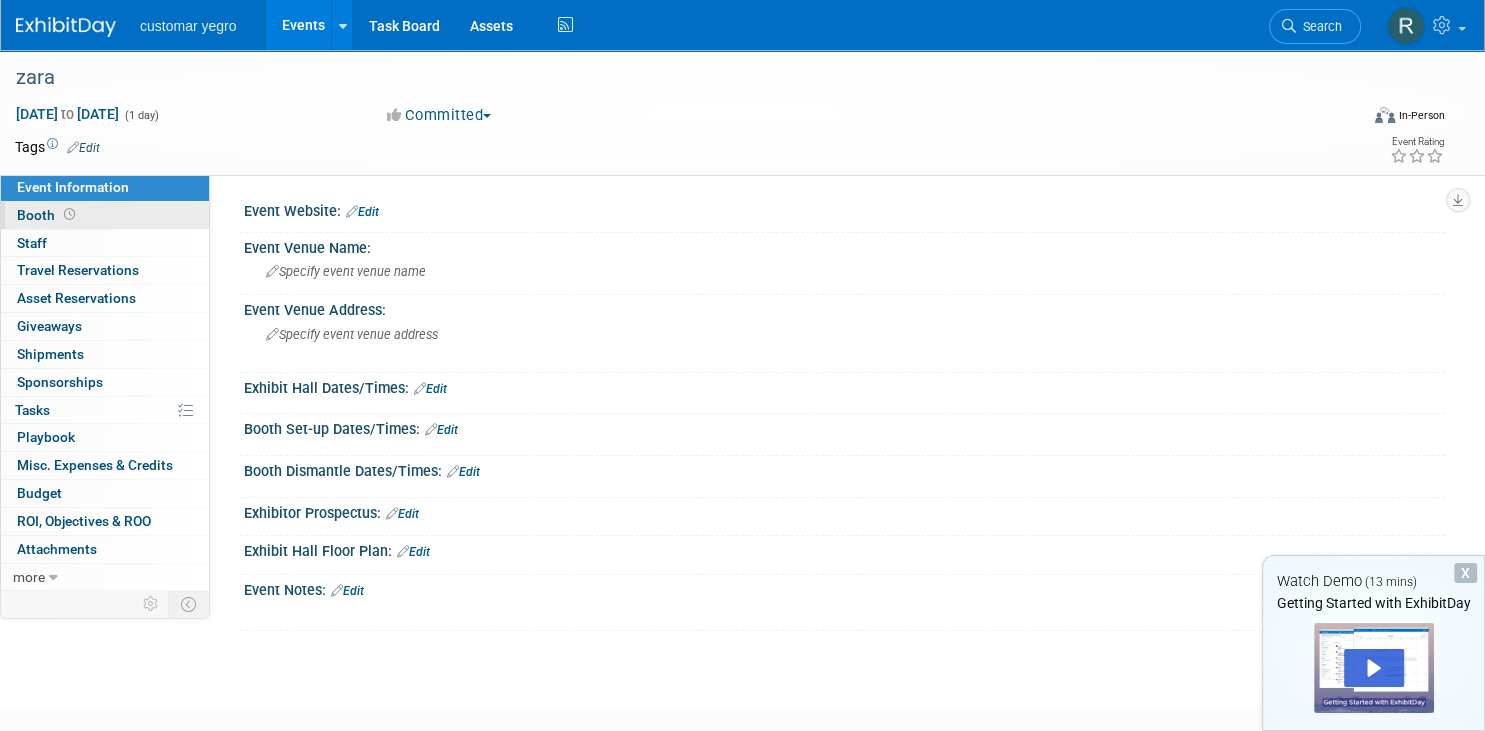 click on "Booth" at bounding box center [48, 215] 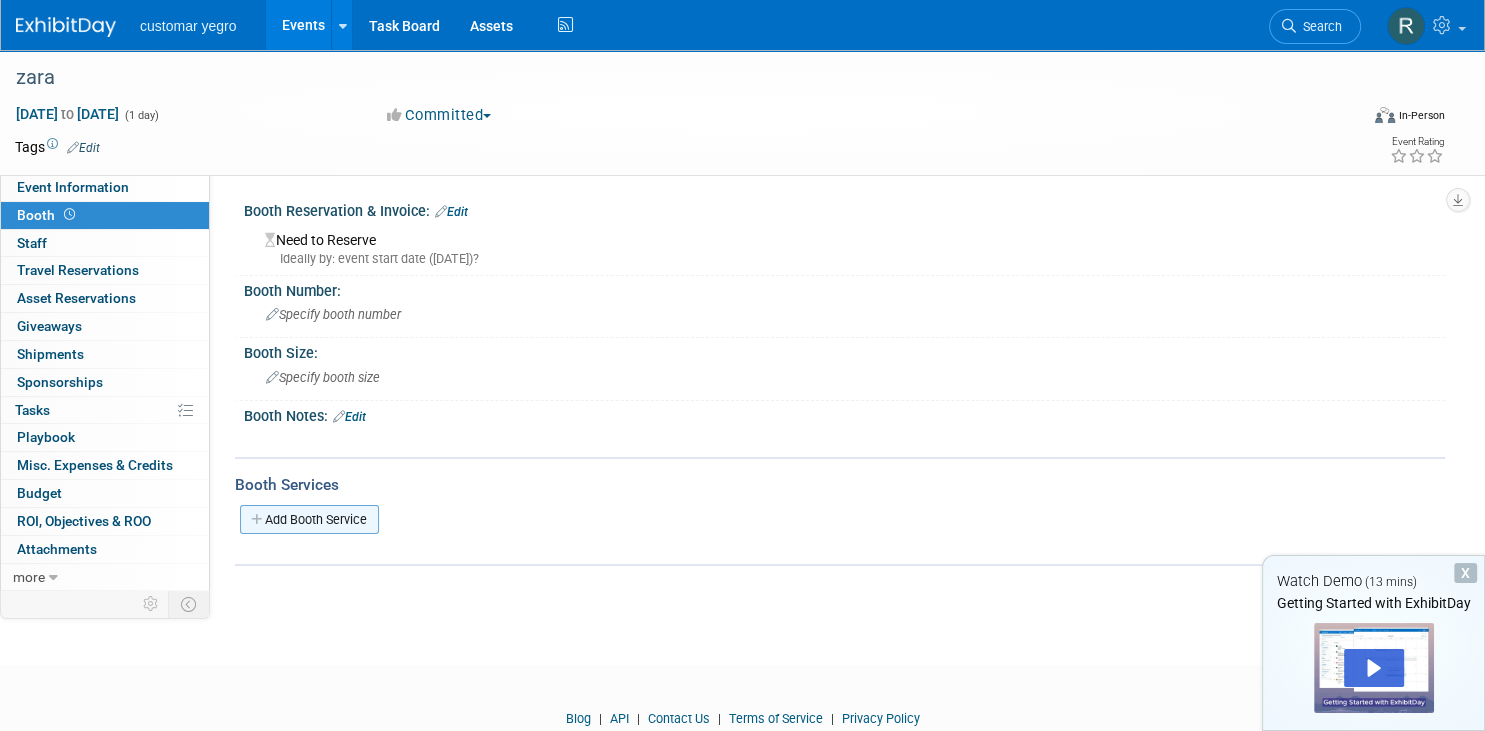click on "Add Booth Service" at bounding box center [309, 519] 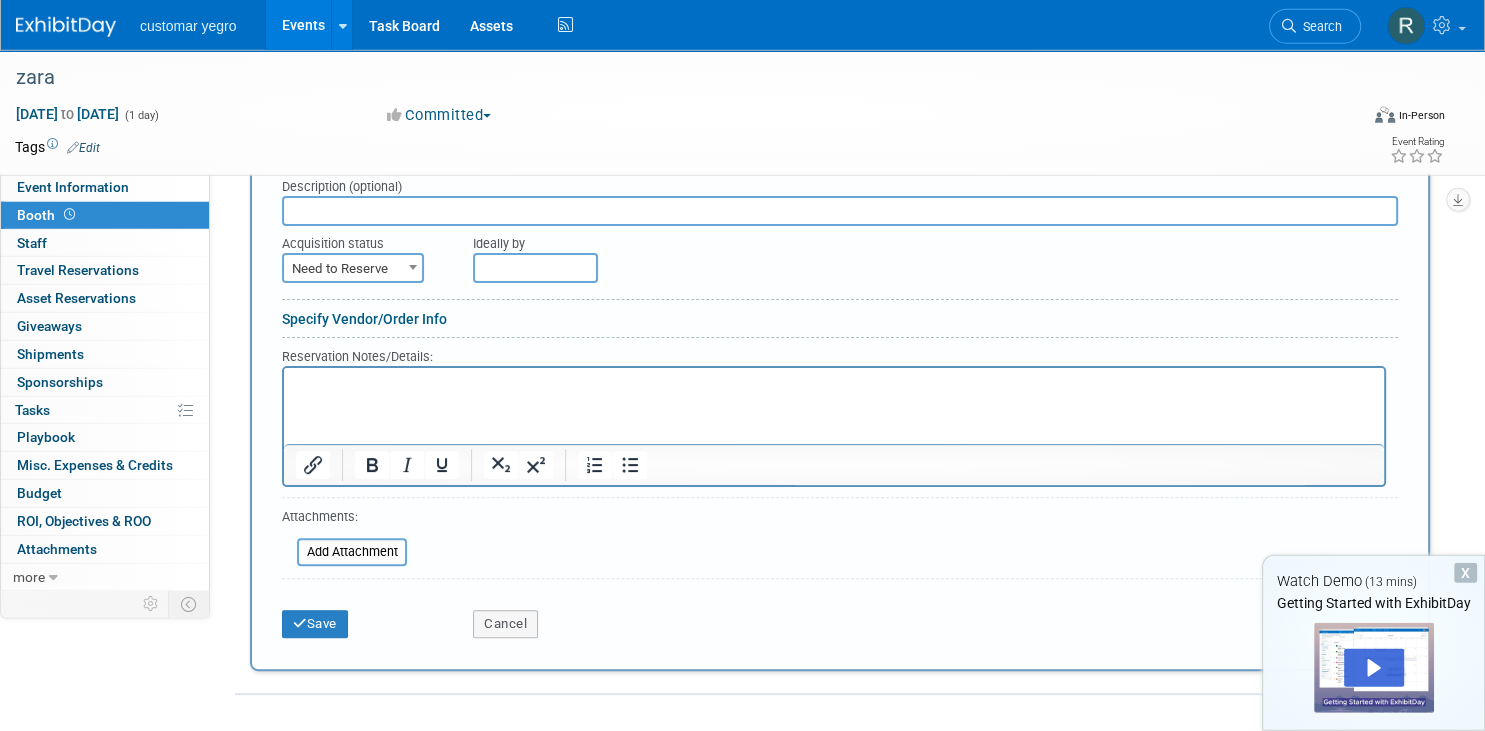 scroll, scrollTop: 444, scrollLeft: 0, axis: vertical 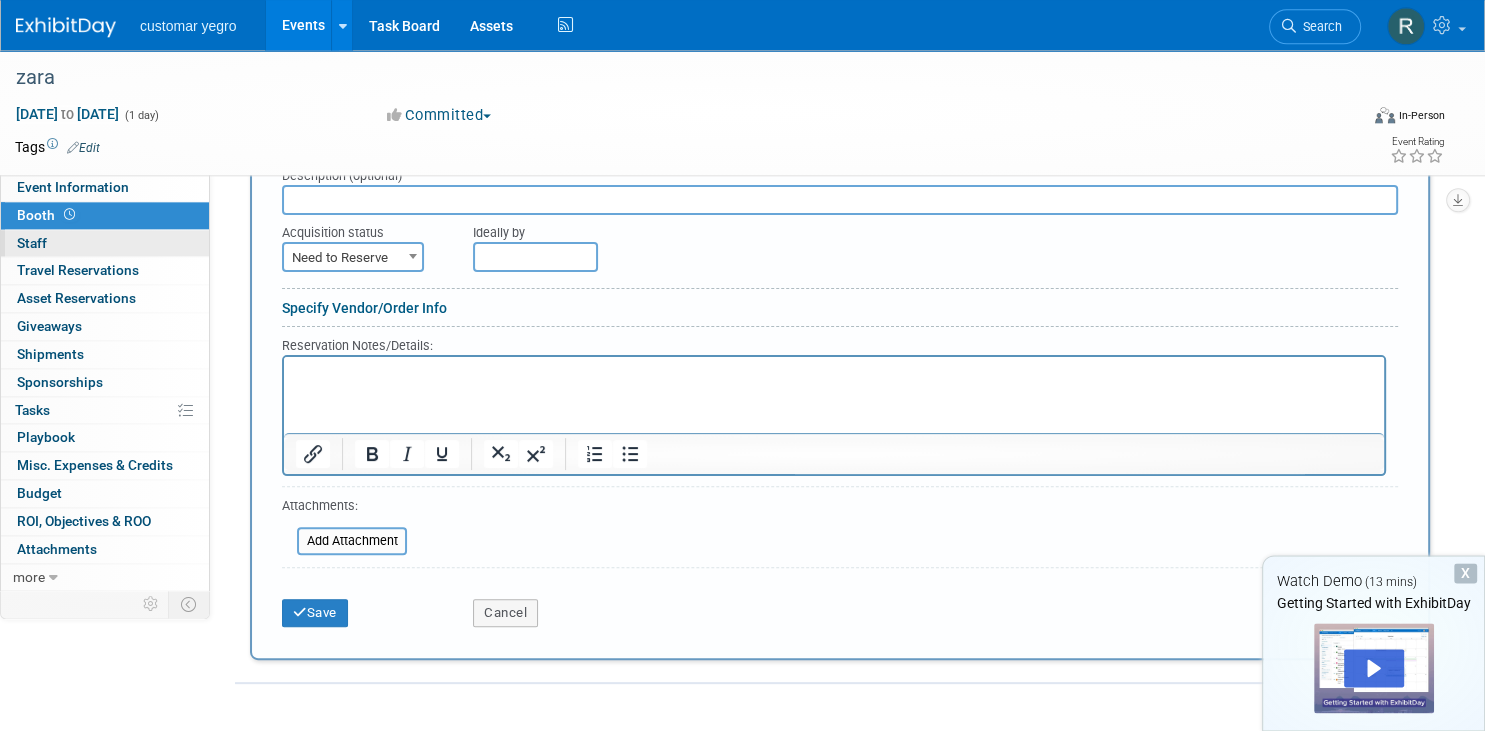 click on "0
Staff 0" at bounding box center (105, 243) 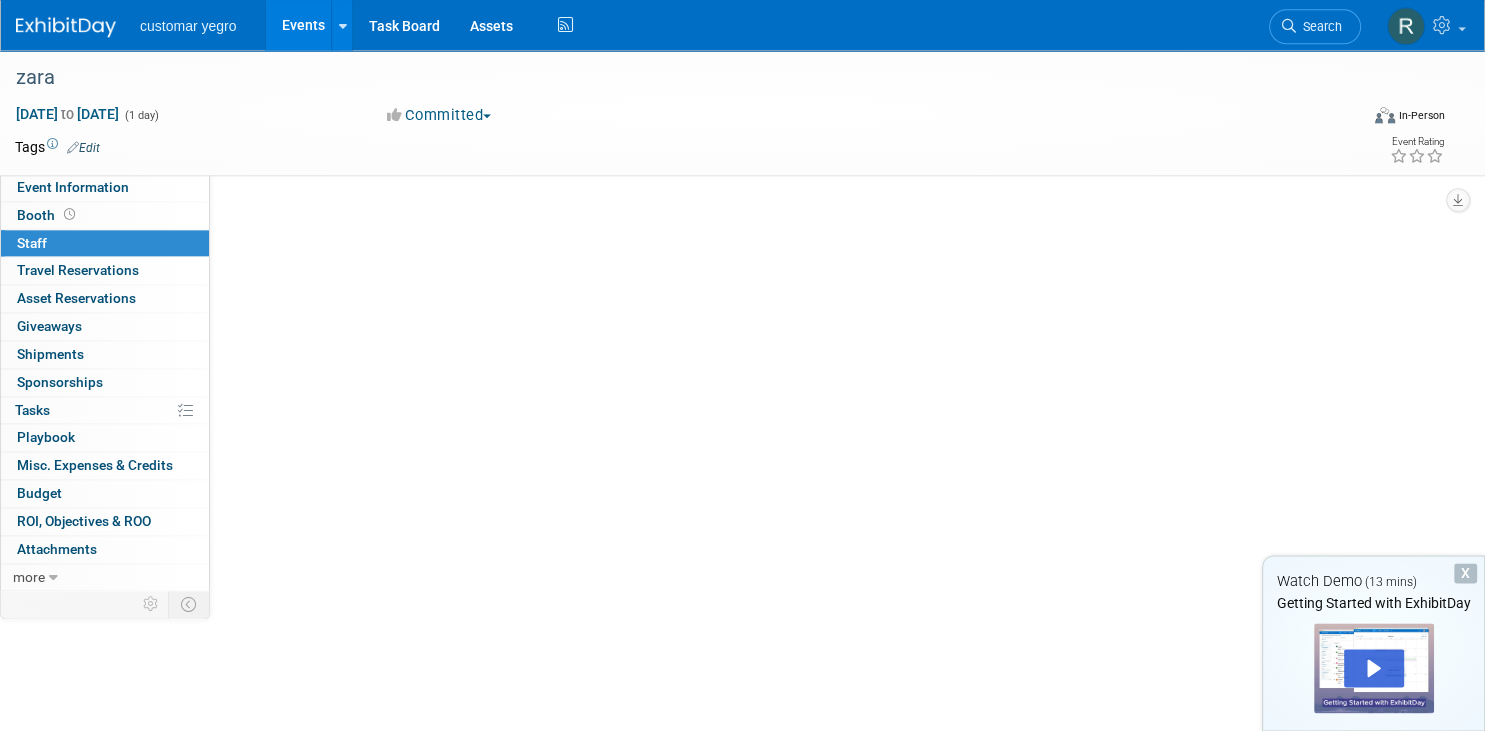 scroll, scrollTop: 0, scrollLeft: 0, axis: both 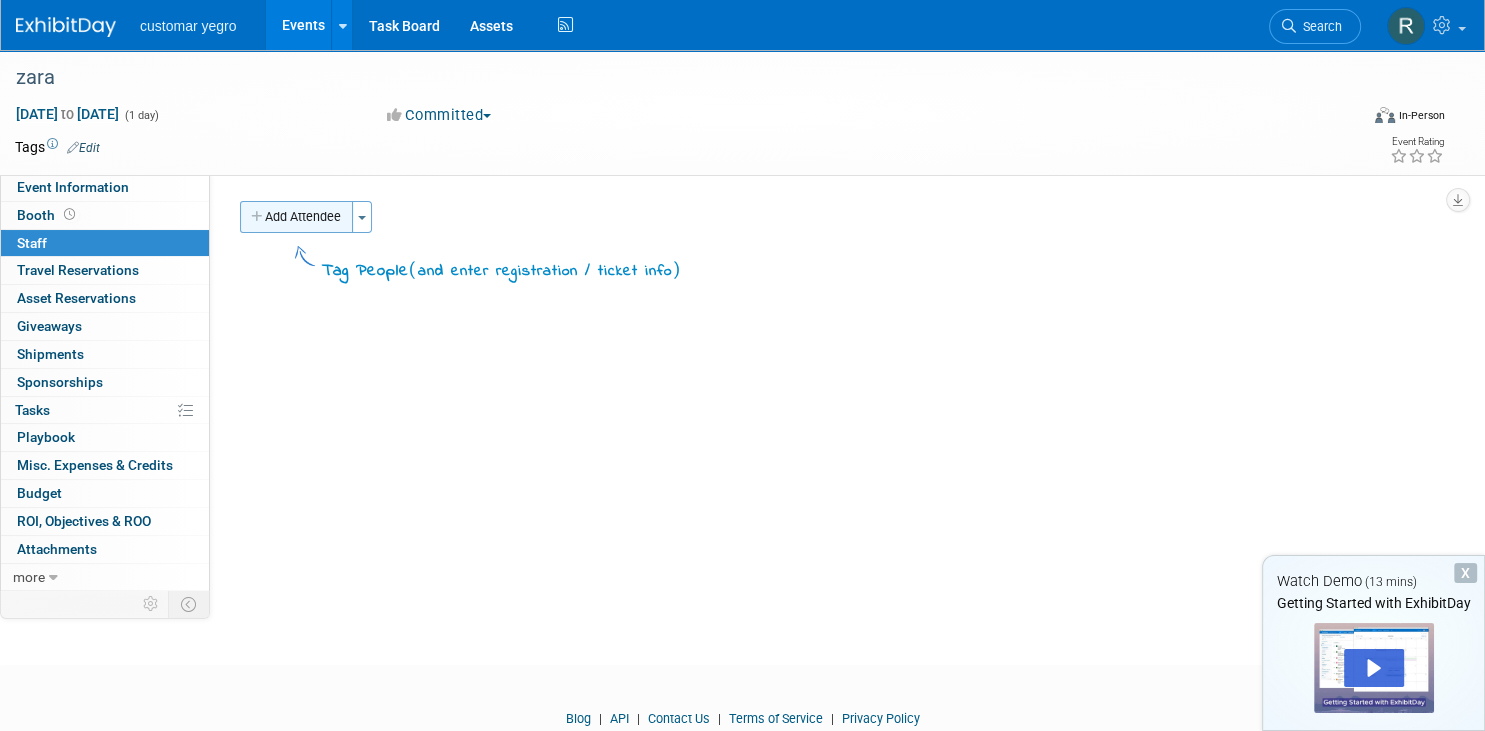 click on "Add Attendee" at bounding box center [296, 217] 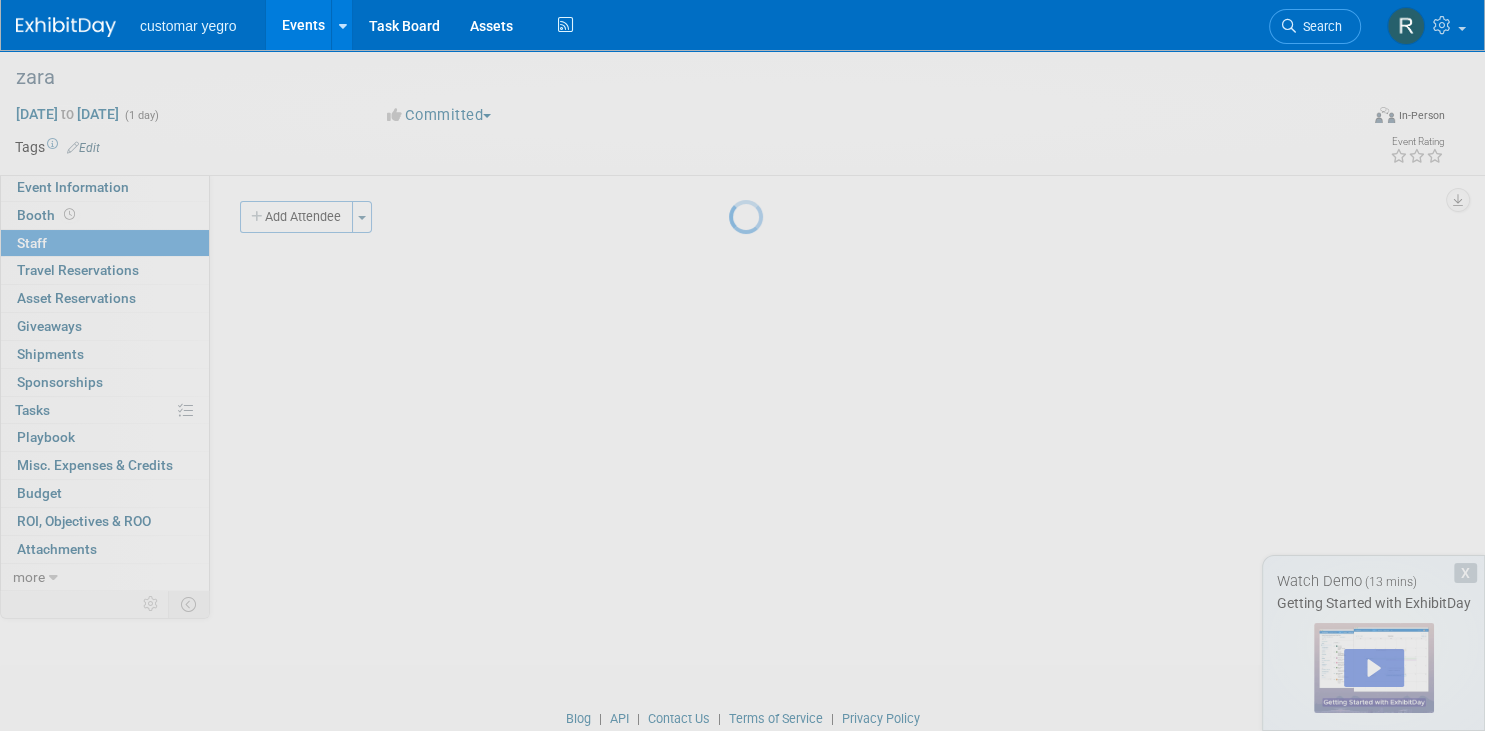 select on "7a5f854e-c33f-4687-8b4f-1cb4687946b9" 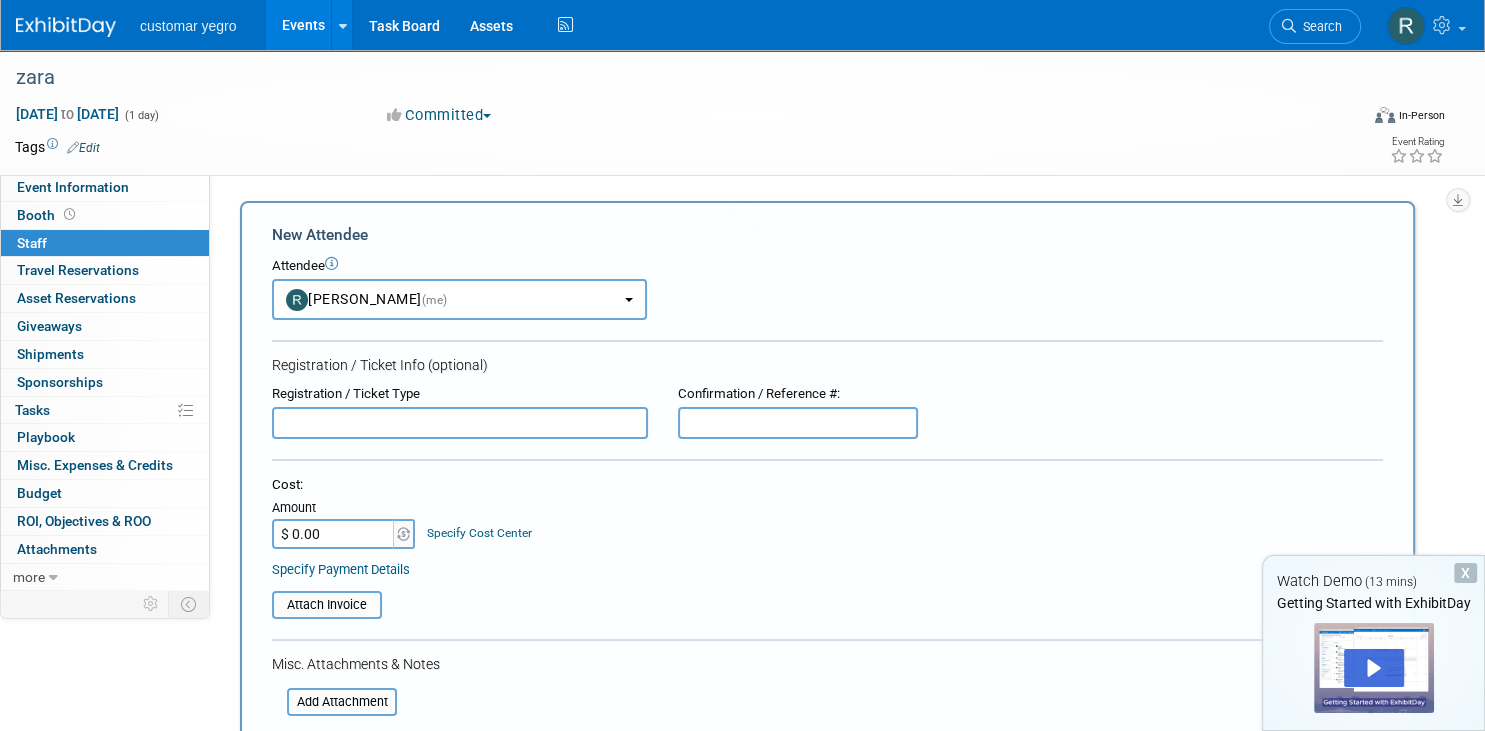 scroll, scrollTop: 0, scrollLeft: 0, axis: both 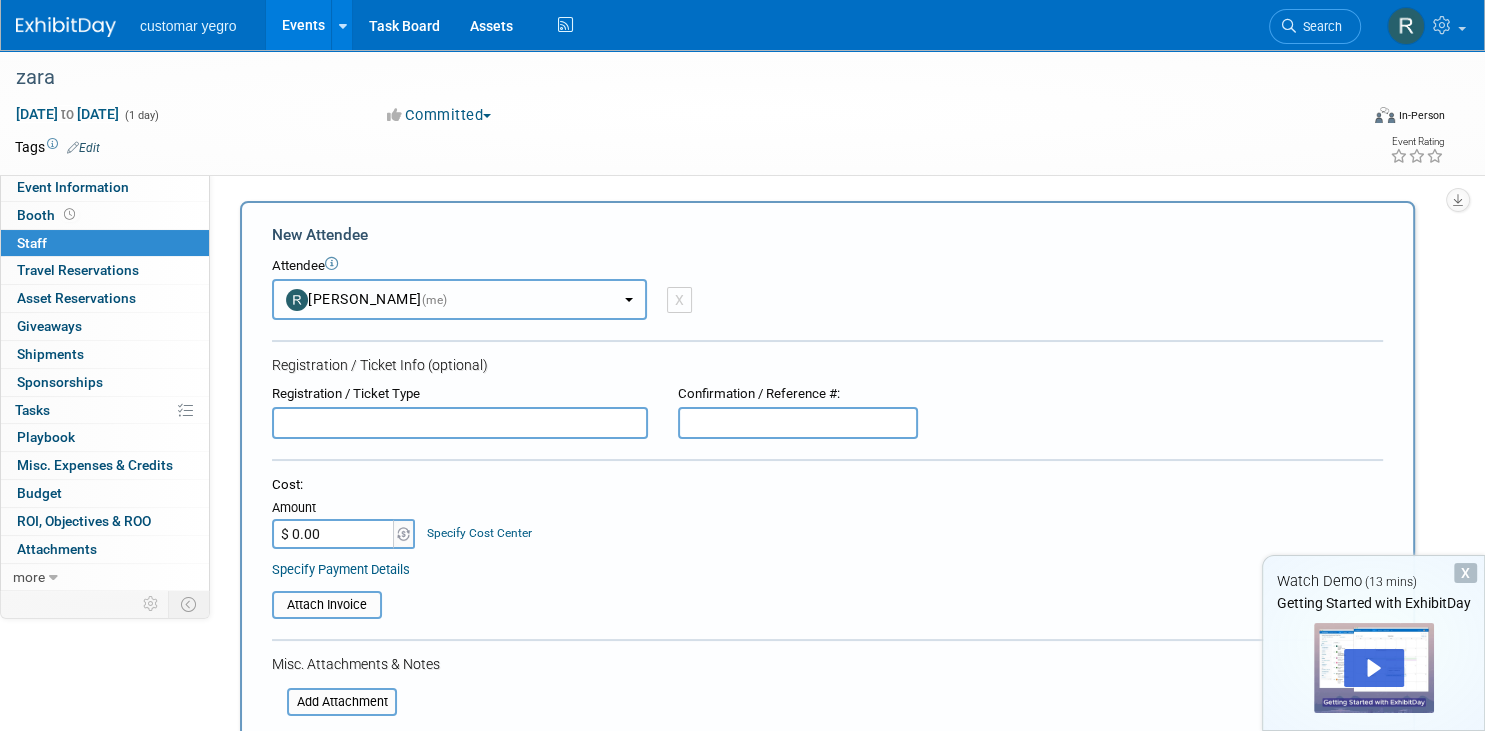 click on "[PERSON_NAME]
(me)" at bounding box center [367, 299] 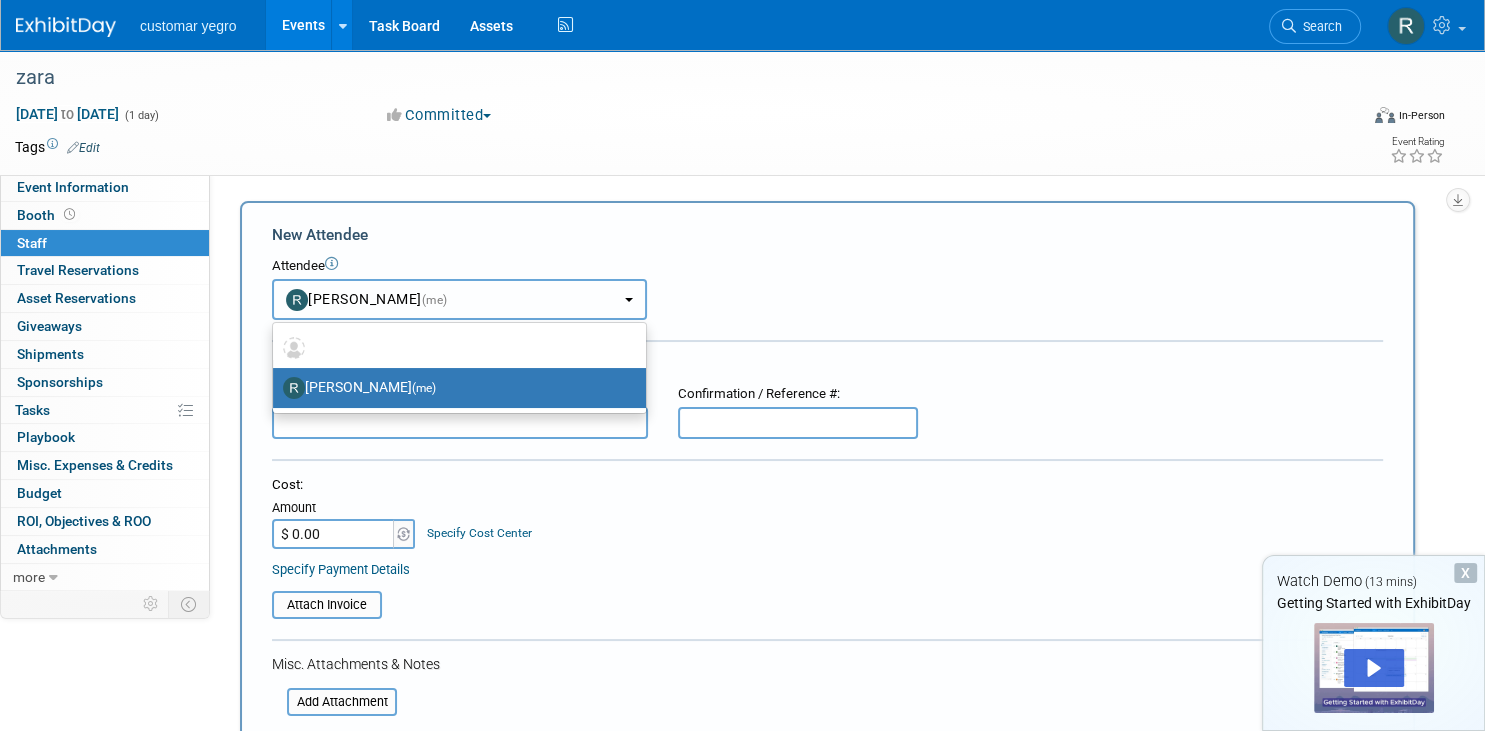 click on "[PERSON_NAME]
(me)" at bounding box center (367, 299) 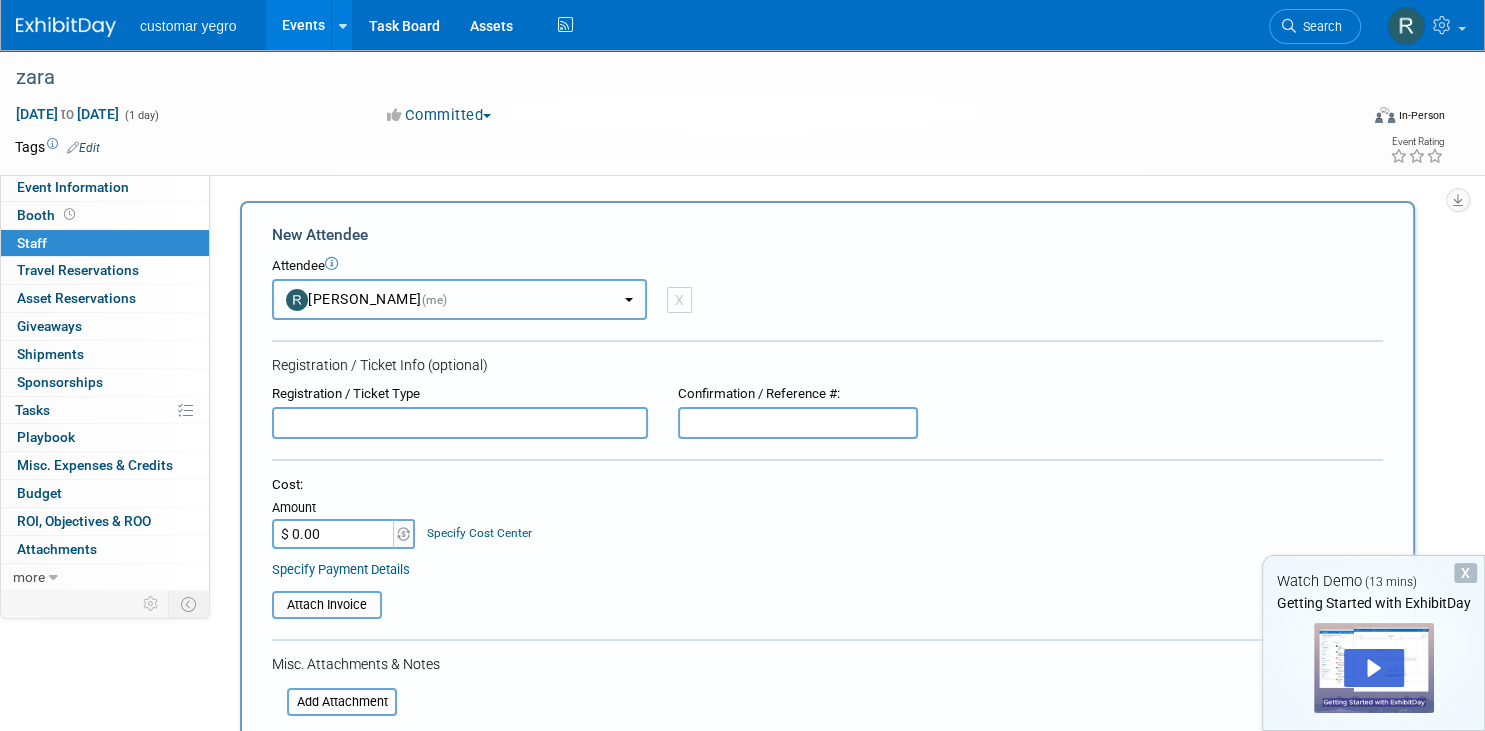 click on "[PERSON_NAME]
(me)" at bounding box center [367, 299] 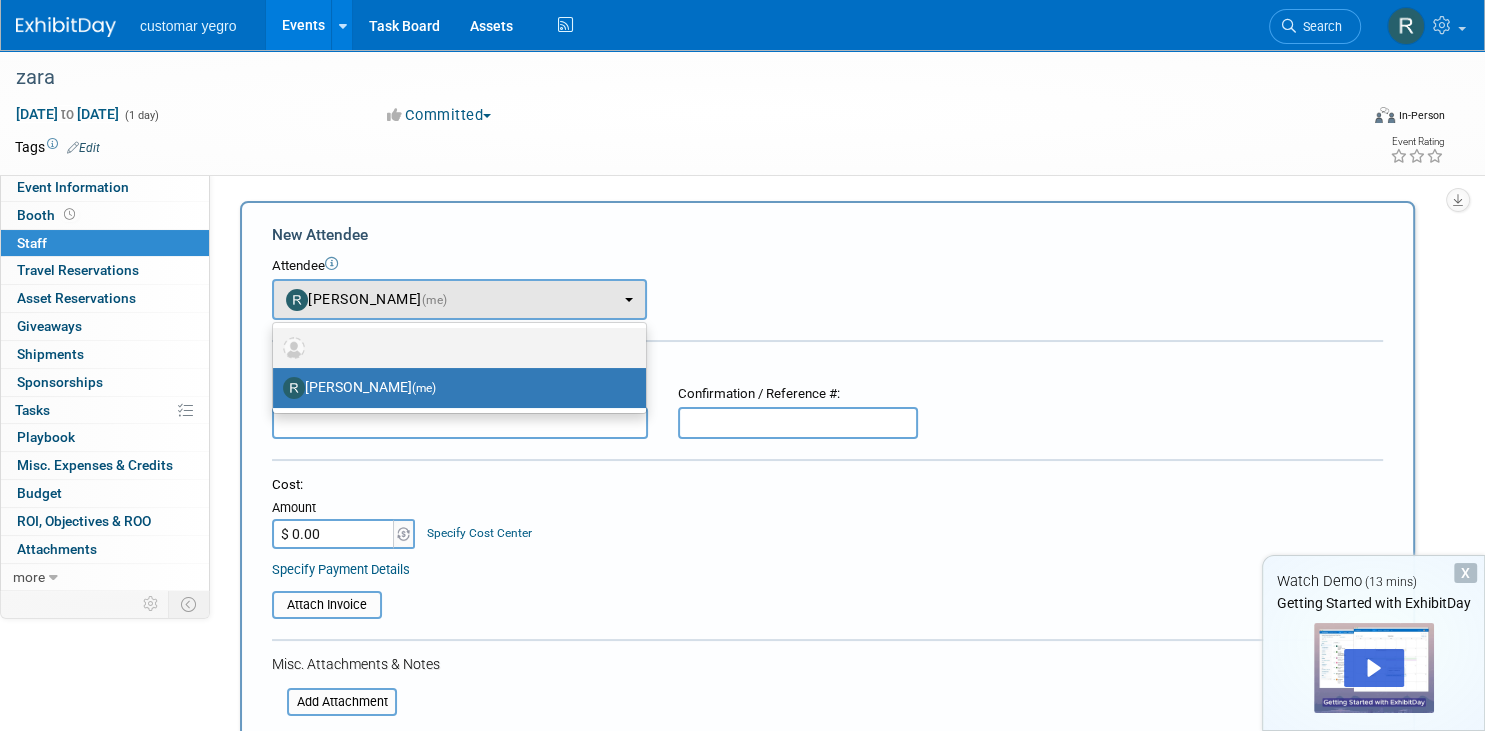 click at bounding box center [454, 348] 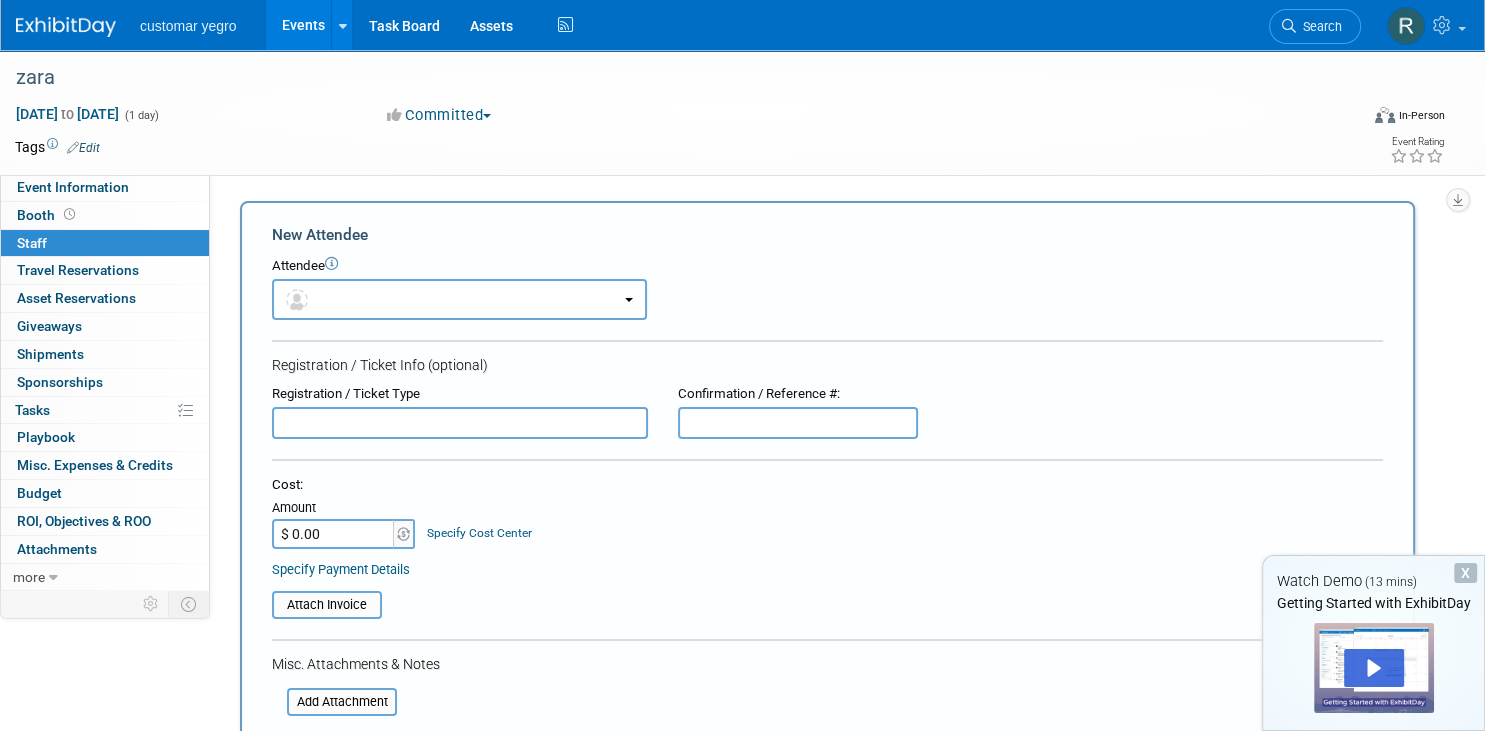 click at bounding box center [460, 423] 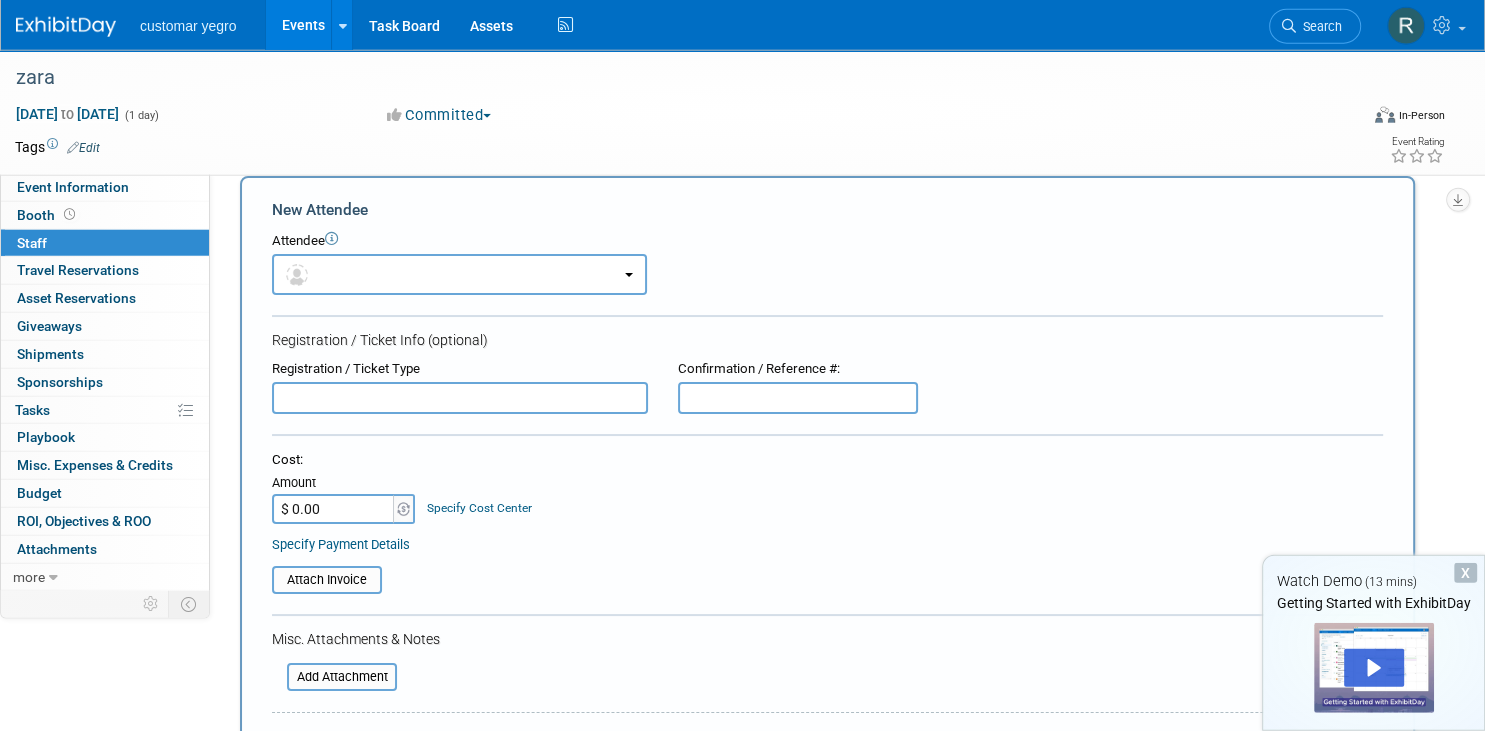 scroll, scrollTop: 24, scrollLeft: 0, axis: vertical 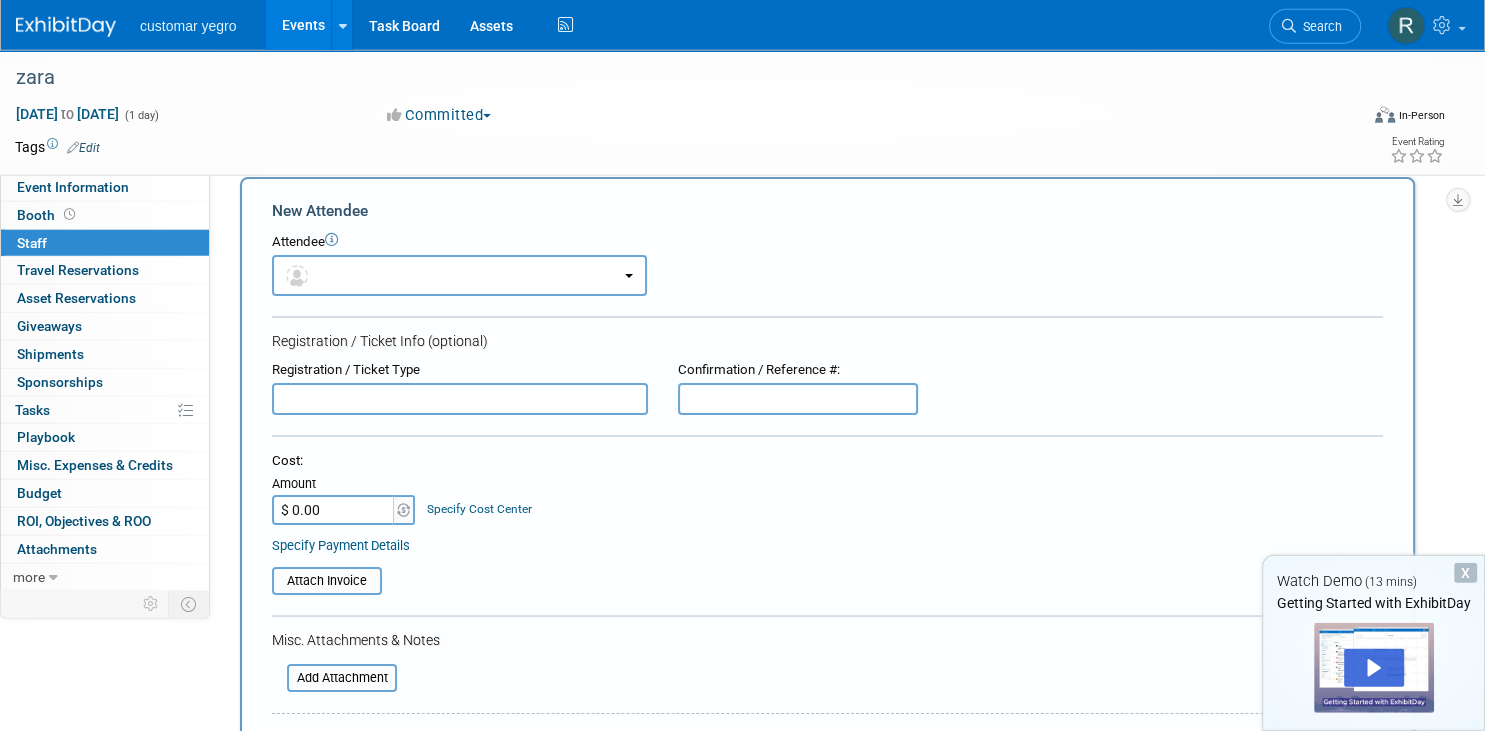 click at bounding box center (798, 399) 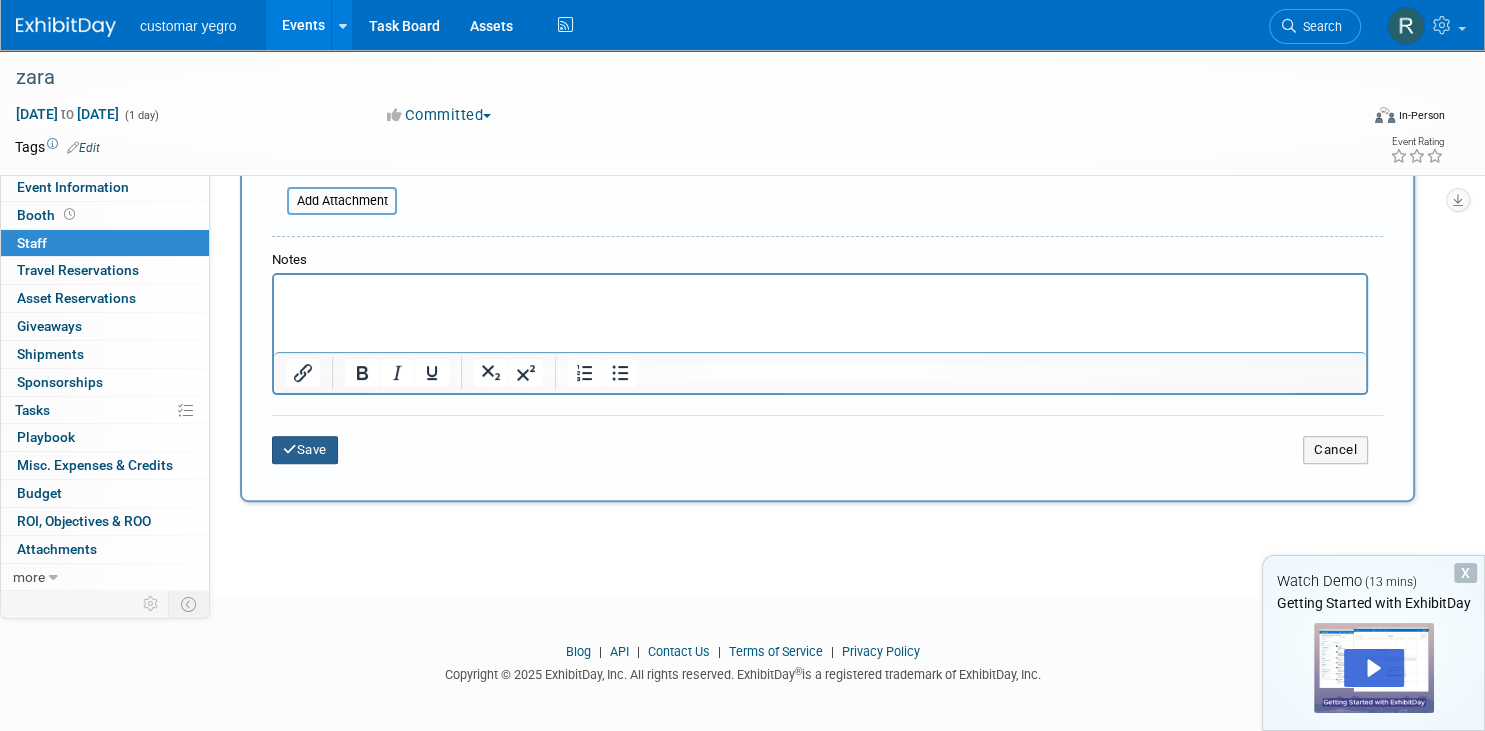 click on "Save" at bounding box center [305, 450] 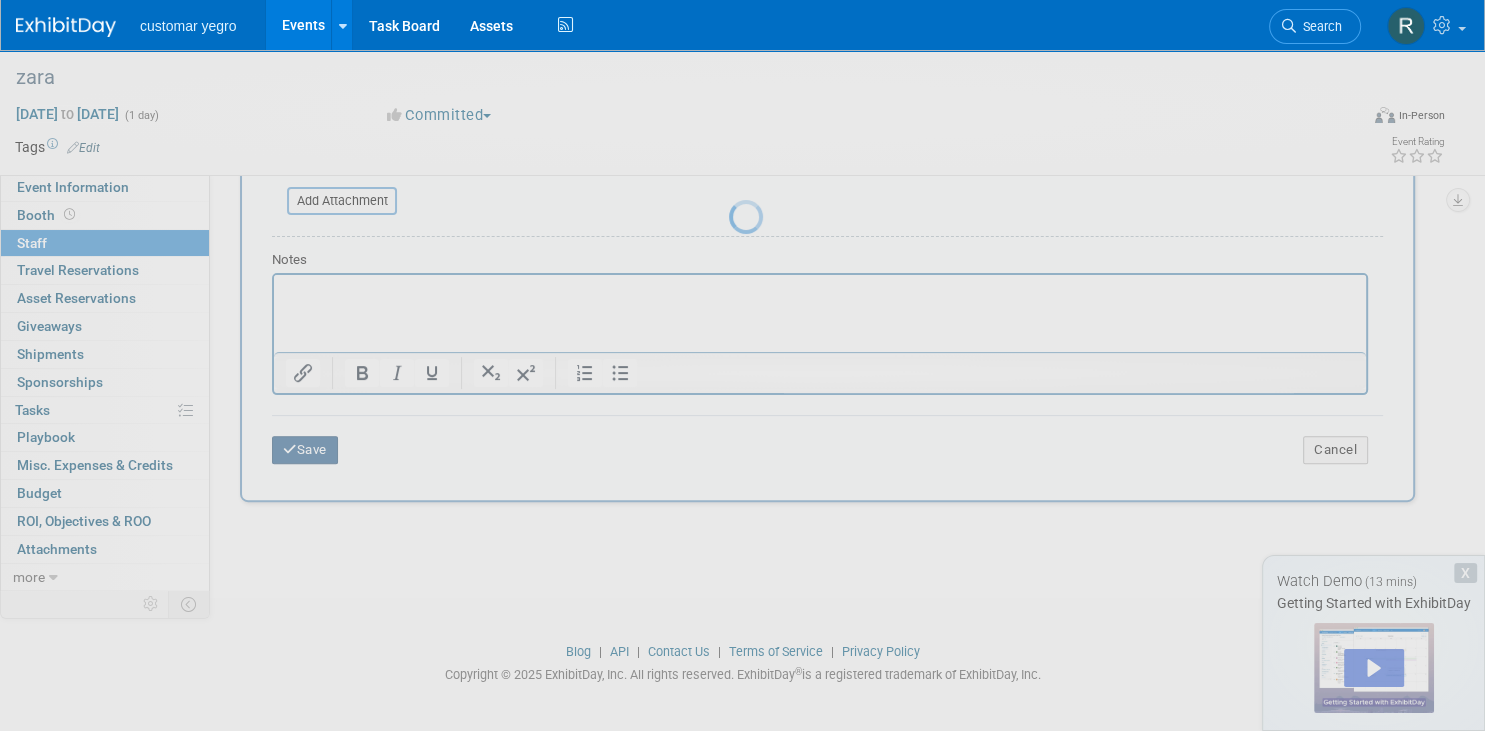 scroll, scrollTop: 73, scrollLeft: 0, axis: vertical 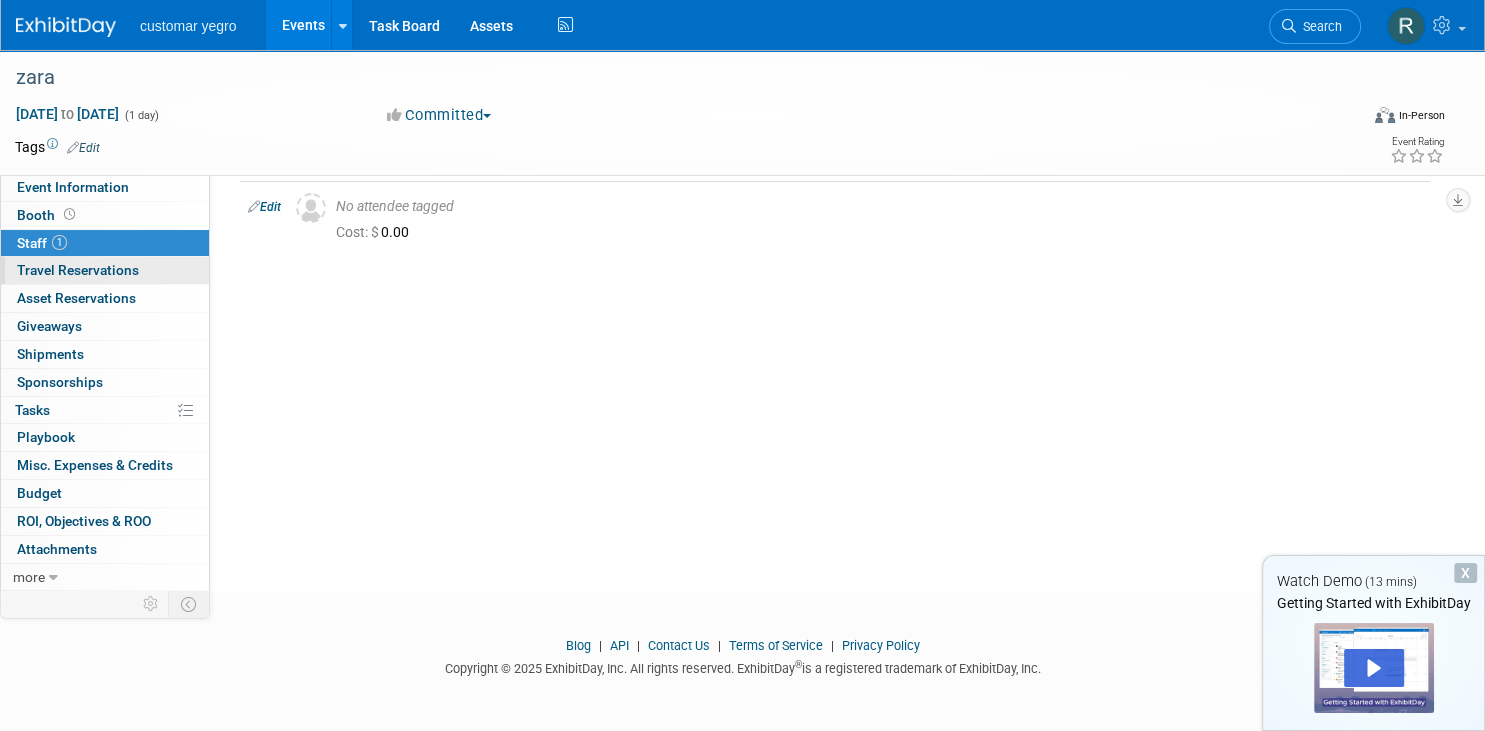 click on "Travel Reservations 0" at bounding box center [78, 270] 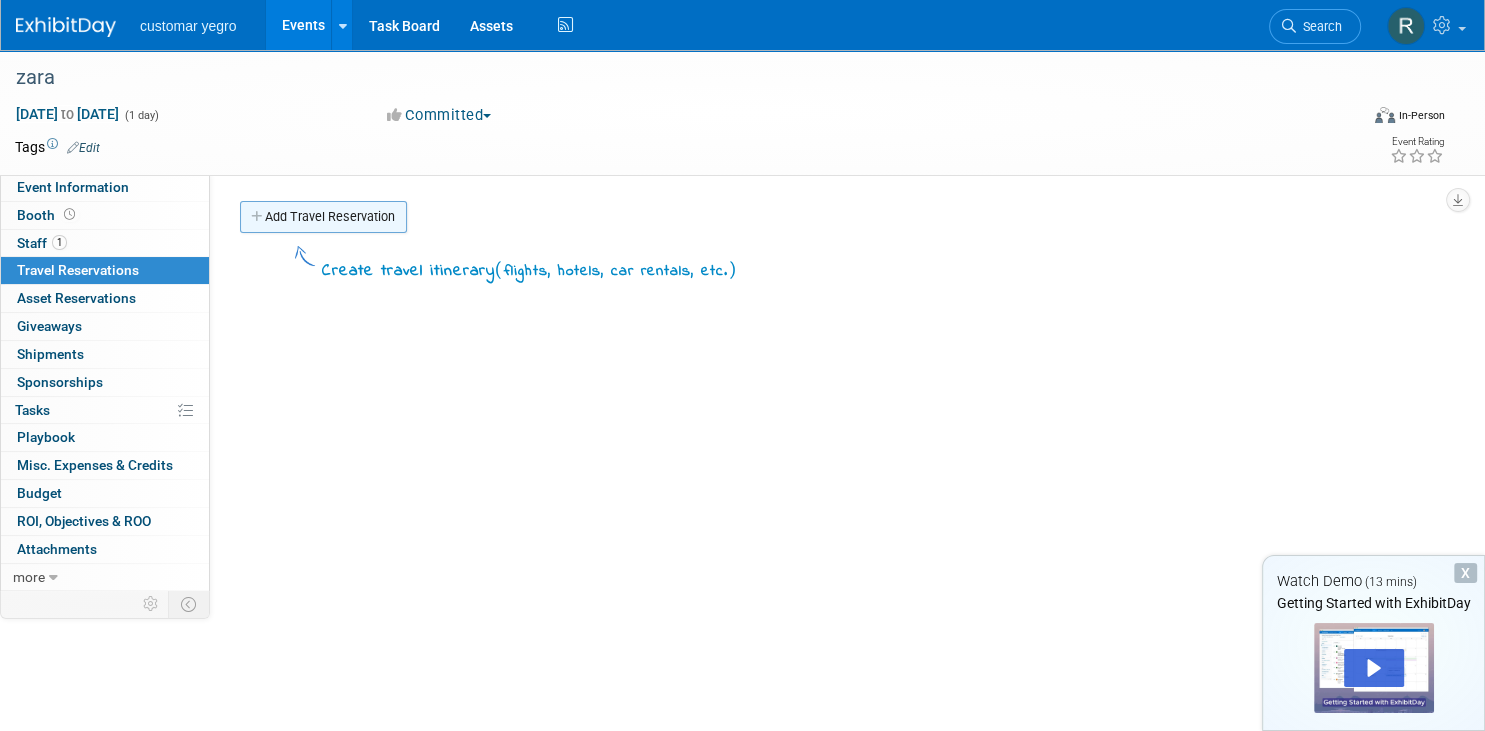 click on "Add Travel Reservation" at bounding box center (323, 217) 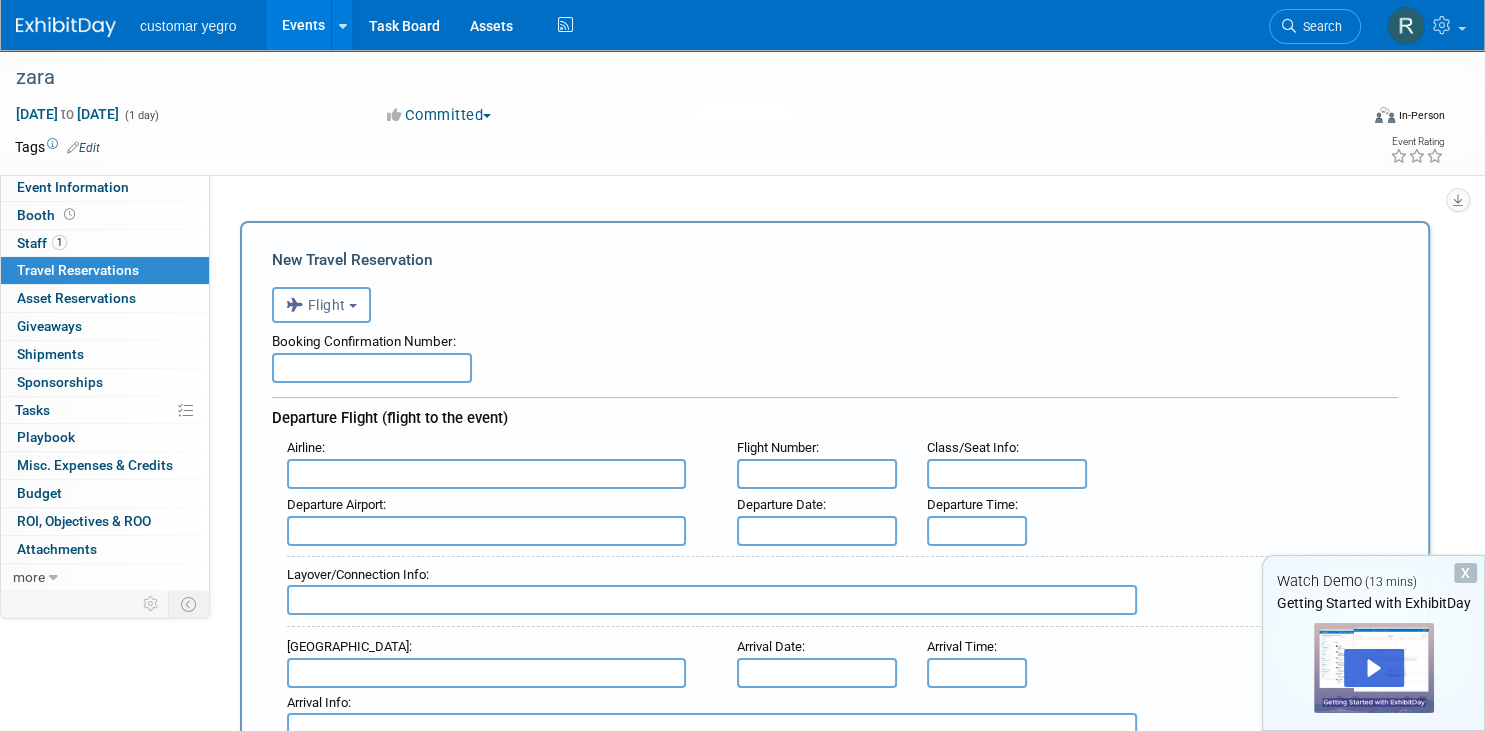 click at bounding box center (372, 368) 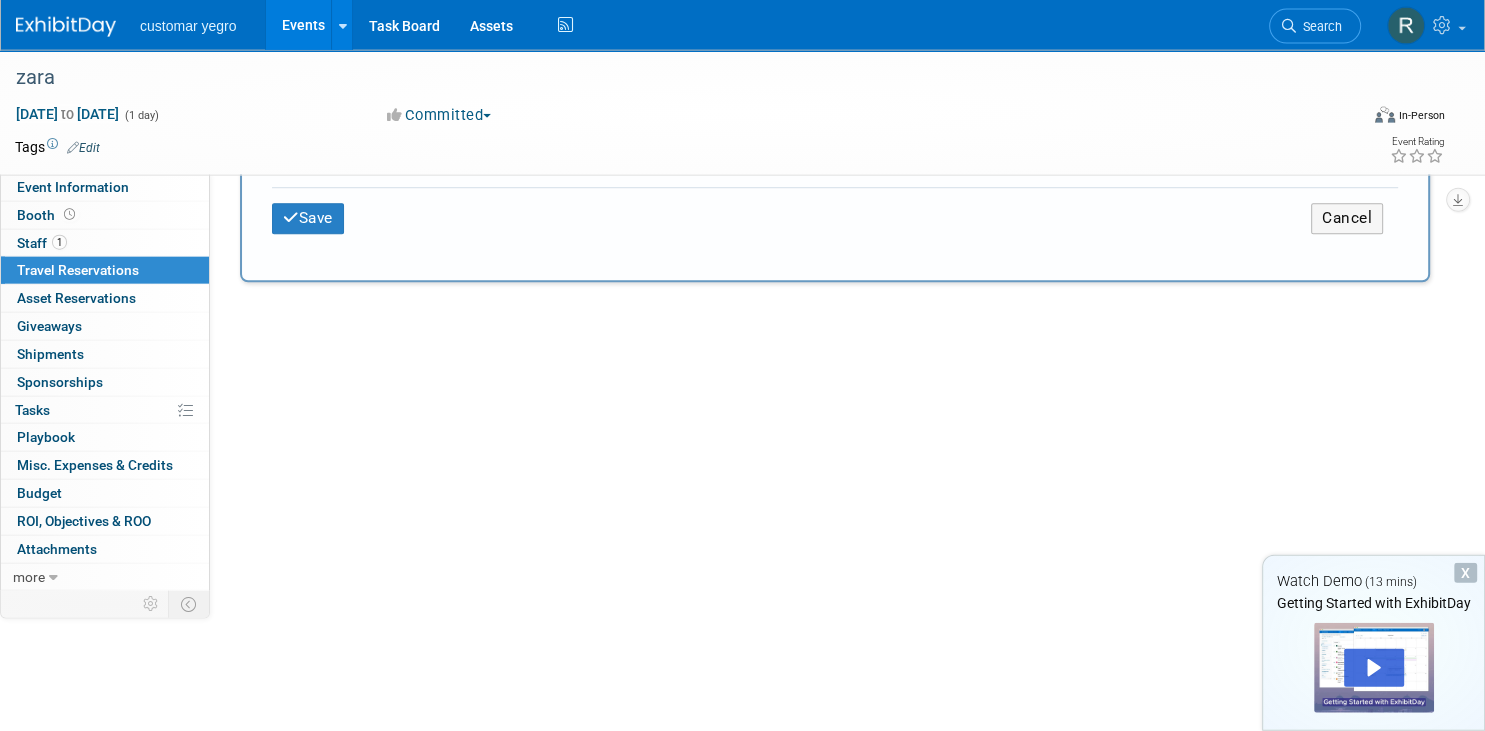 scroll, scrollTop: 1304, scrollLeft: 0, axis: vertical 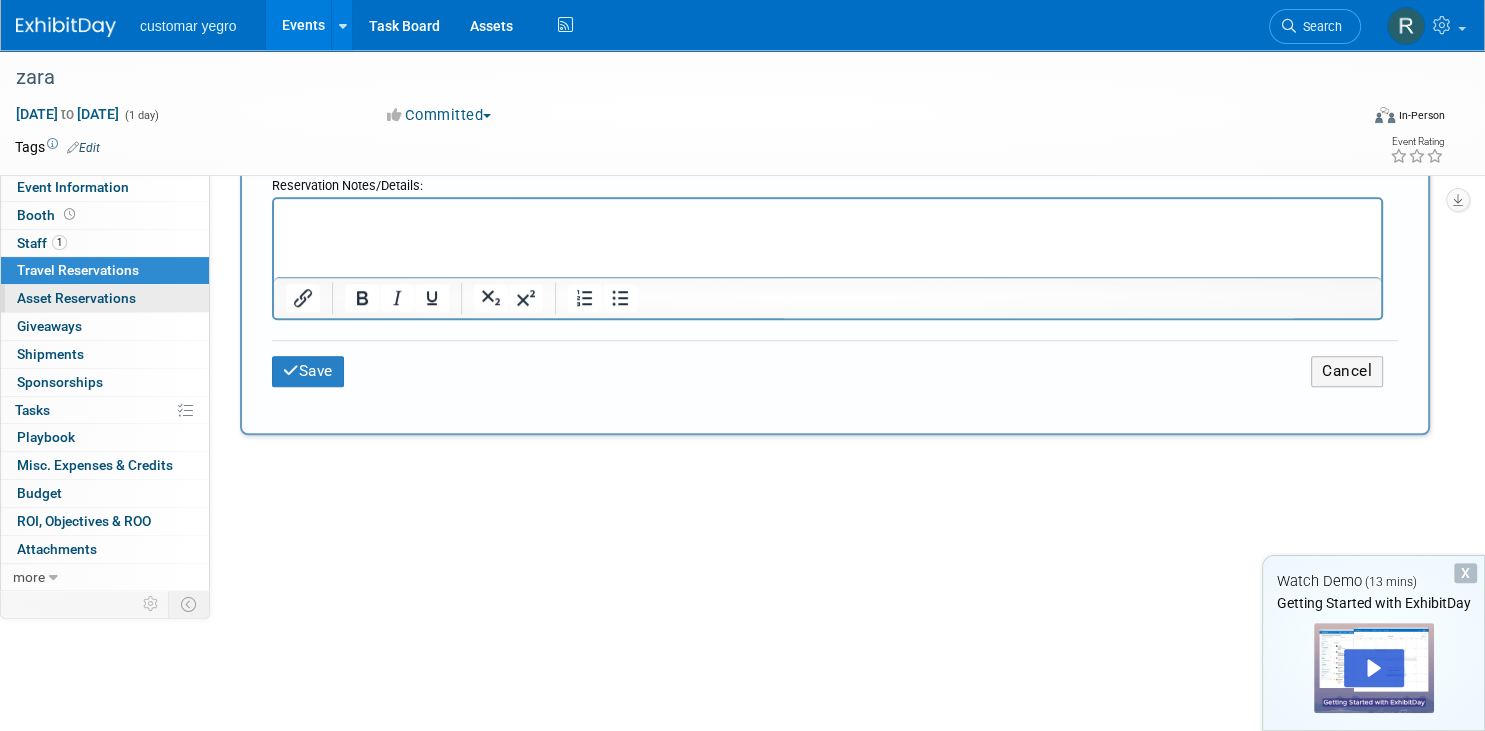 click on "Asset Reservations 0" at bounding box center [76, 298] 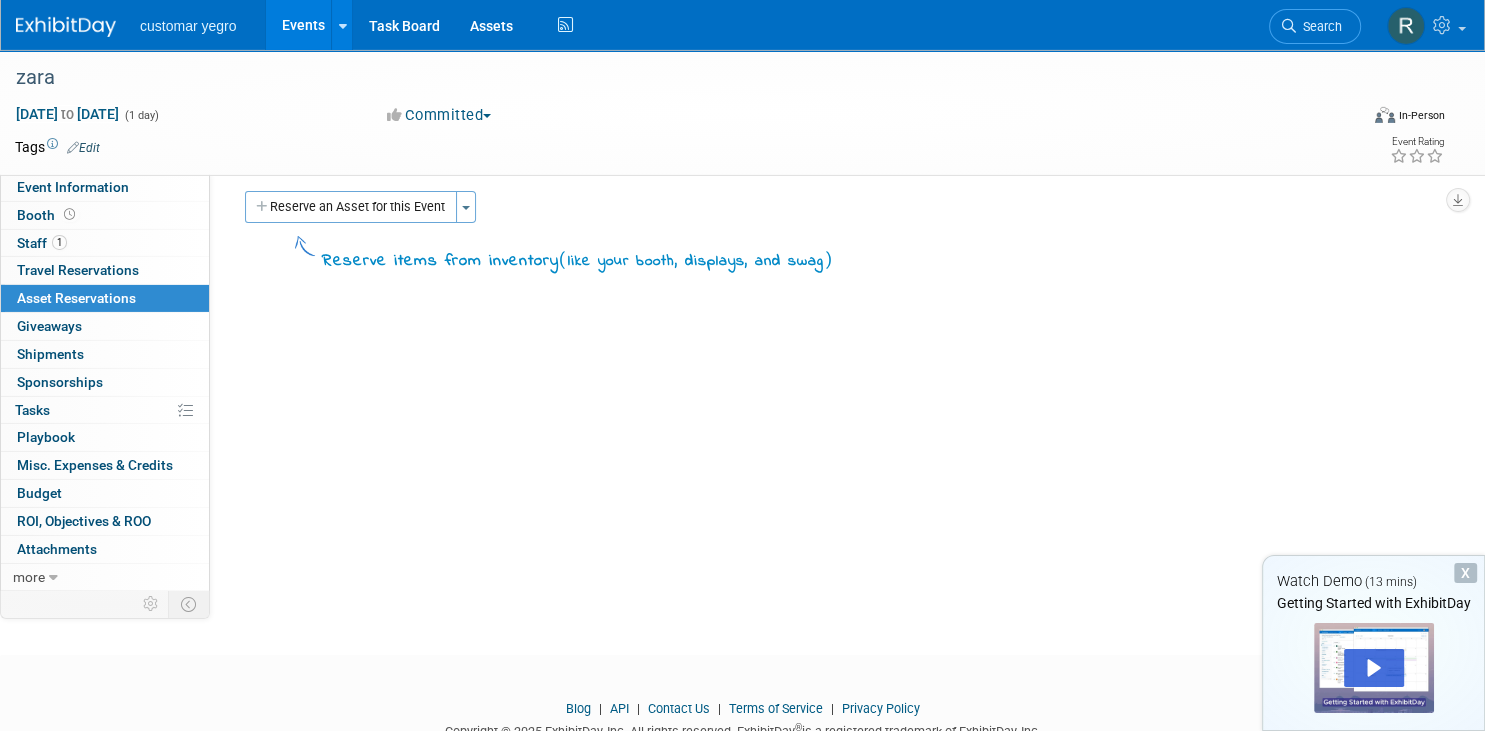 scroll, scrollTop: 0, scrollLeft: 0, axis: both 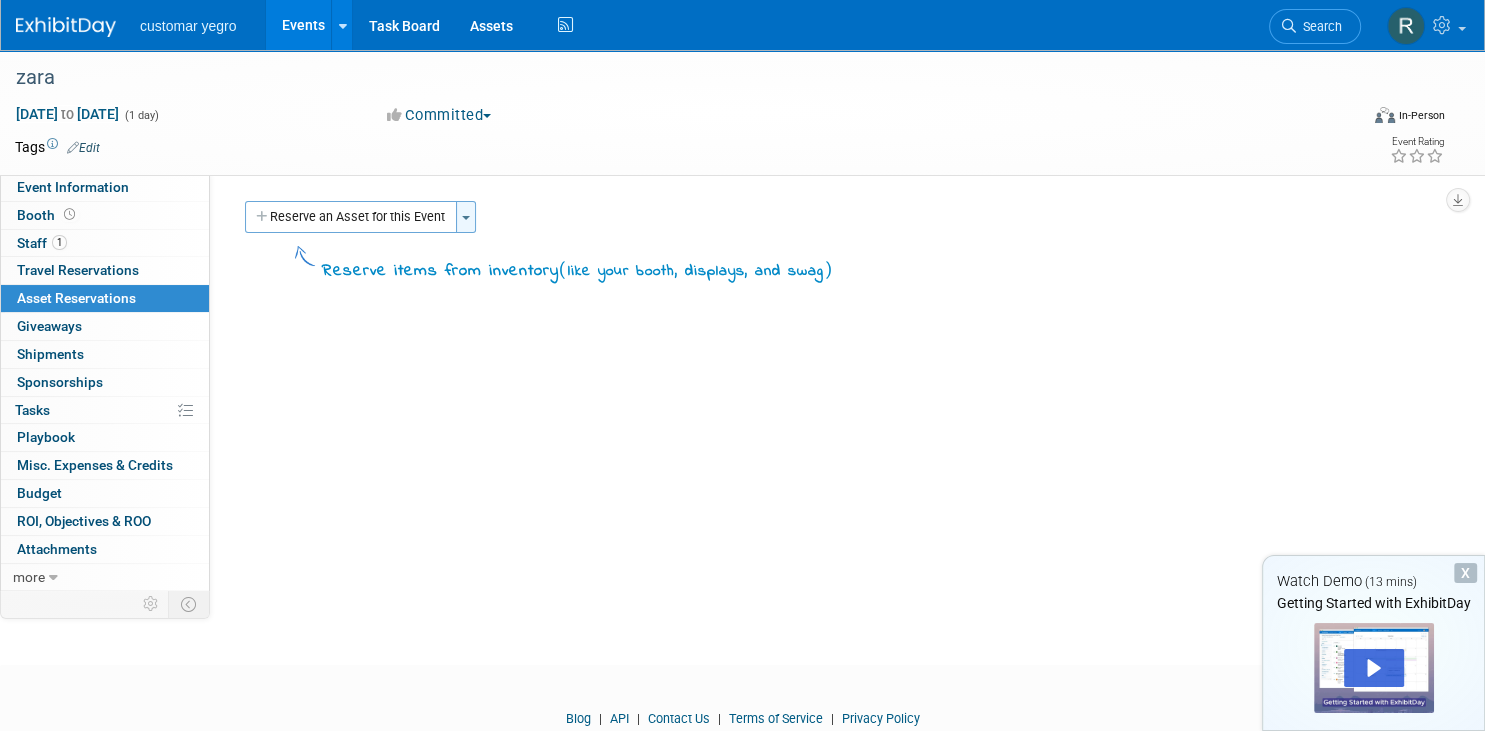 click on "Toggle Dropdown" at bounding box center [466, 217] 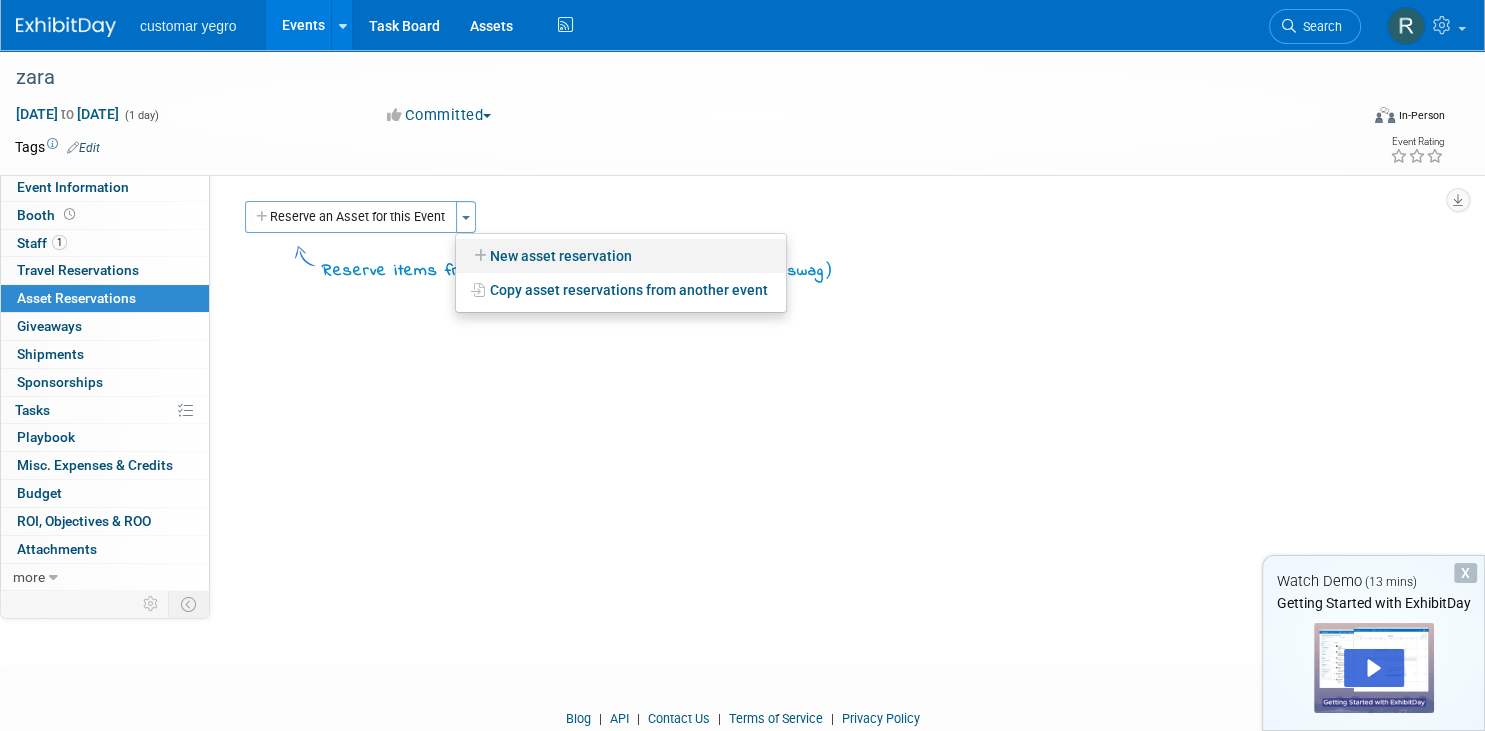 click on "New asset reservation" at bounding box center [621, 256] 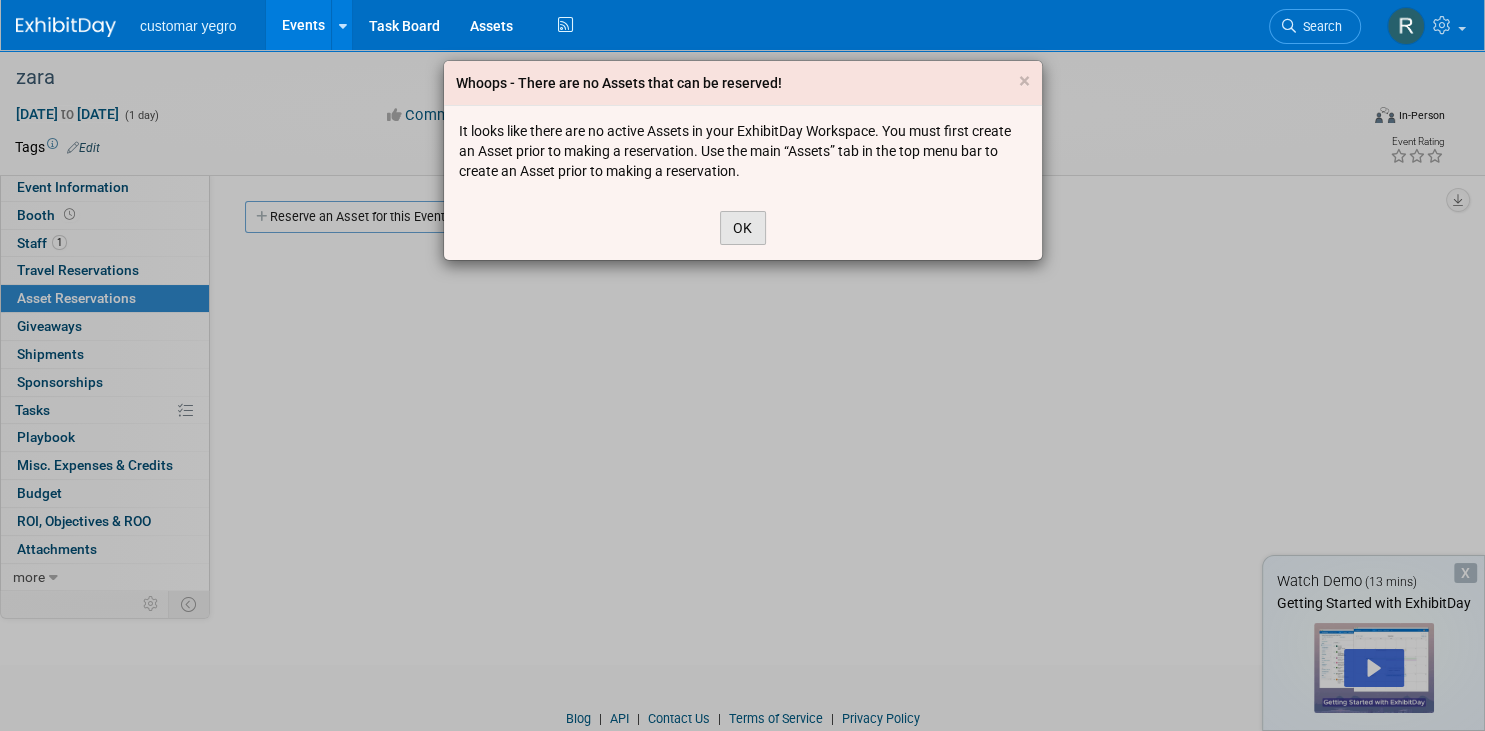 click on "OK" at bounding box center (743, 228) 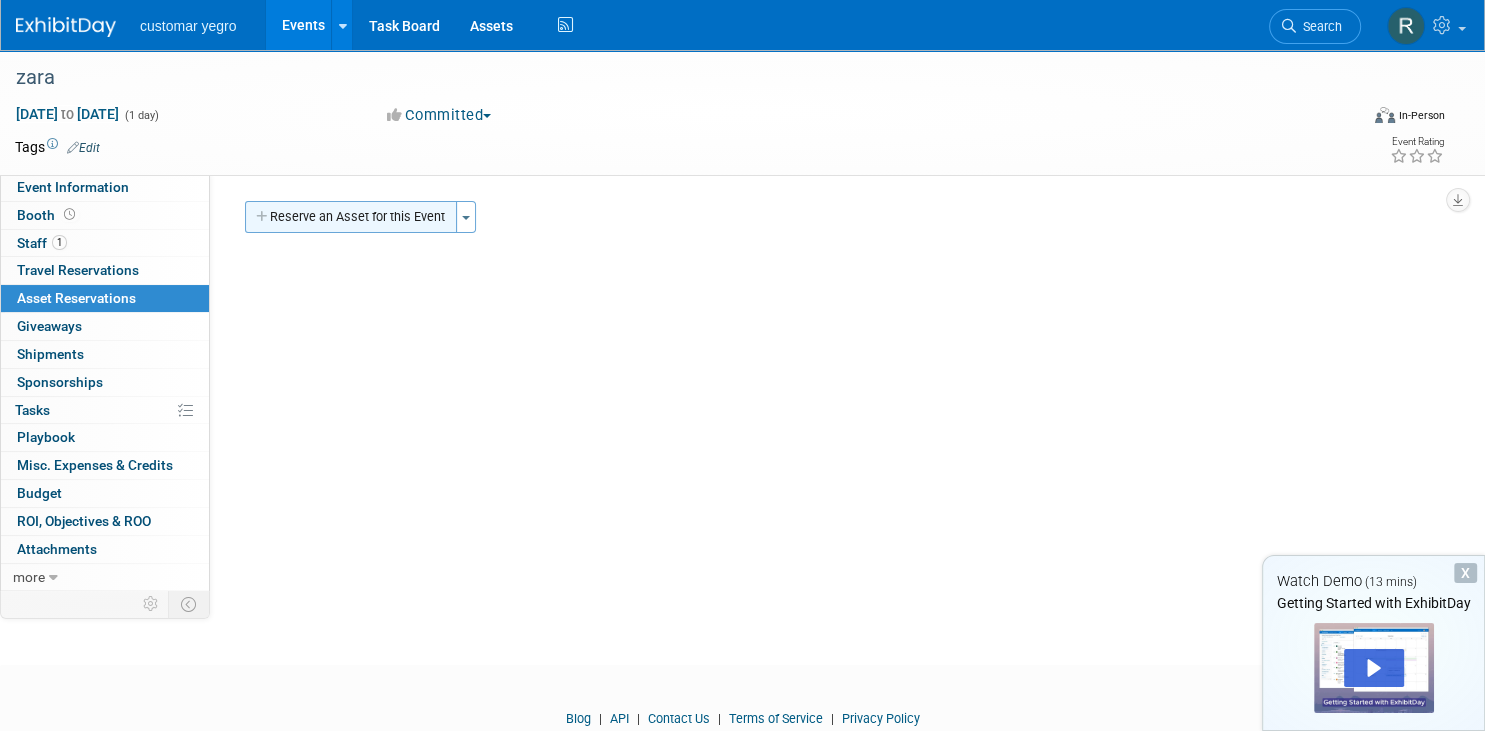 click on "Reserve an Asset for this Event" at bounding box center (351, 217) 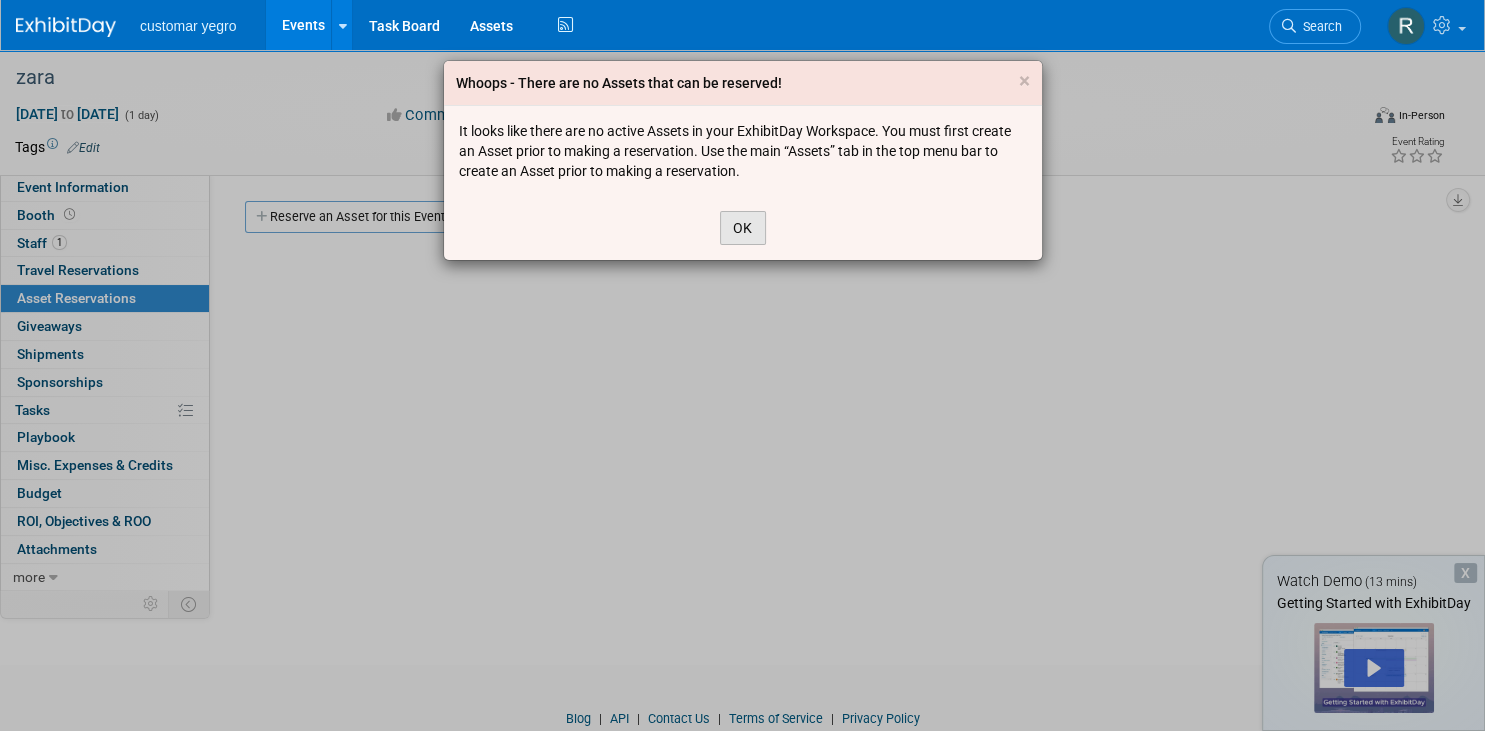click on "OK" at bounding box center [743, 228] 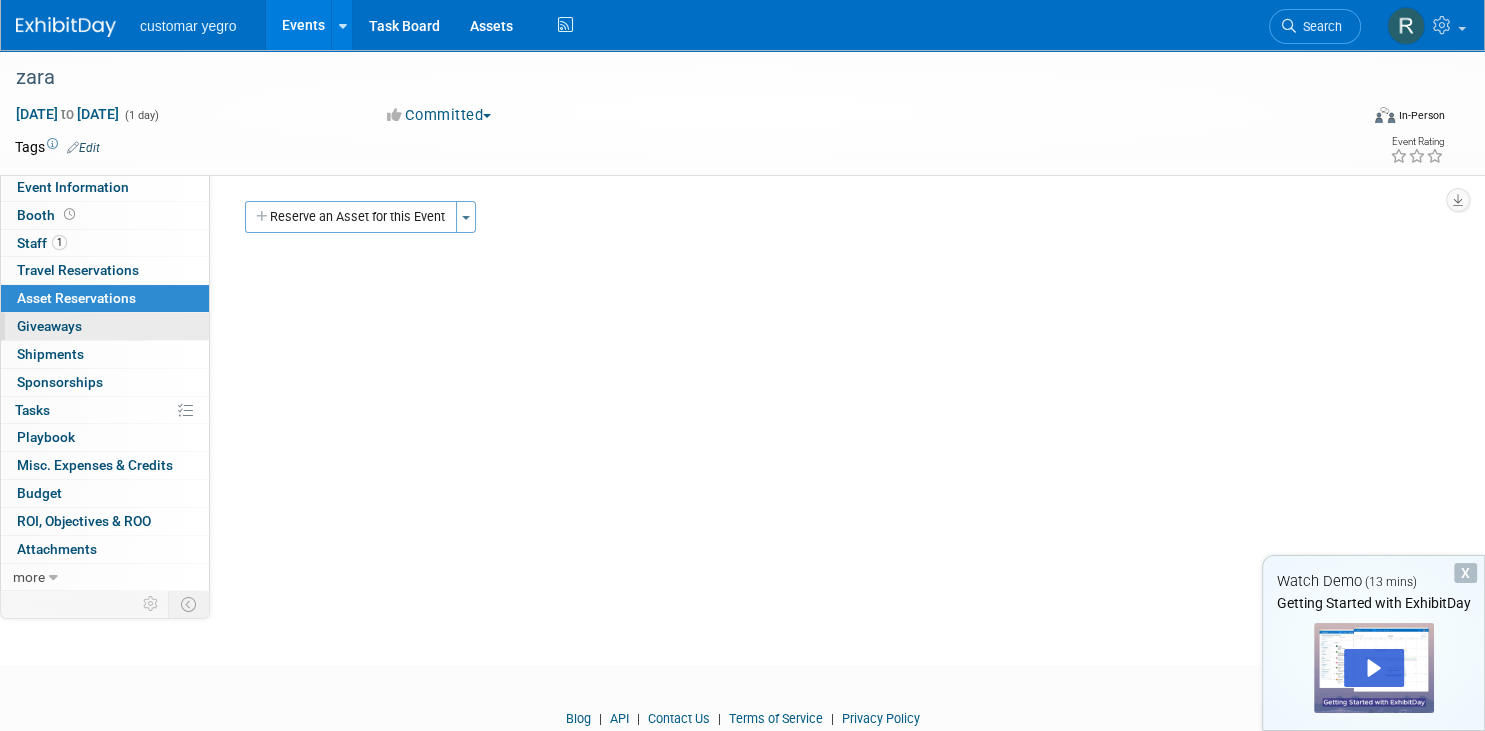 click on "0
Giveaways 0" at bounding box center [105, 326] 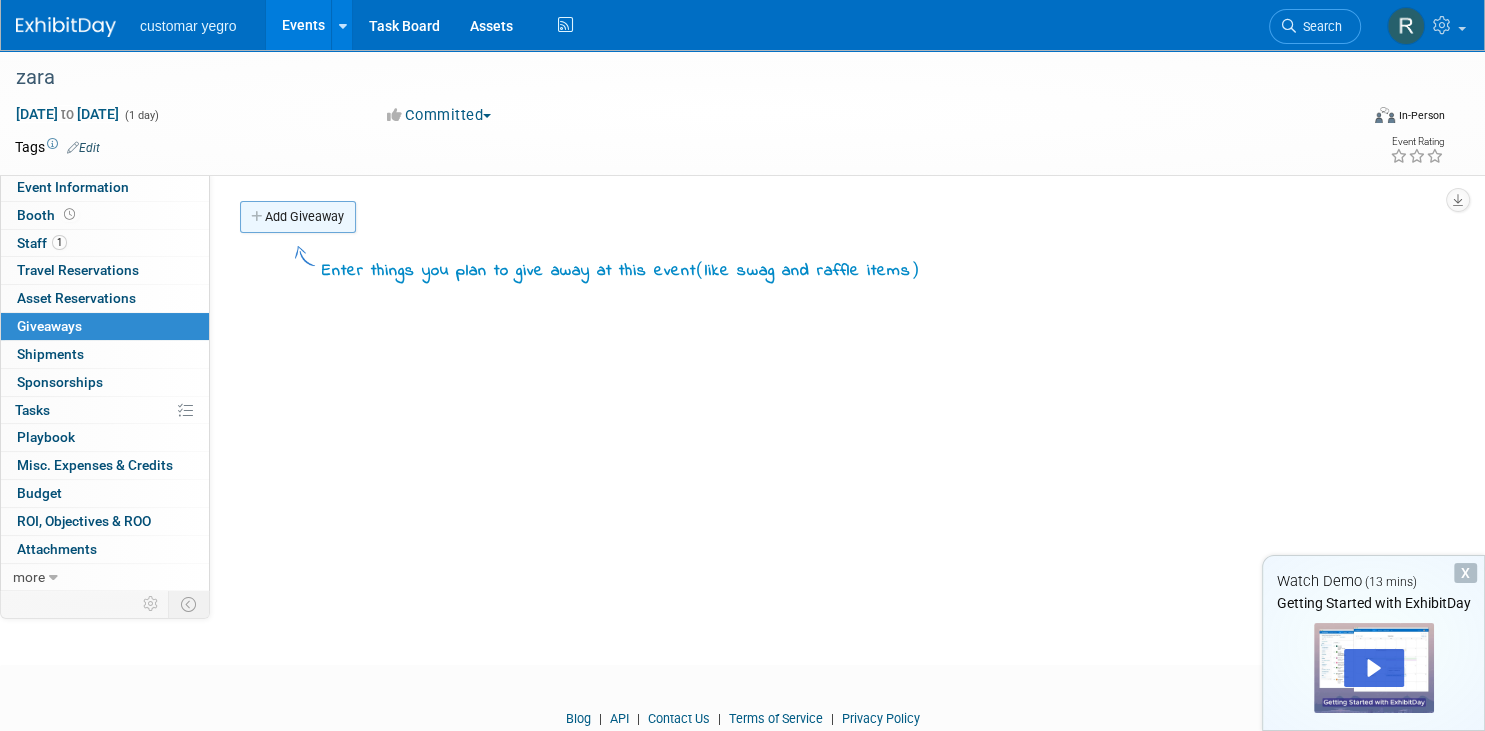 click on "Add Giveaway" at bounding box center (298, 217) 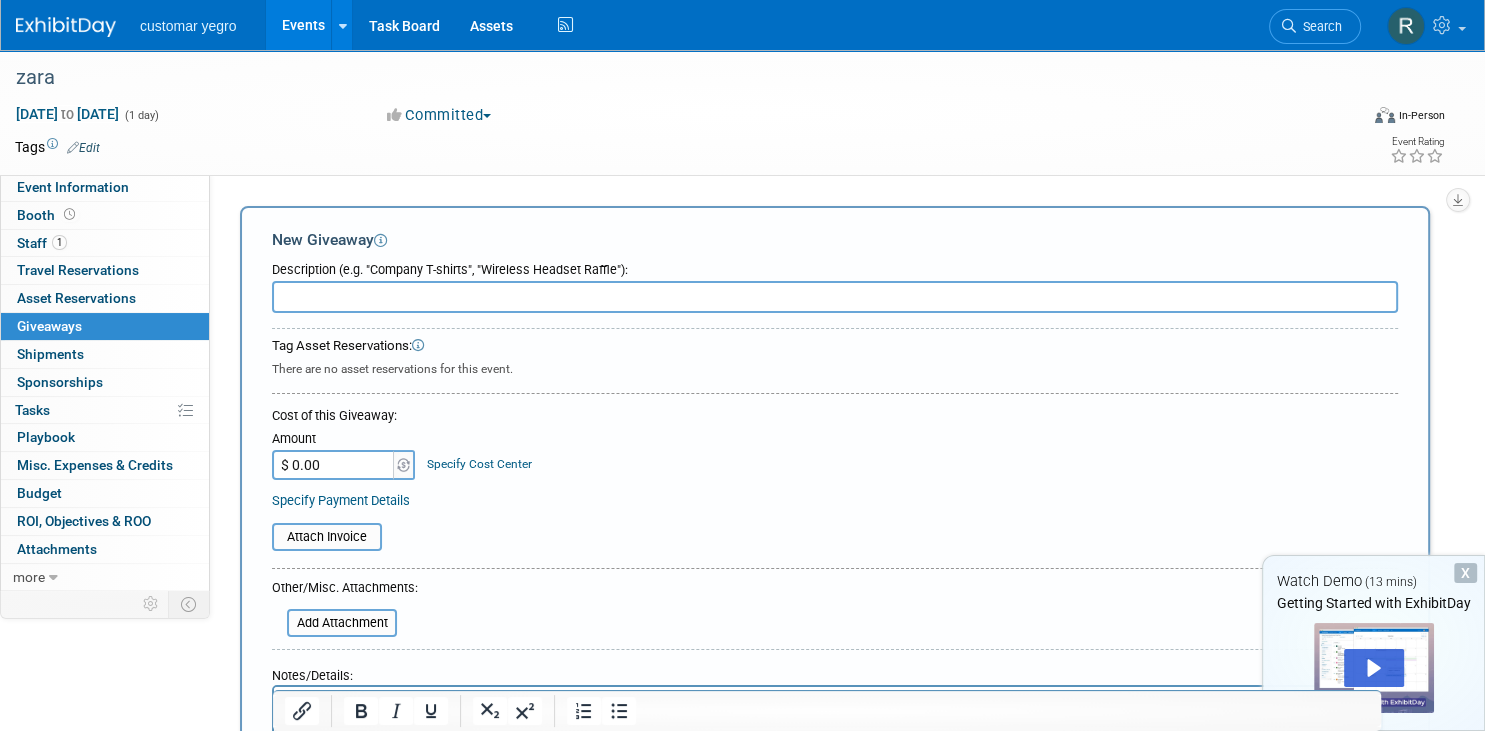 scroll, scrollTop: 0, scrollLeft: 0, axis: both 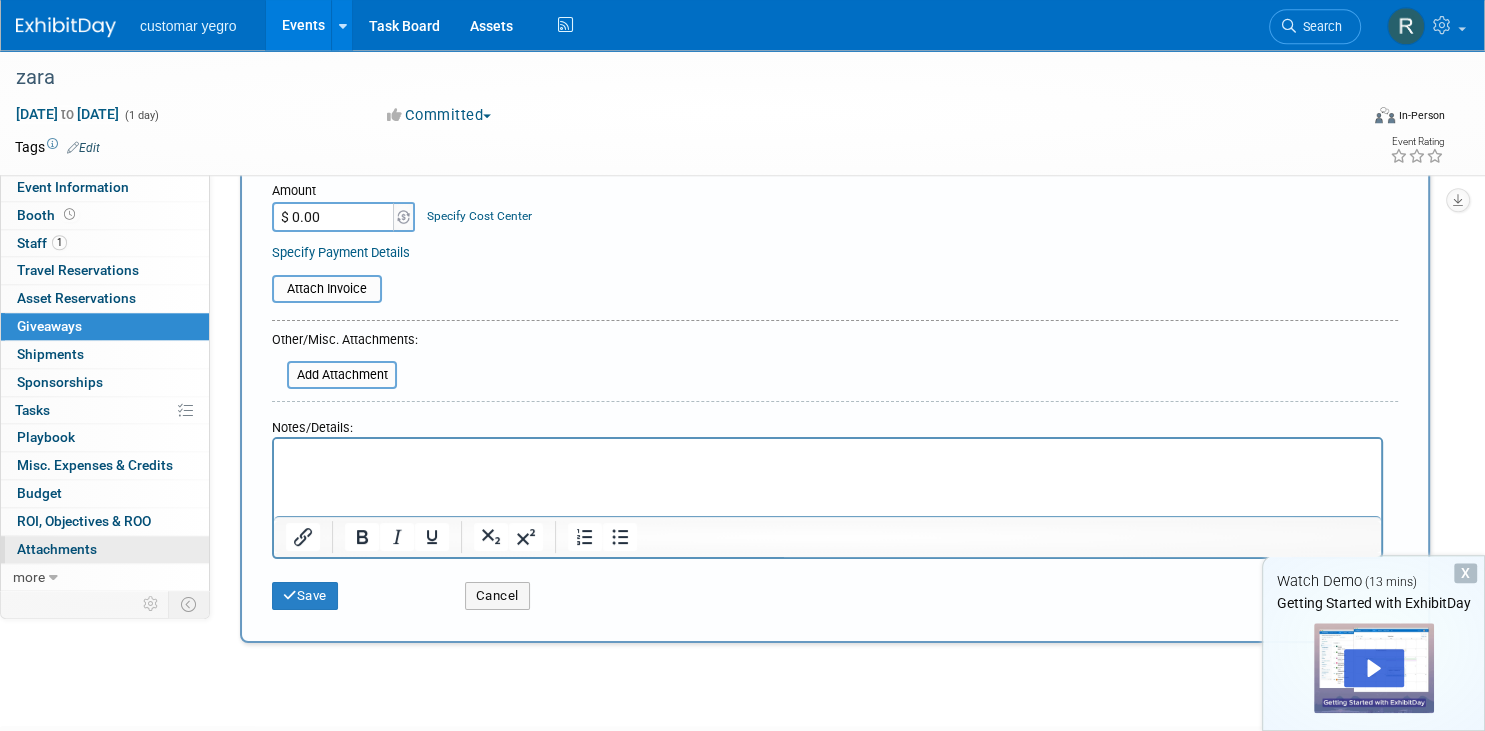 click on "0
Attachments 0" at bounding box center (105, 549) 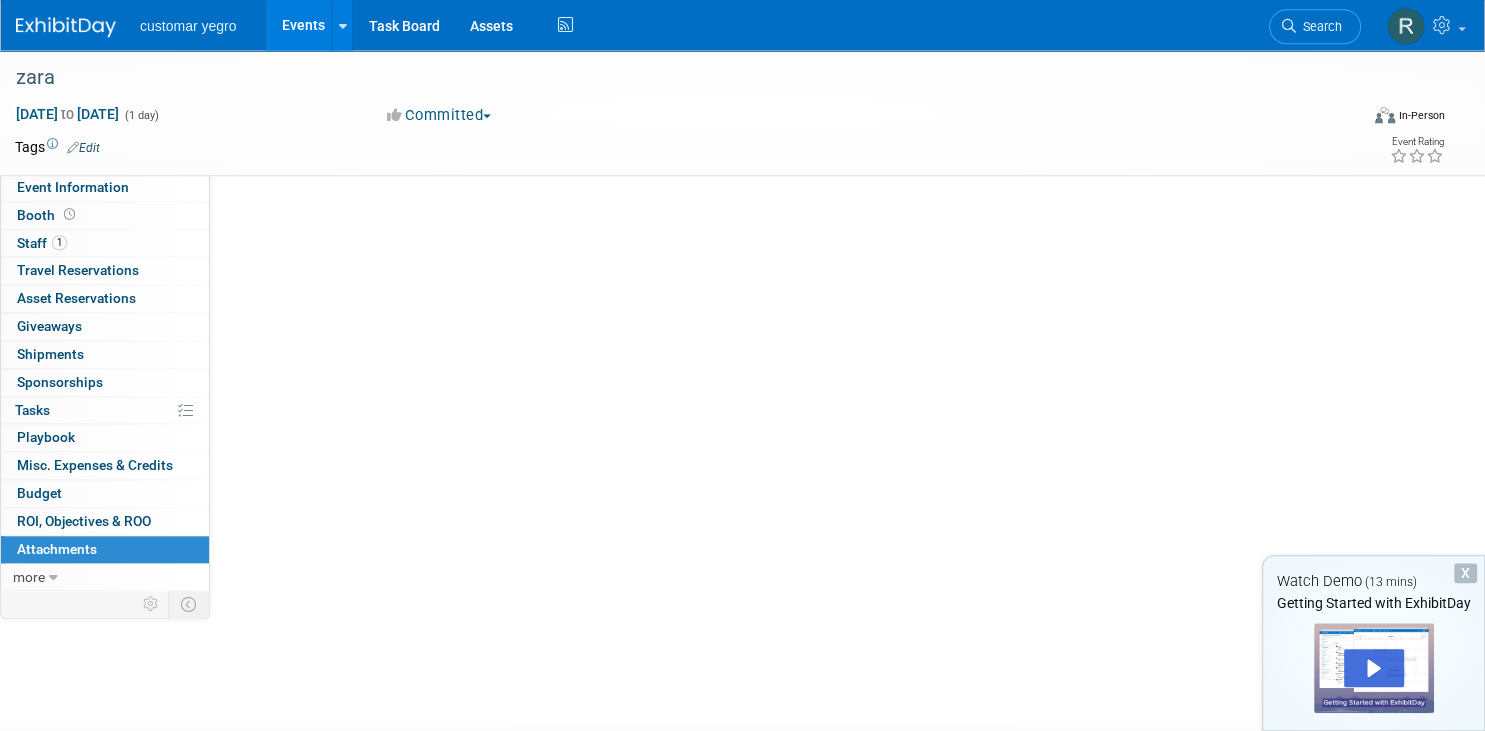 scroll, scrollTop: 0, scrollLeft: 0, axis: both 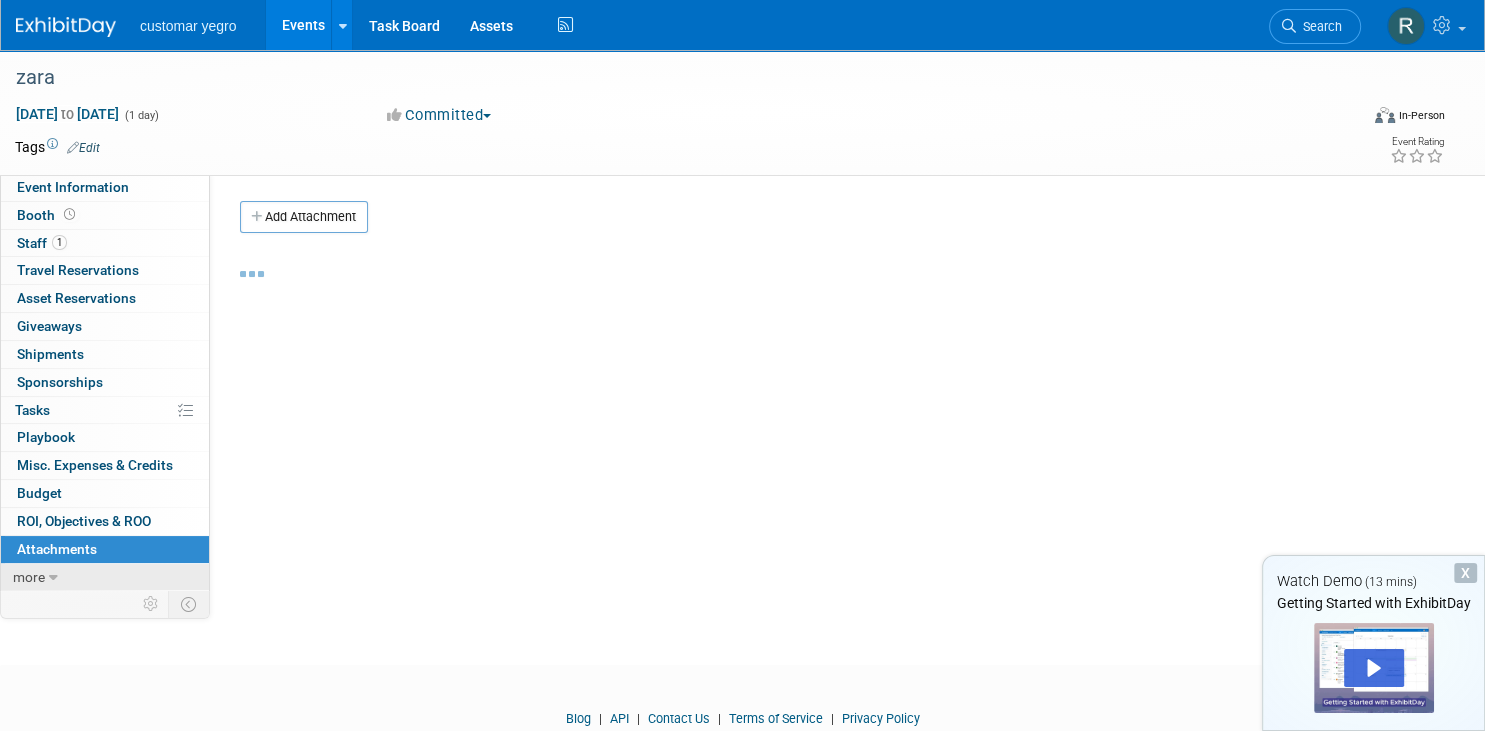 click on "more" at bounding box center (105, 577) 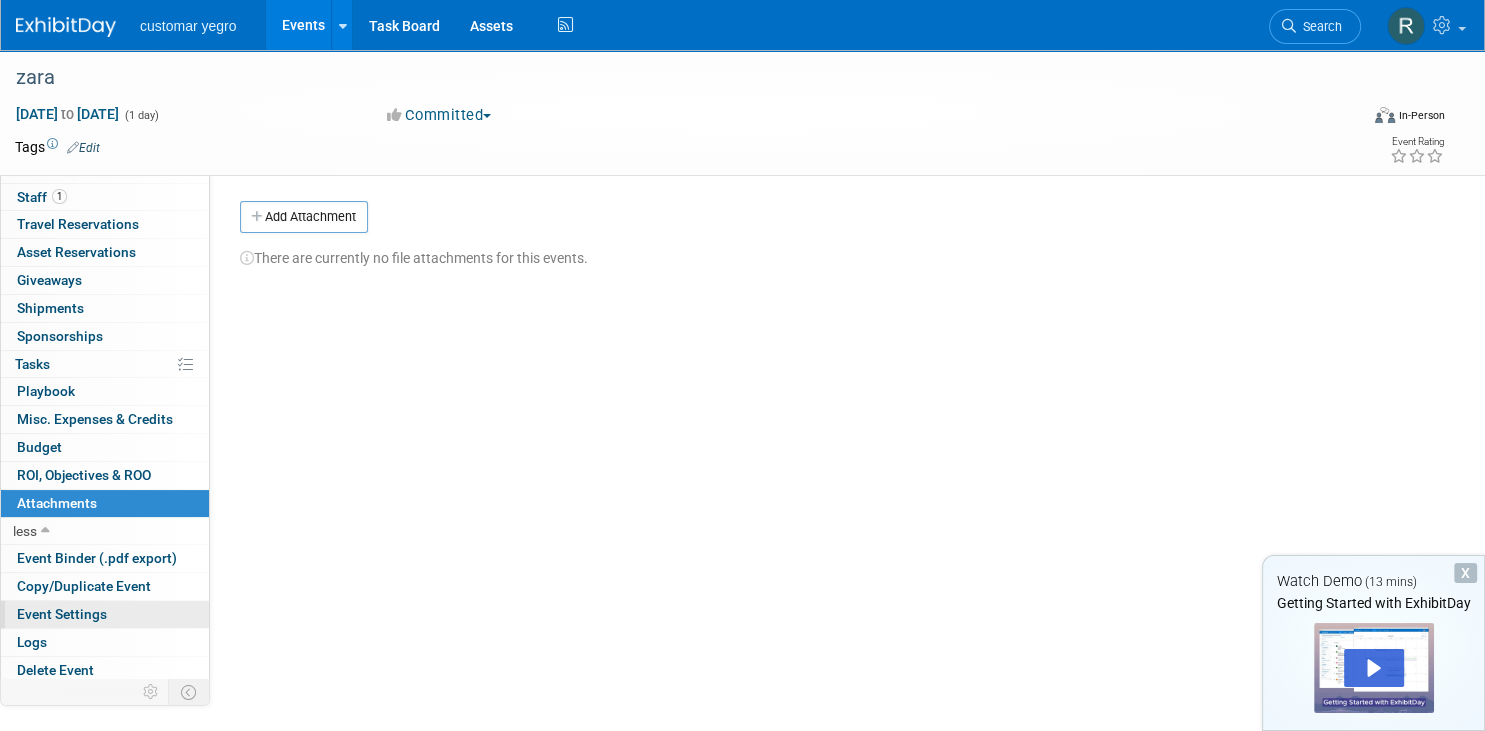 scroll, scrollTop: 47, scrollLeft: 0, axis: vertical 